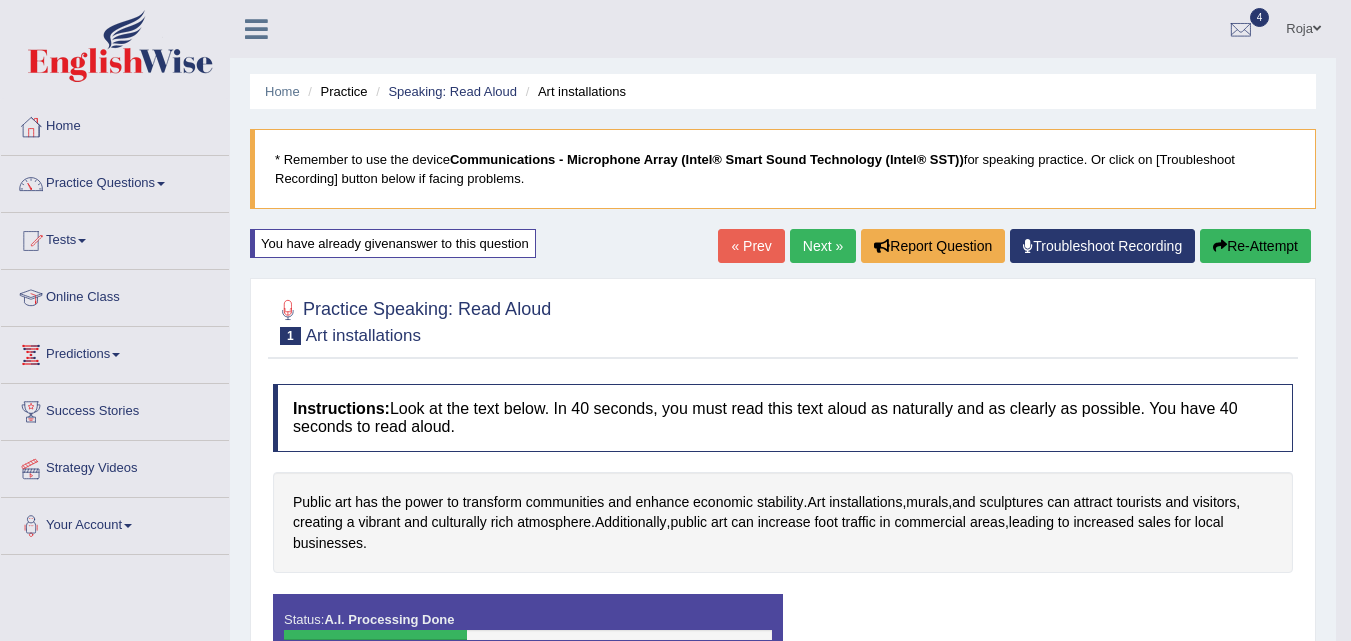 scroll, scrollTop: 0, scrollLeft: 0, axis: both 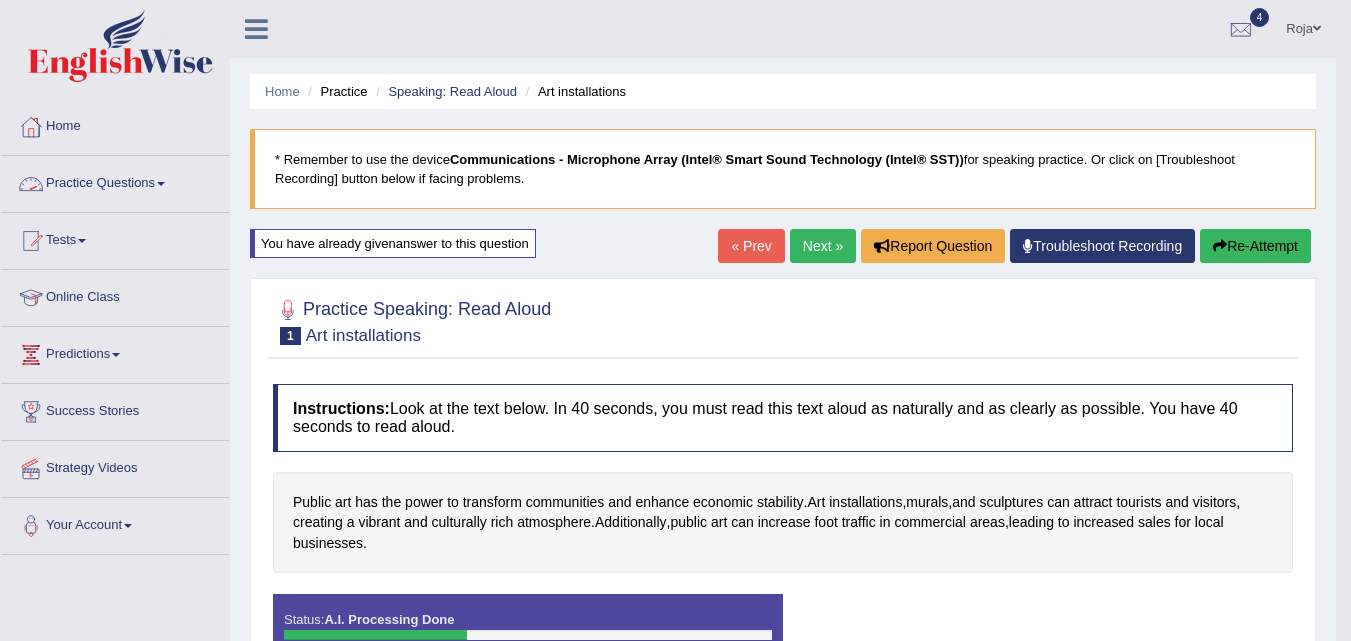 click on "Practice Questions" at bounding box center [115, 181] 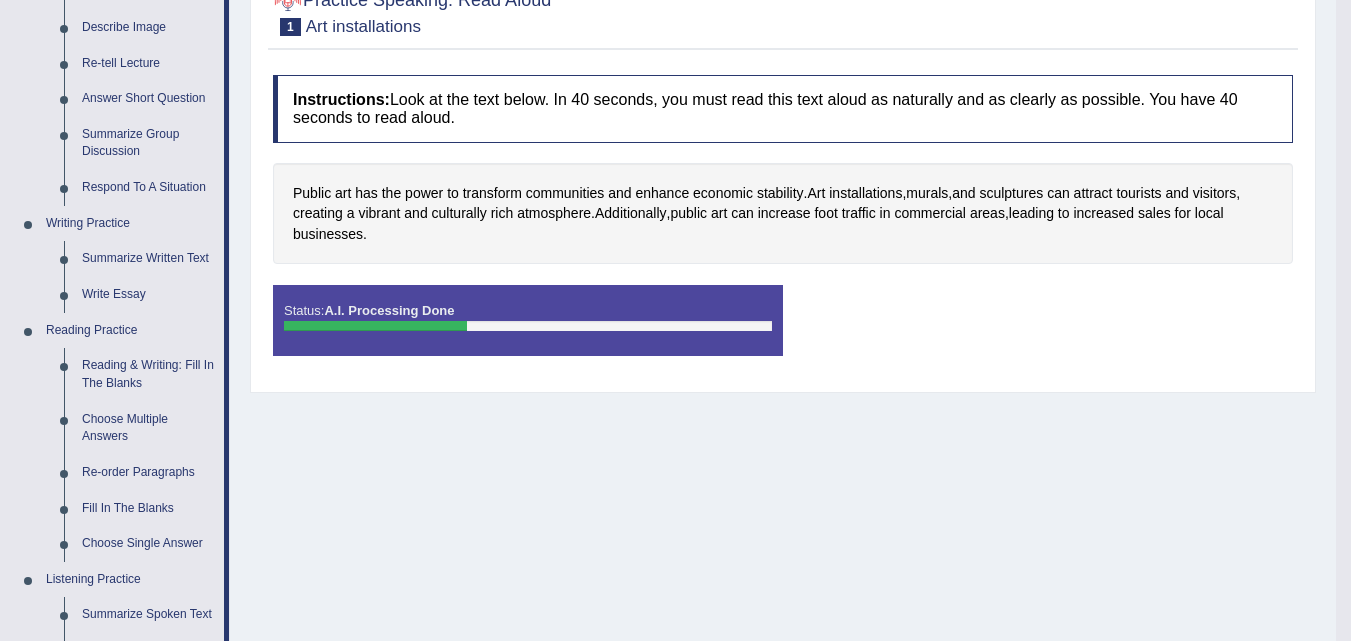 scroll, scrollTop: 312, scrollLeft: 0, axis: vertical 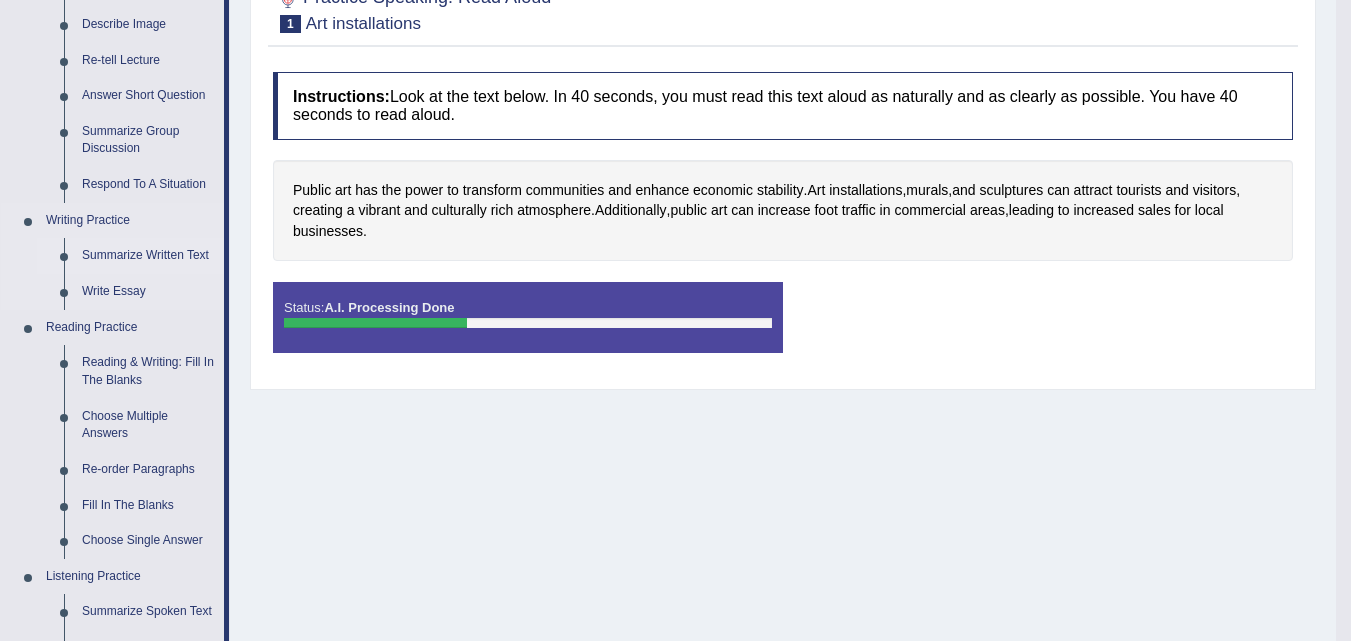 click on "Summarize Written Text" at bounding box center (148, 256) 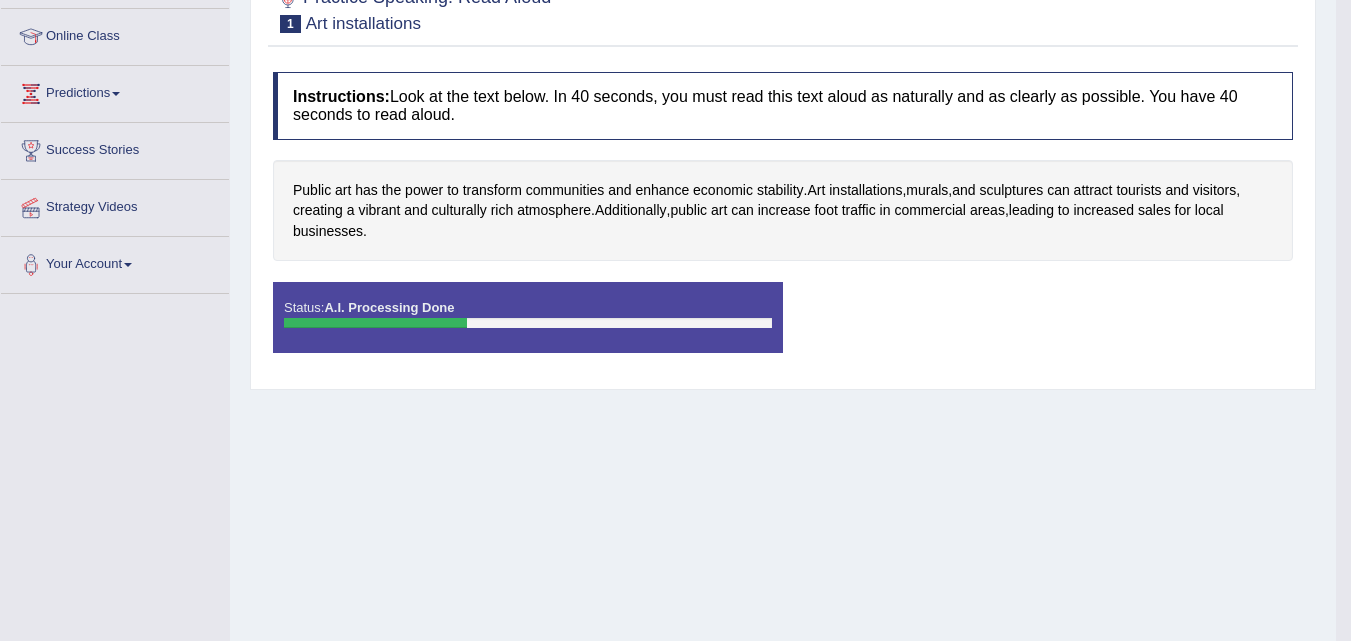 scroll, scrollTop: 364, scrollLeft: 0, axis: vertical 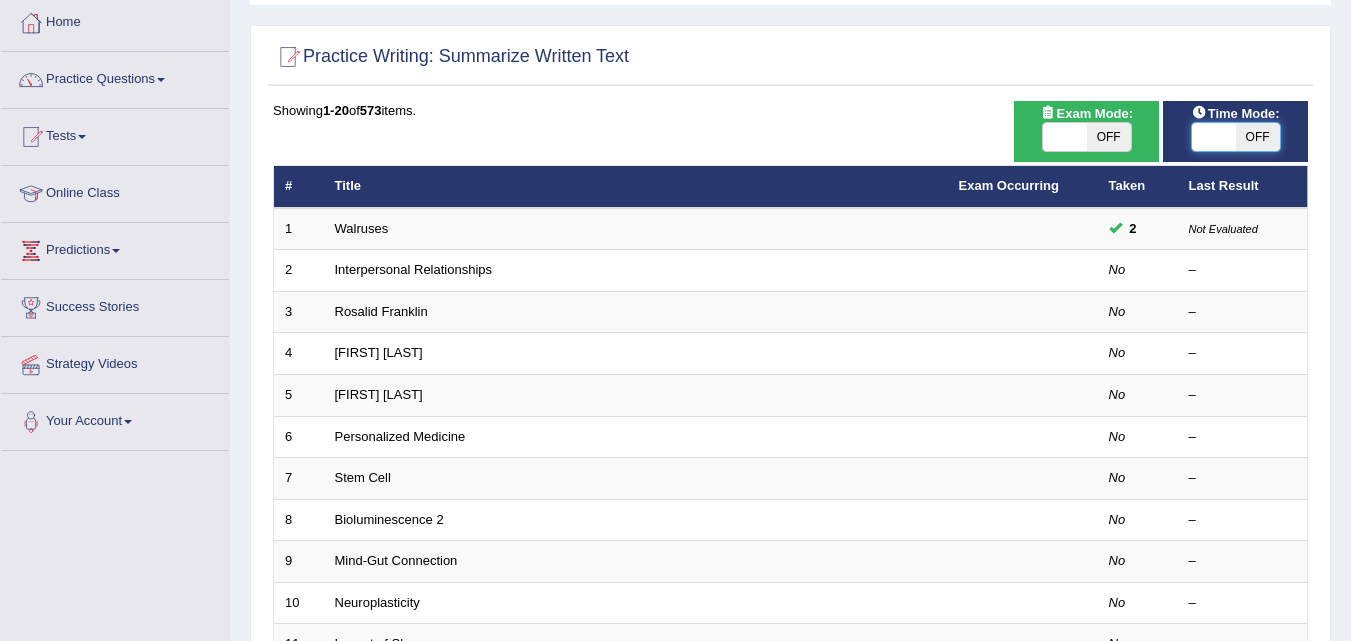 click at bounding box center (1214, 137) 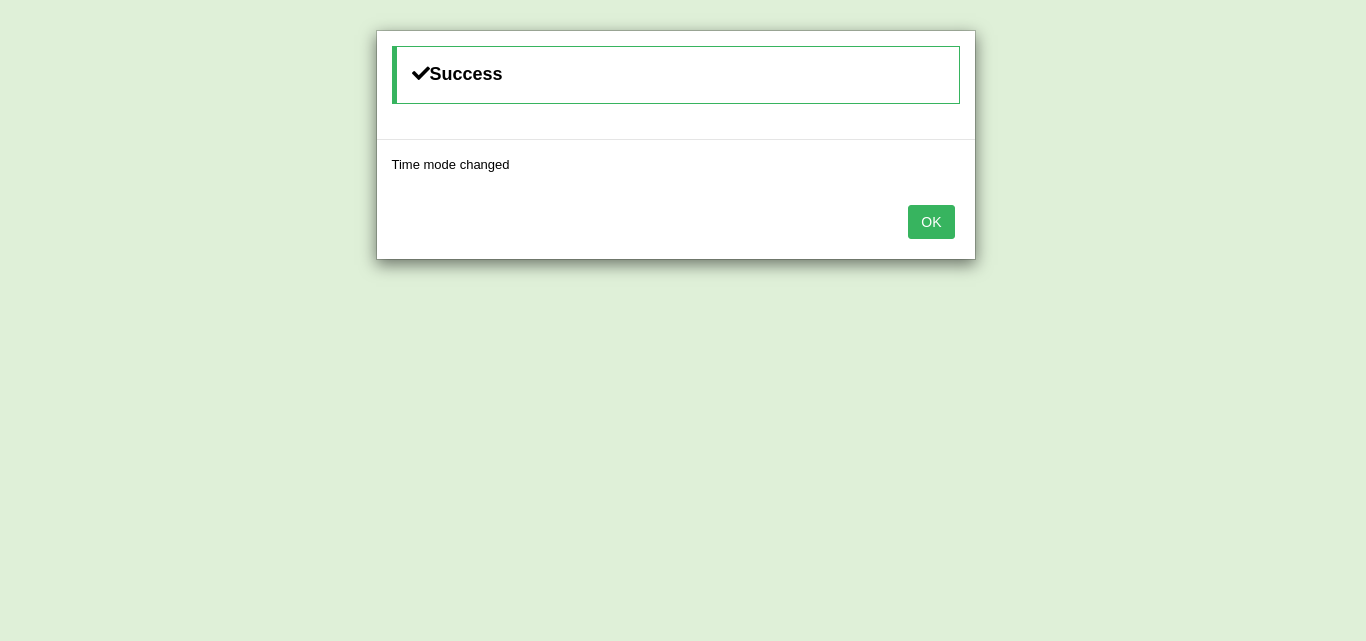 click on "OK" at bounding box center [931, 222] 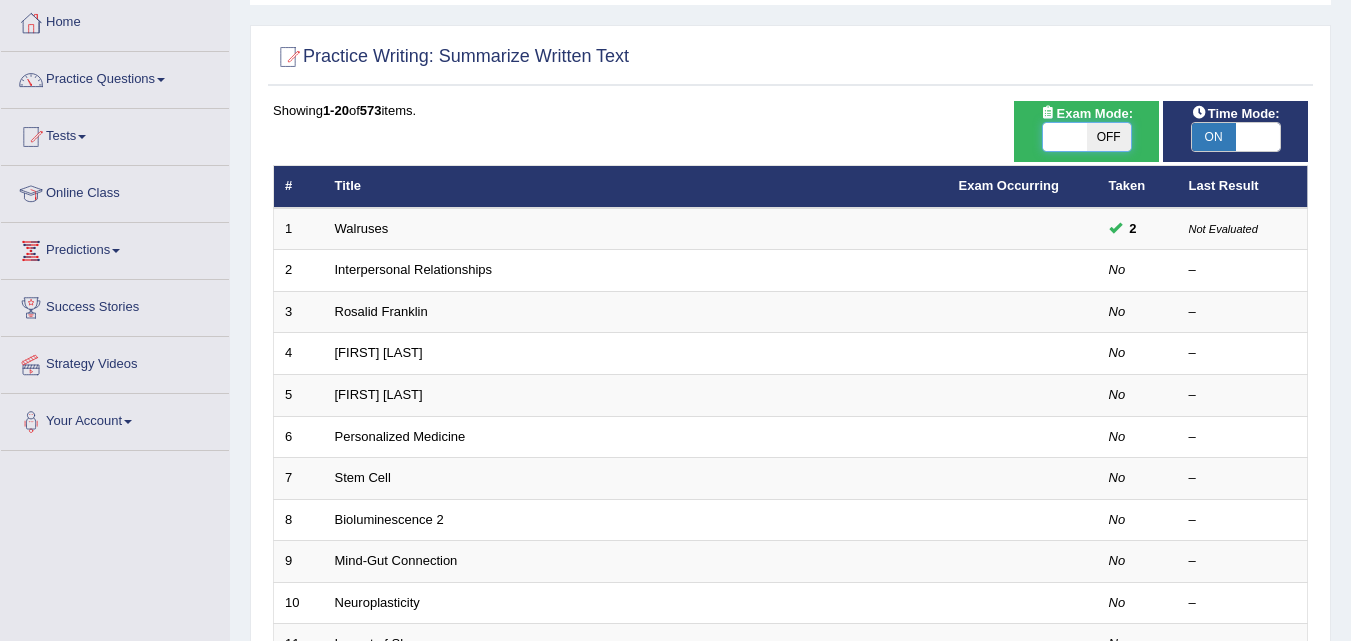 click at bounding box center [1065, 137] 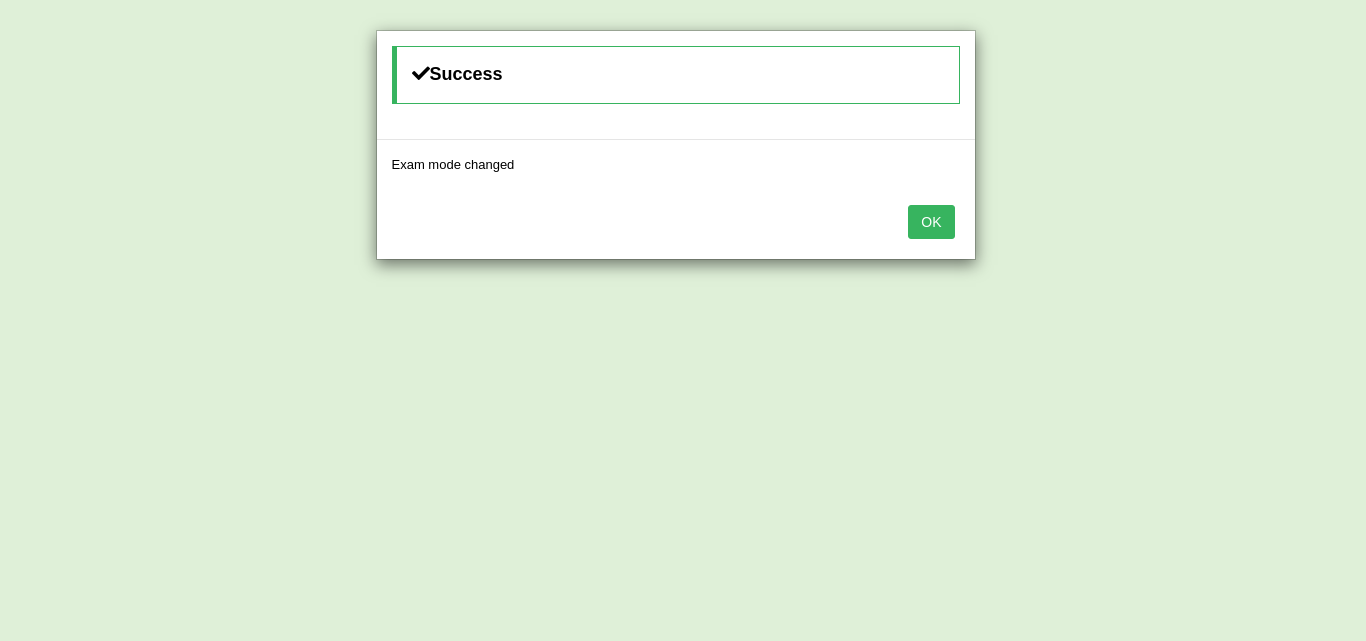 click on "OK" at bounding box center [931, 222] 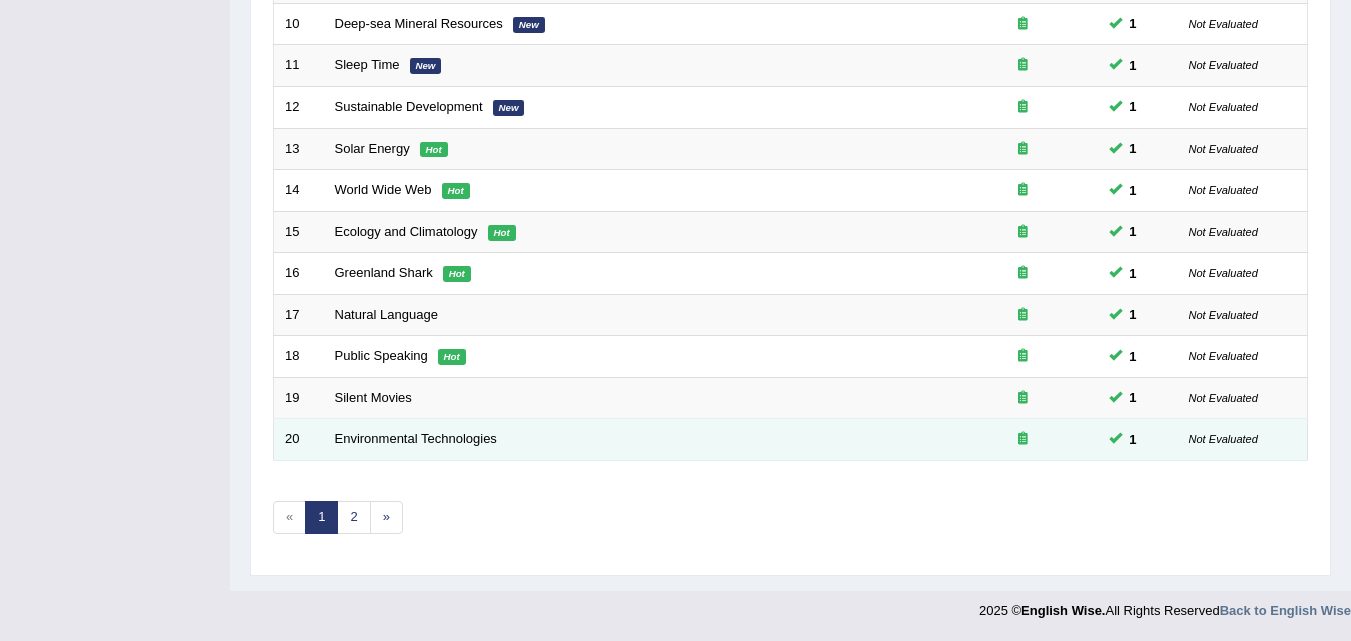 scroll, scrollTop: 683, scrollLeft: 0, axis: vertical 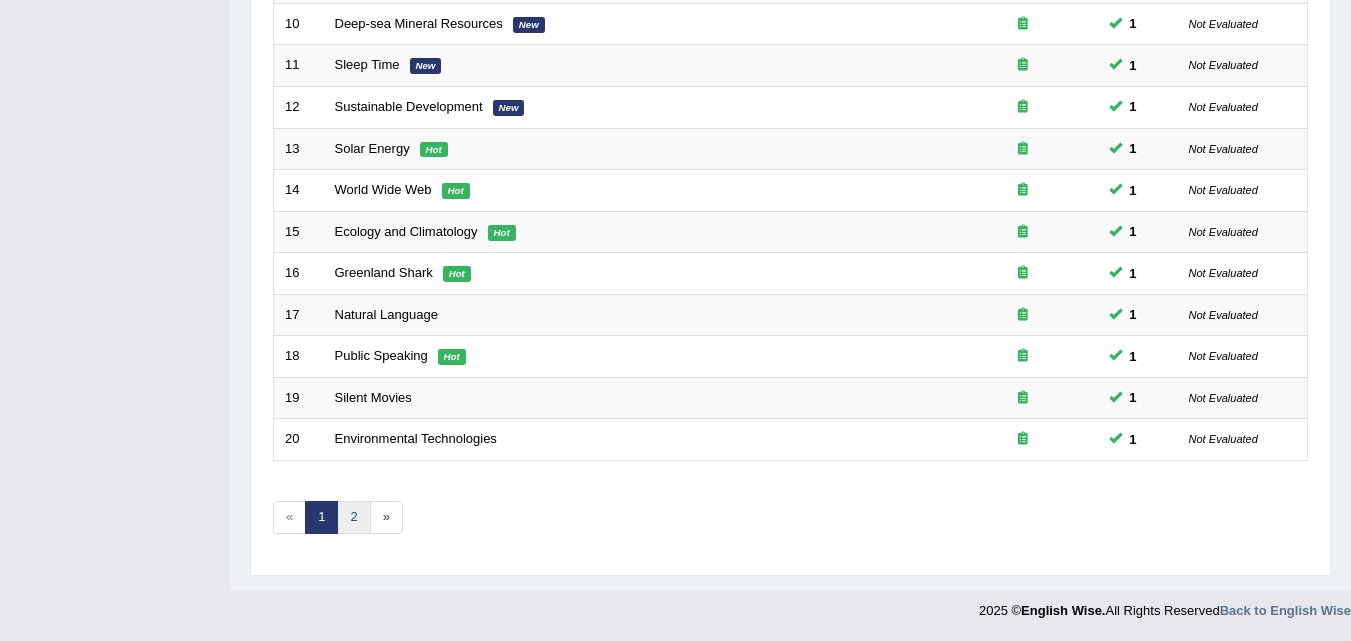 click on "2" at bounding box center (353, 517) 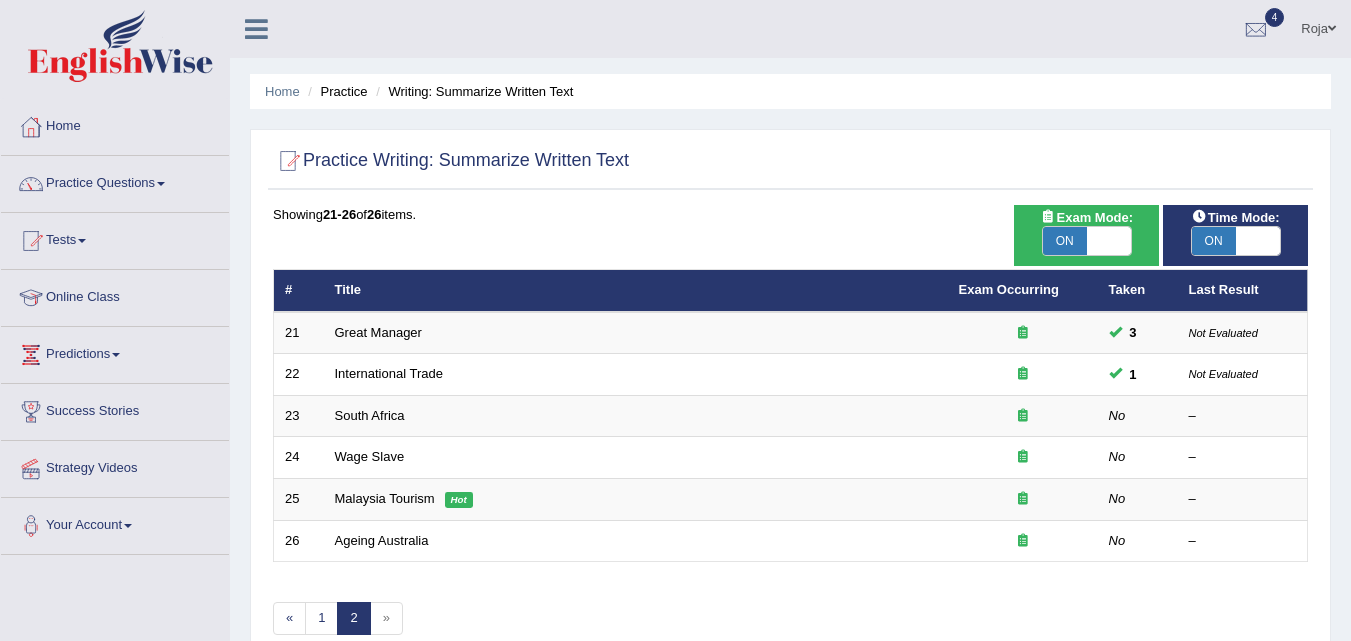 scroll, scrollTop: 0, scrollLeft: 0, axis: both 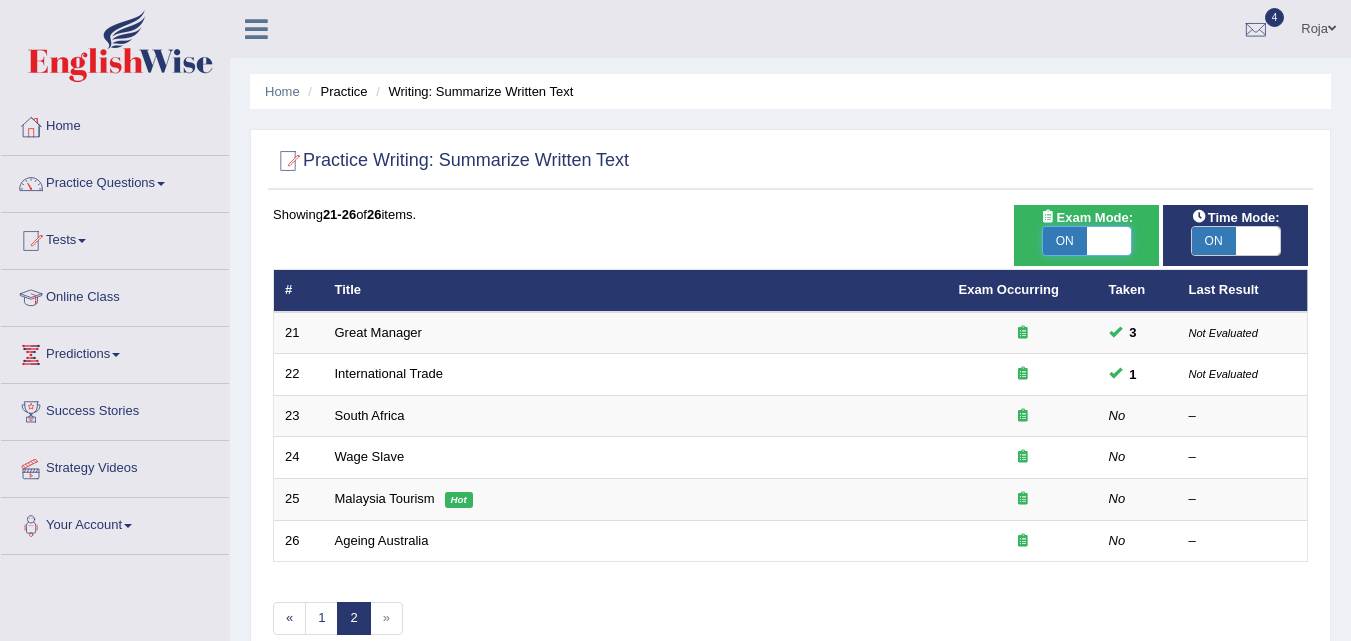 click at bounding box center (1109, 241) 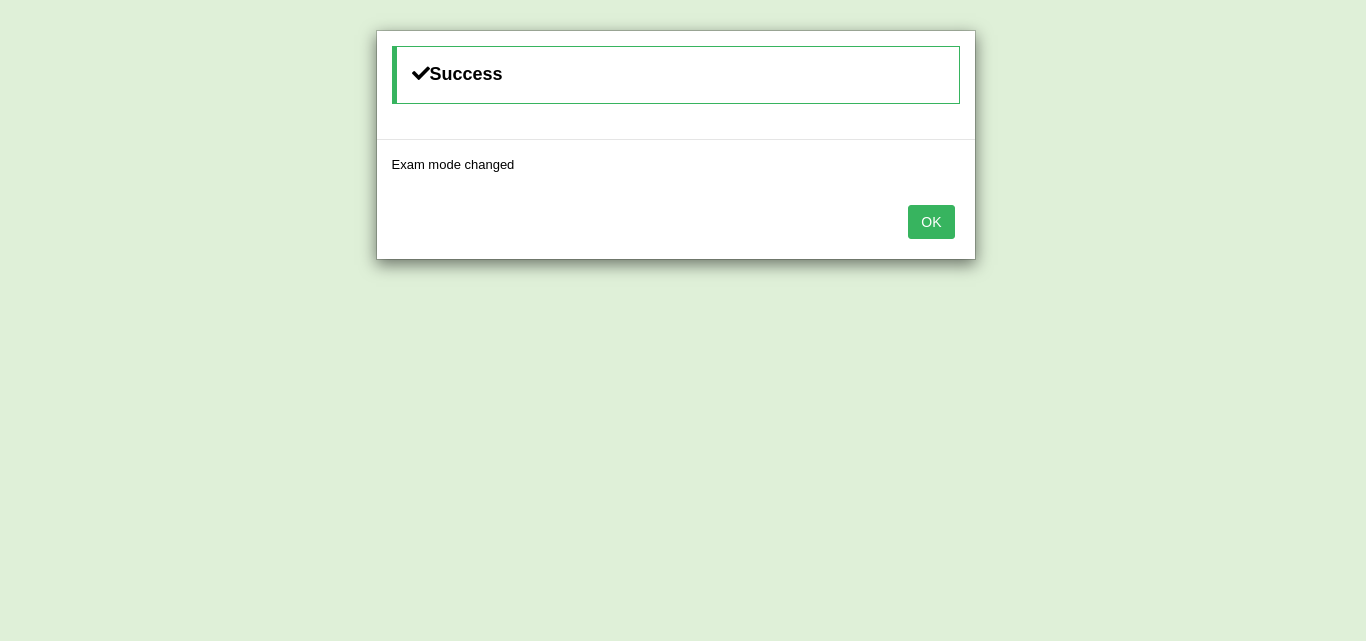 click on "OK" at bounding box center [931, 222] 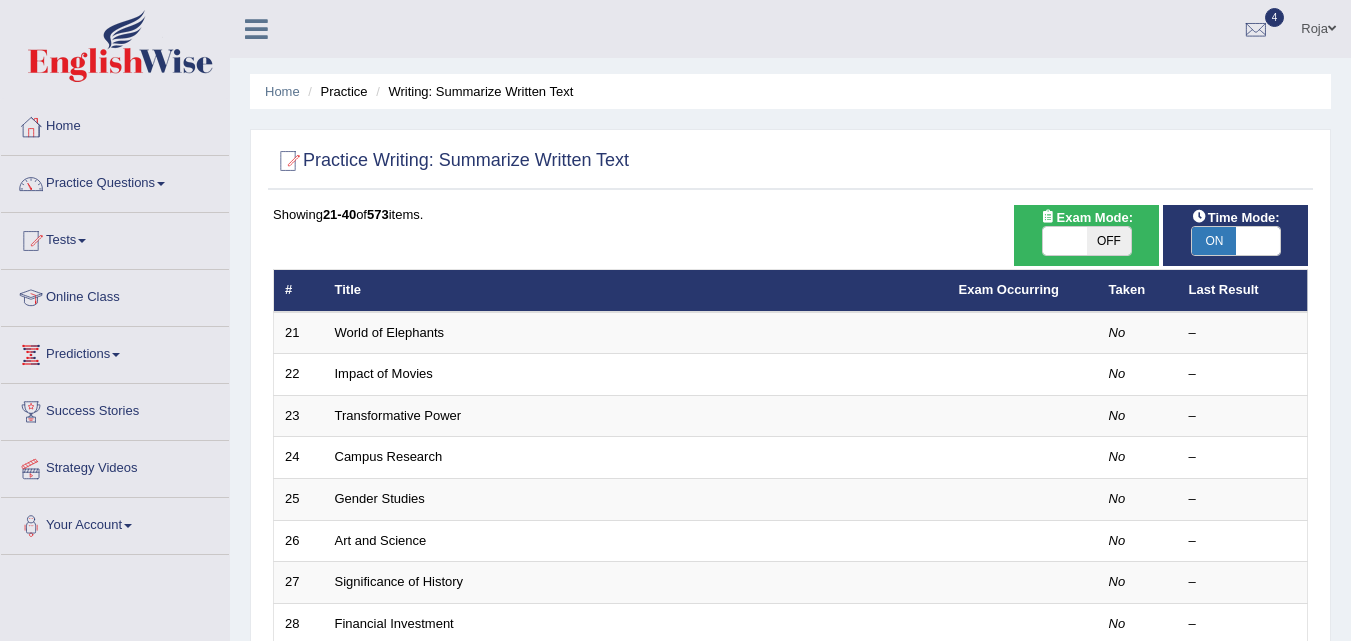 scroll, scrollTop: 0, scrollLeft: 0, axis: both 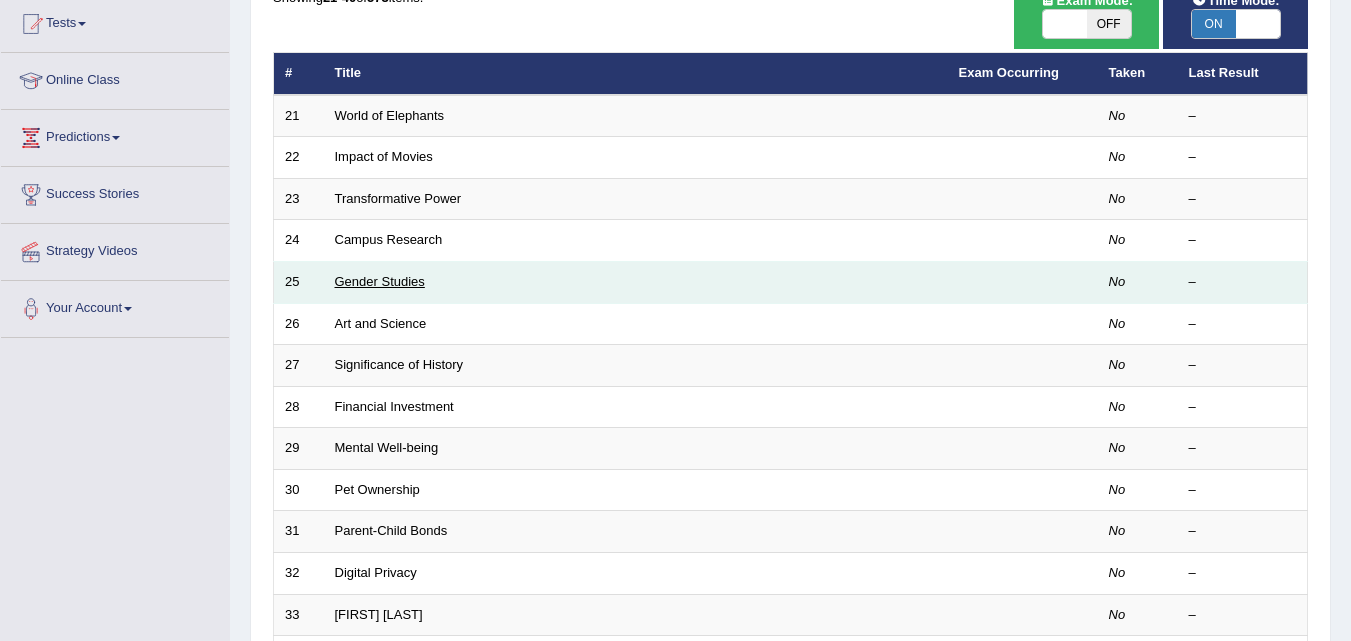 click on "Gender Studies" at bounding box center (380, 281) 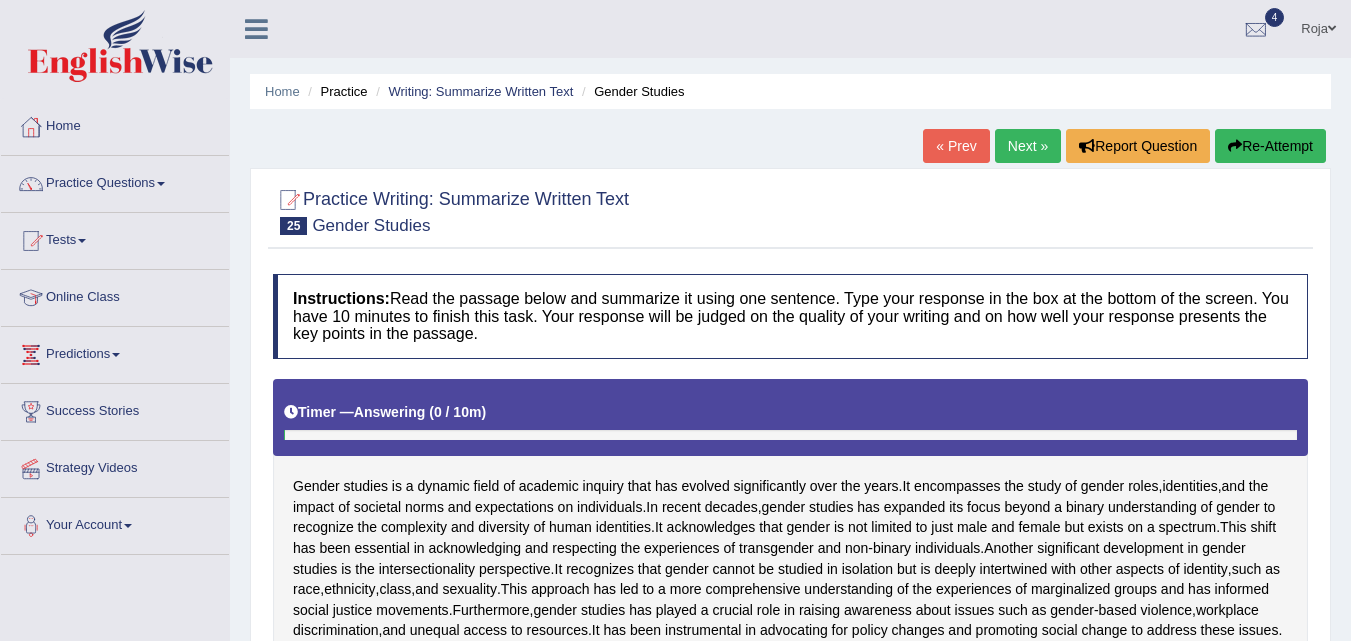scroll, scrollTop: 0, scrollLeft: 0, axis: both 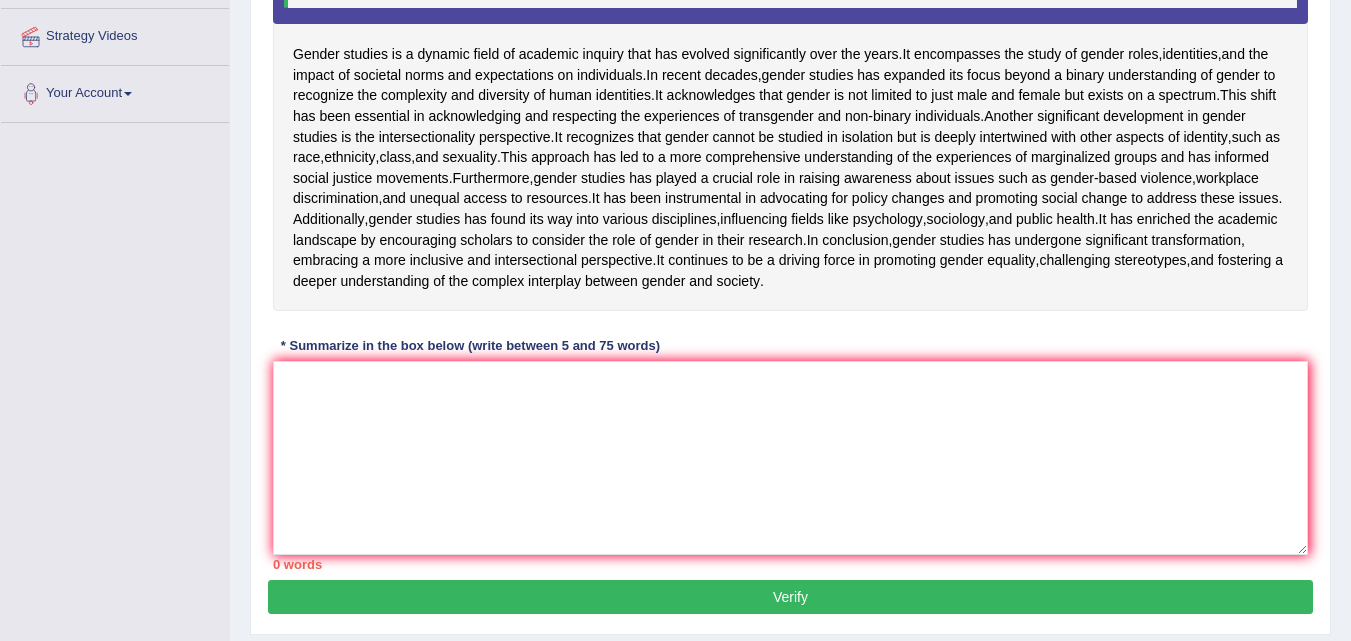 drag, startPoint x: 0, startPoint y: 0, endPoint x: 1352, endPoint y: 435, distance: 1420.2567 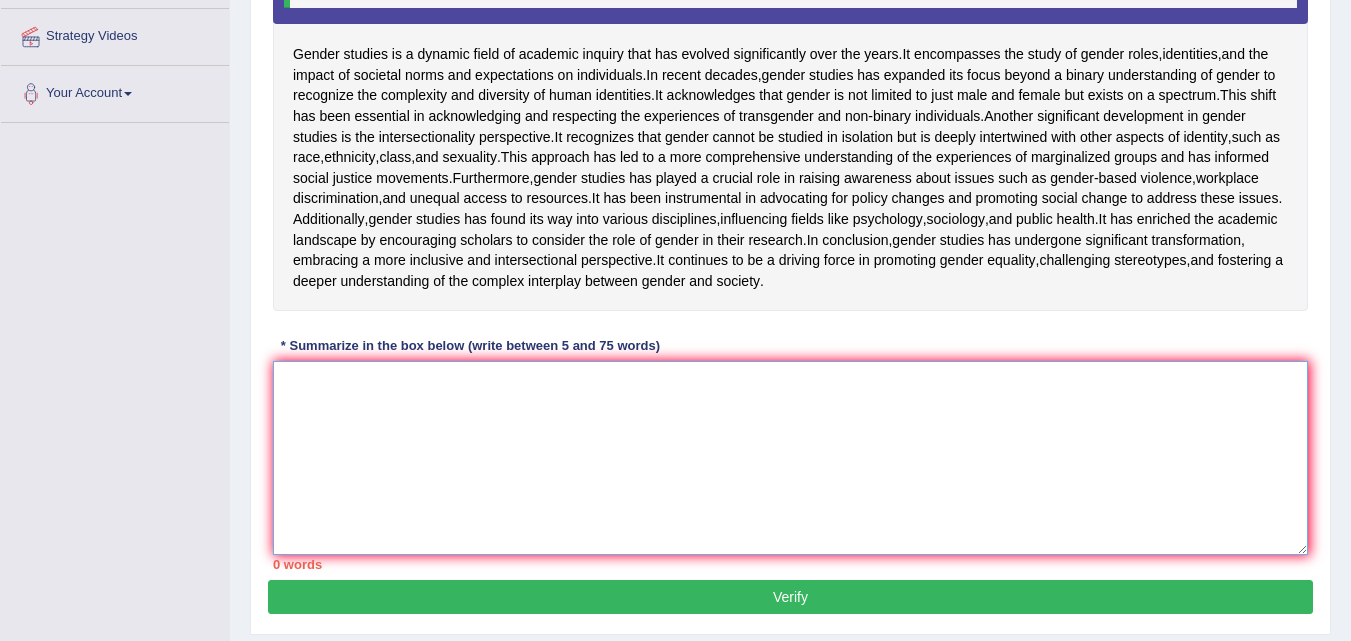 click at bounding box center [790, 458] 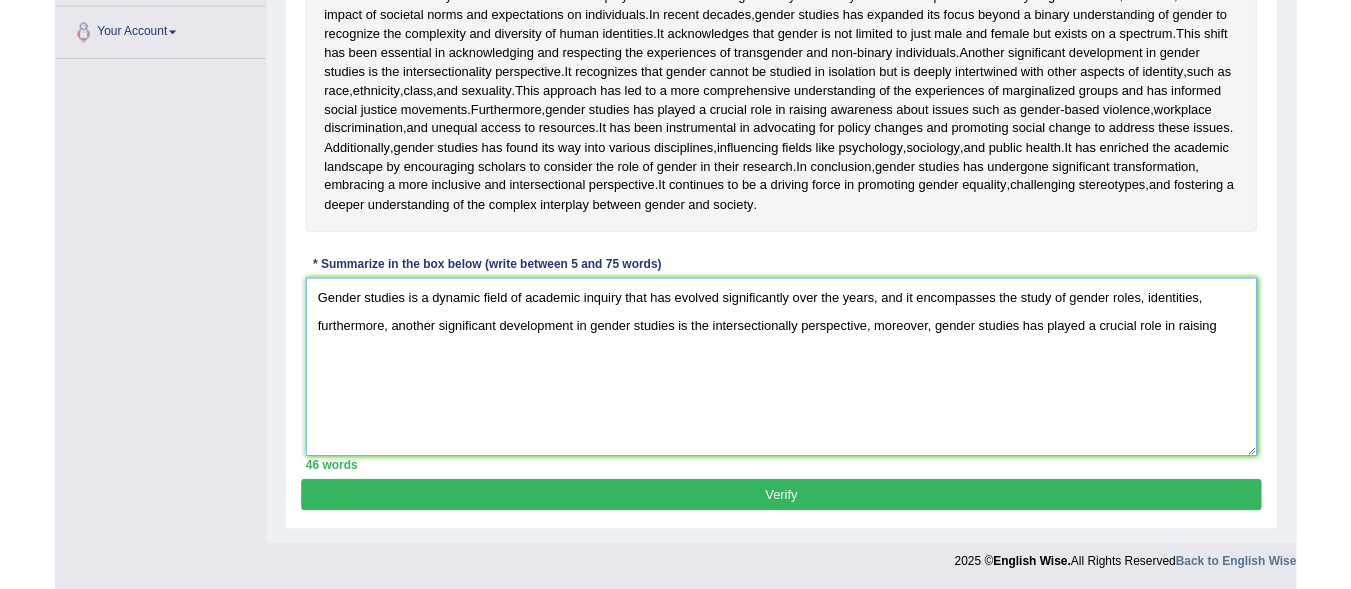 scroll, scrollTop: 506, scrollLeft: 0, axis: vertical 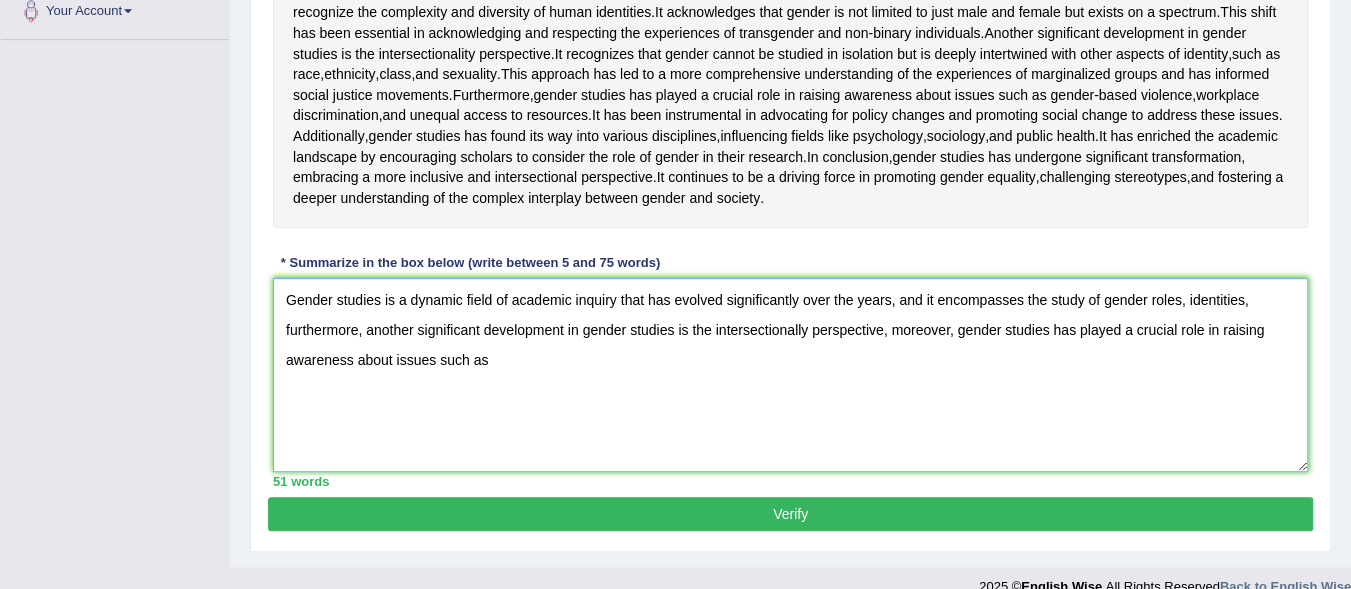 click on "Gender studies is a dynamic field of academic inquiry that has evolved significantly over the years, and it encompasses the study of gender roles, identities, furthermore, another significant development in gender studies is the intersectionally perspective, moreover, gender studies has played a crucial role in raising awareness about issues such as" at bounding box center (790, 375) 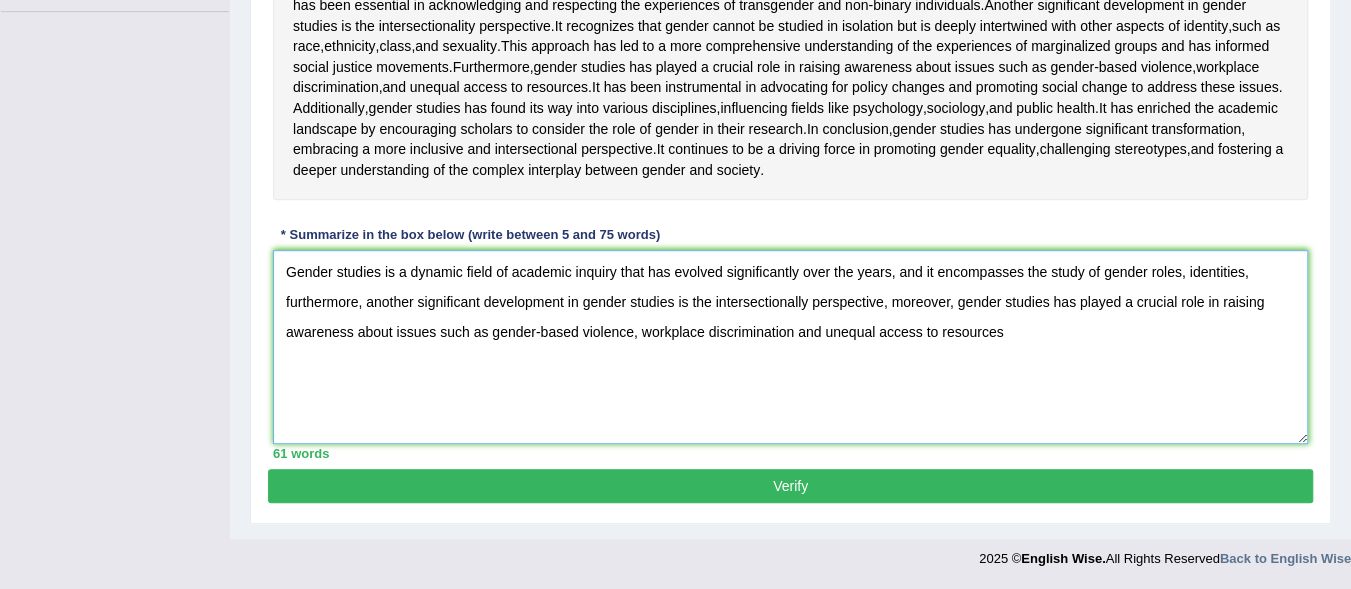 scroll, scrollTop: 634, scrollLeft: 0, axis: vertical 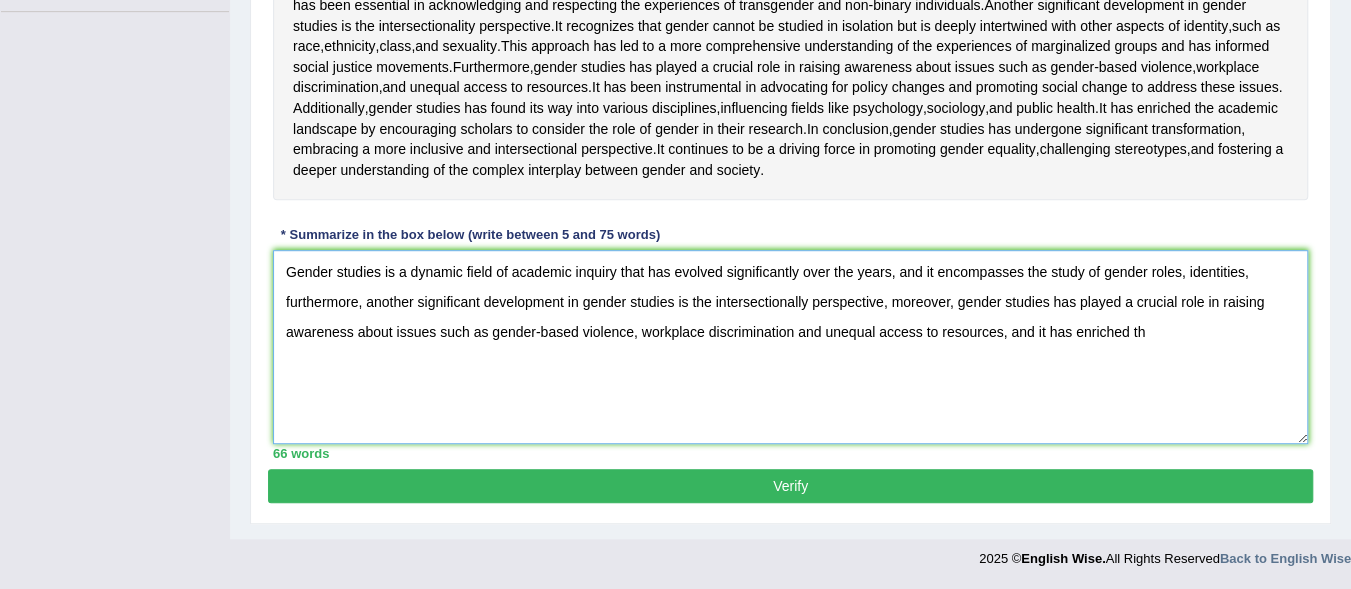drag, startPoint x: 1039, startPoint y: 387, endPoint x: 1149, endPoint y: 378, distance: 110.36757 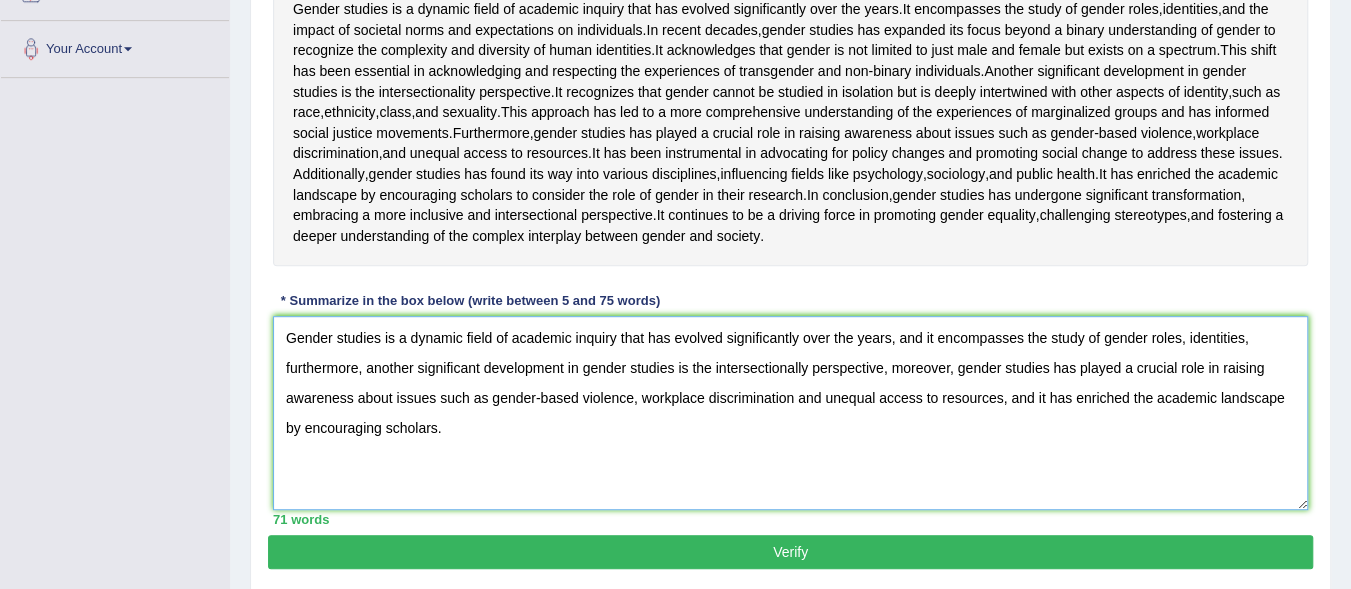 scroll, scrollTop: 475, scrollLeft: 0, axis: vertical 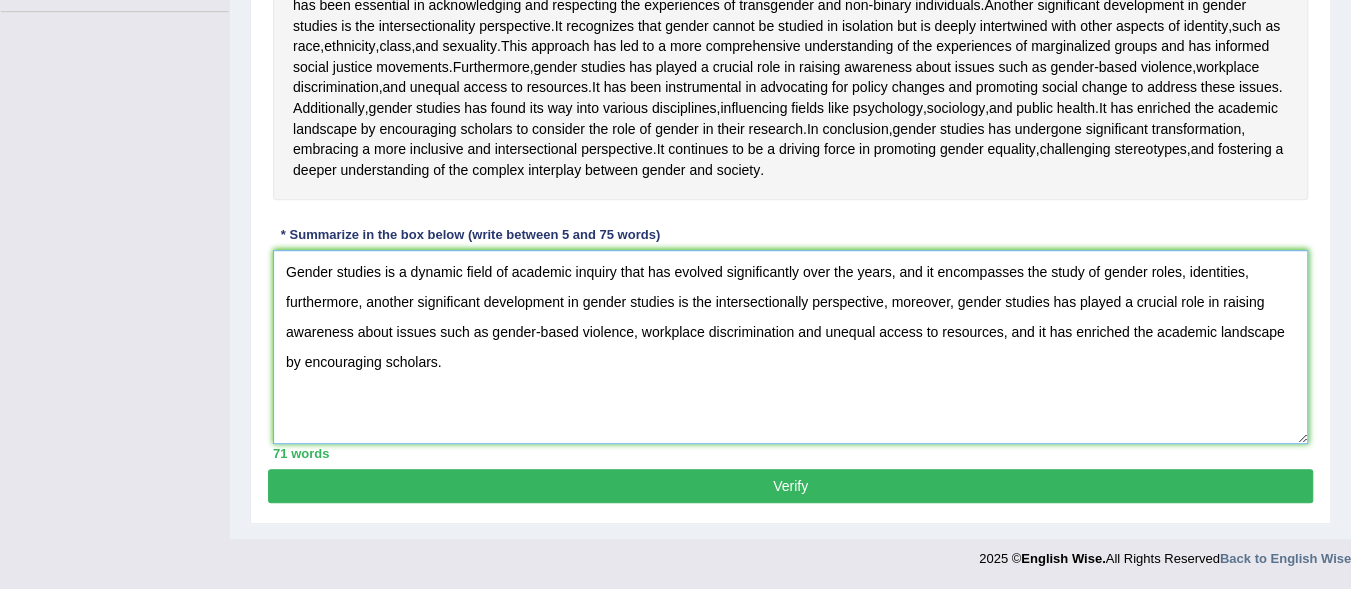 drag, startPoint x: 716, startPoint y: 396, endPoint x: 875, endPoint y: 392, distance: 159.05031 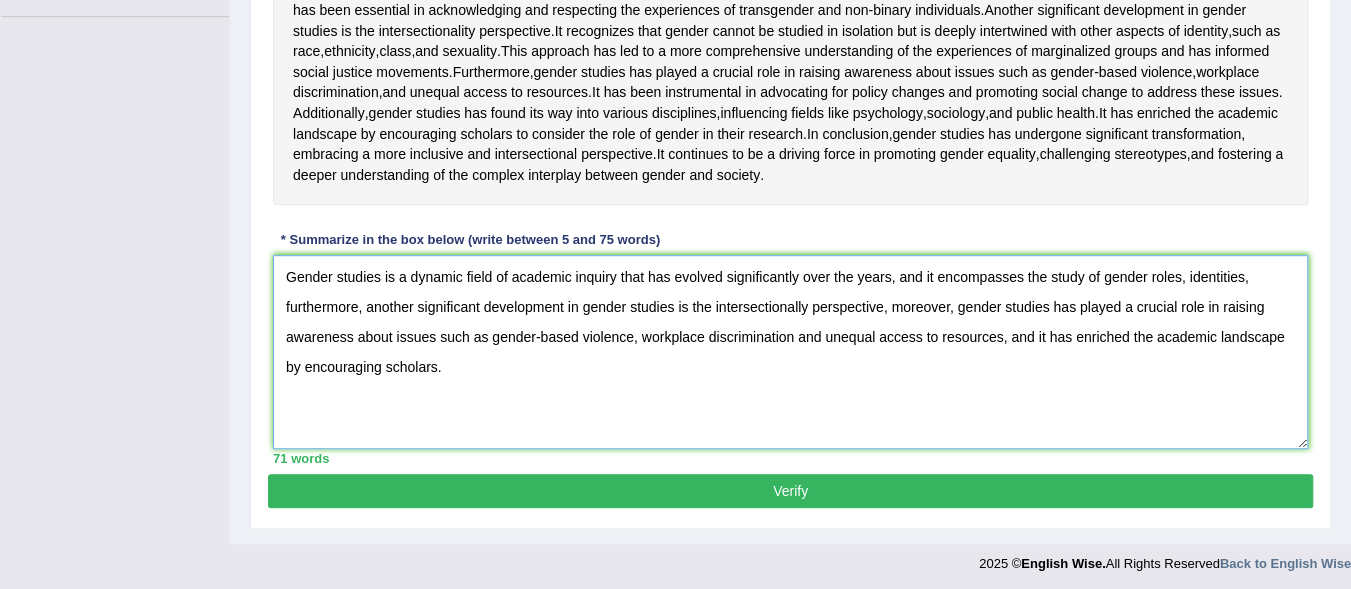 scroll, scrollTop: 532, scrollLeft: 0, axis: vertical 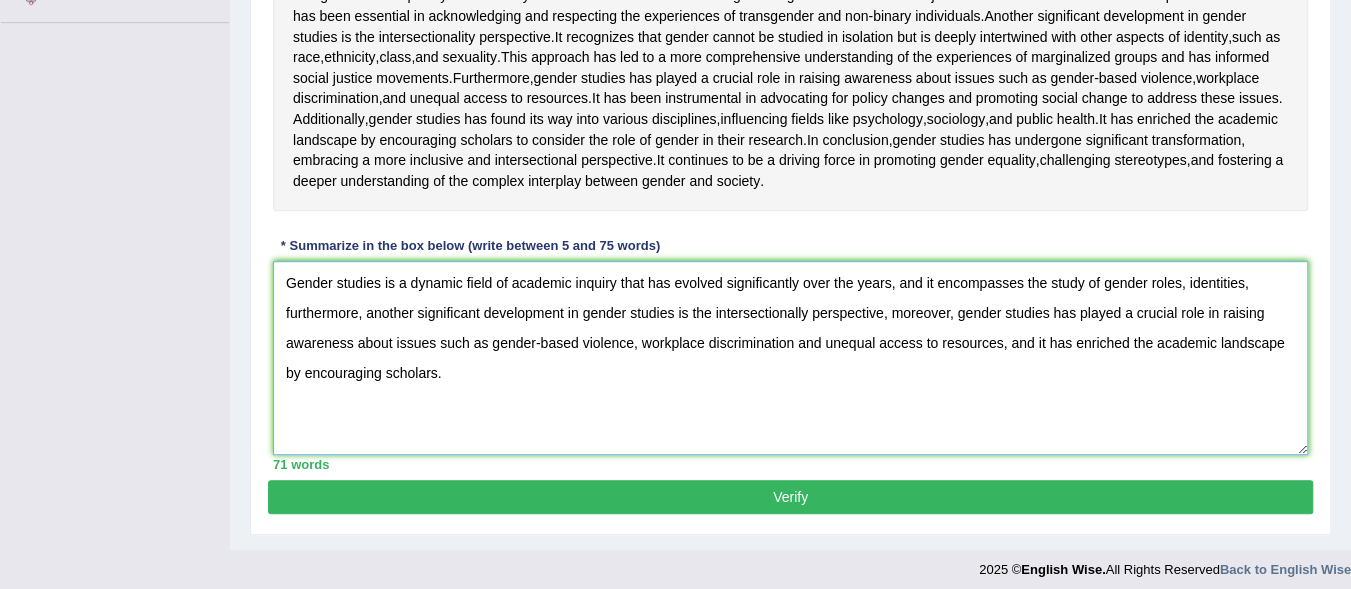 drag, startPoint x: 367, startPoint y: 456, endPoint x: 953, endPoint y: 451, distance: 586.0213 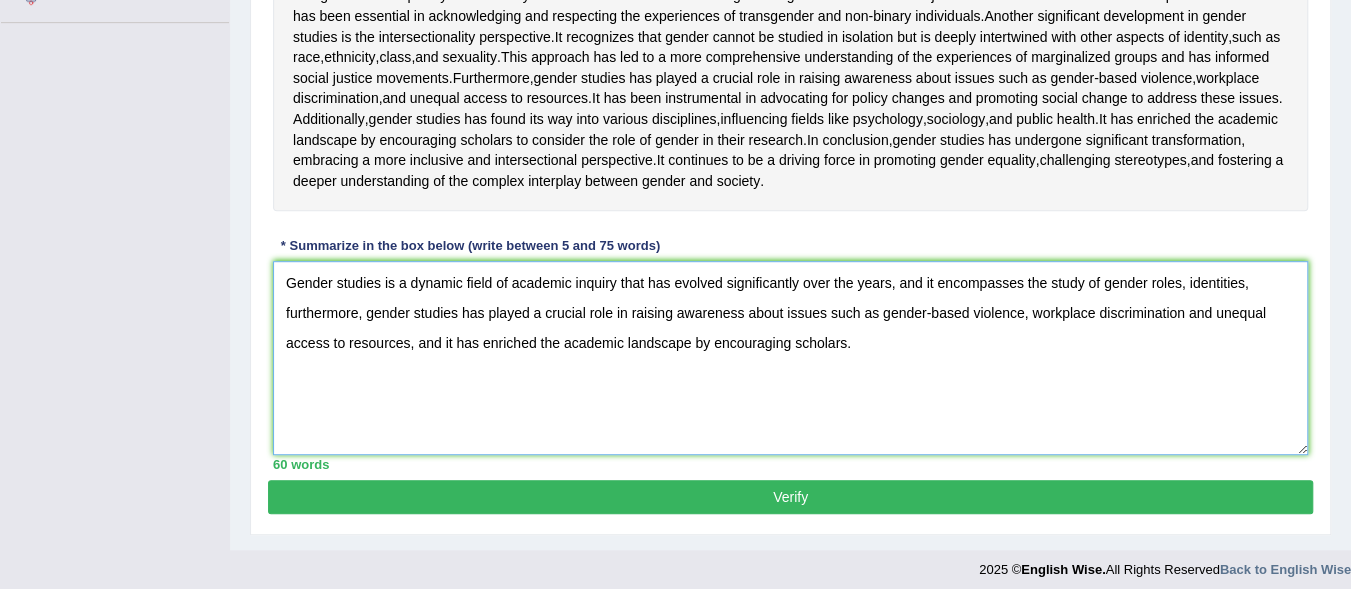 click on "Gender studies is a dynamic field of academic inquiry that has evolved significantly over the years, and it encompasses the study of gender roles, identities, furthermore, gender studies has played a crucial role in raising awareness about issues such as gender-based violence, workplace discrimination and unequal access to resources, and it has enriched the academic landscape by encouraging scholars." at bounding box center [790, 358] 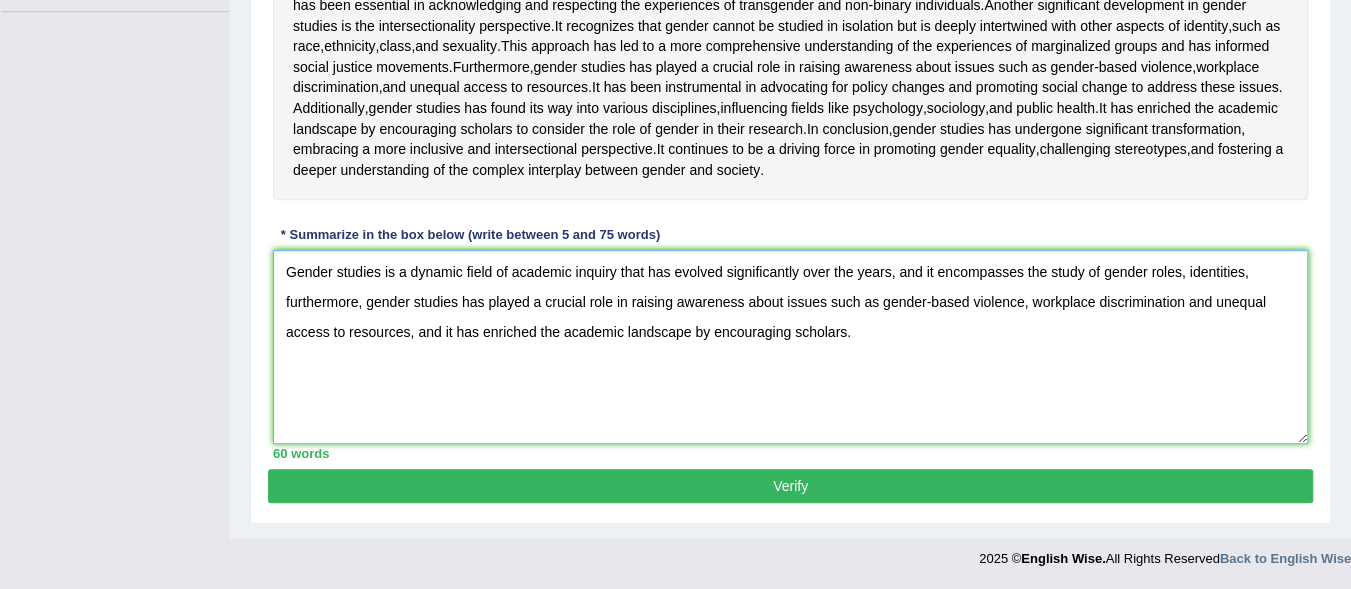 scroll, scrollTop: 577, scrollLeft: 0, axis: vertical 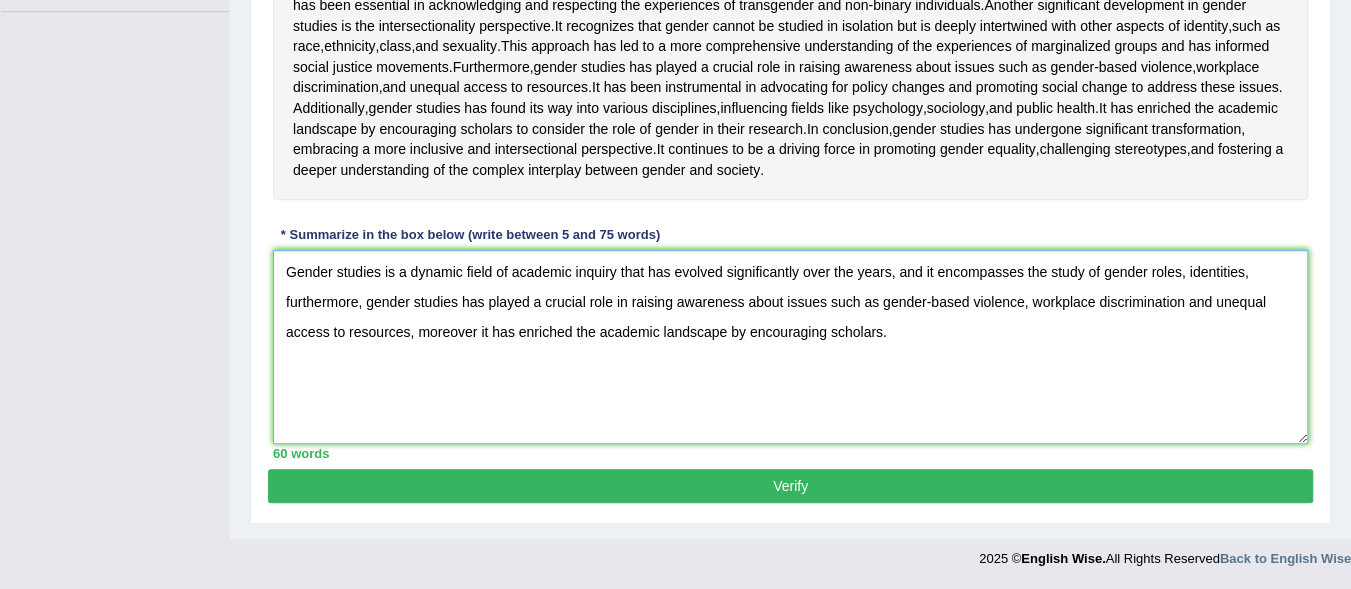 click on "Gender studies is a dynamic field of academic inquiry that has evolved significantly over the years, and it encompasses the study of gender roles, identities, furthermore, gender studies has played a crucial role in raising awareness about issues such as gender-based violence, workplace discrimination and unequal access to resources, moreover it has enriched the academic landscape by encouraging scholars." at bounding box center (790, 347) 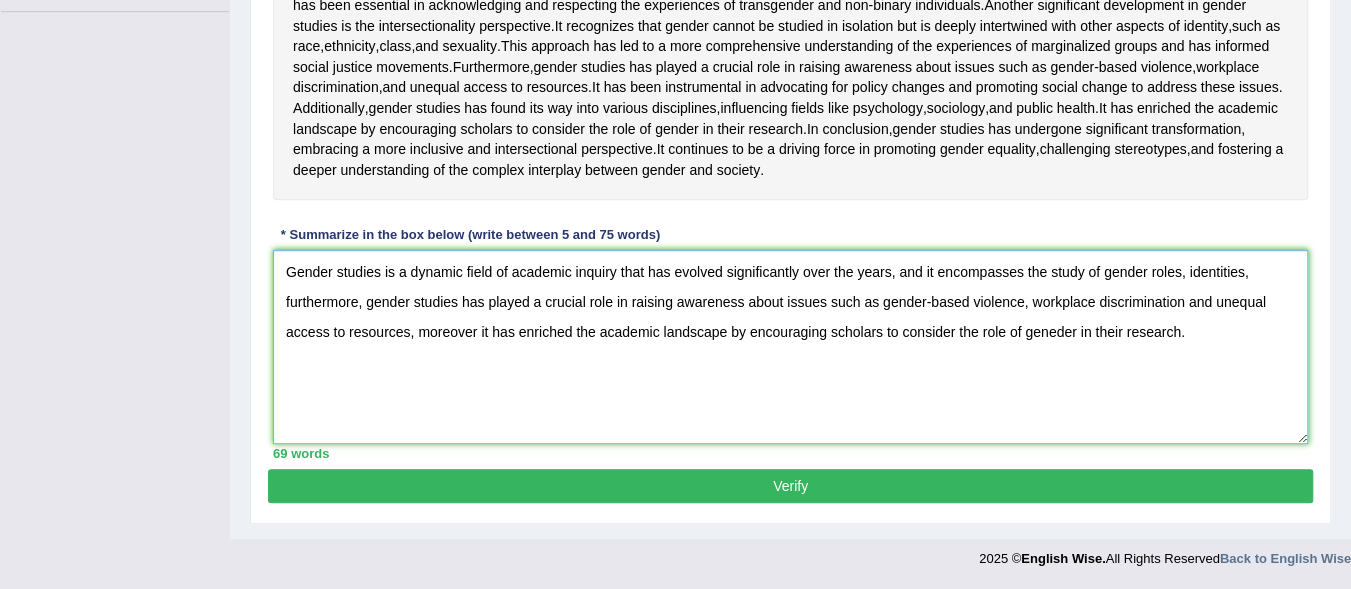 click on "Gender studies is a dynamic field of academic inquiry that has evolved significantly over the years, and it encompasses the study of gender roles, identities, furthermore, gender studies has played a crucial role in raising awareness about issues such as gender-based violence, workplace discrimination and unequal access to resources, moreover it has enriched the academic landscape by encouraging scholars to consider the role of geneder in their research." at bounding box center (790, 347) 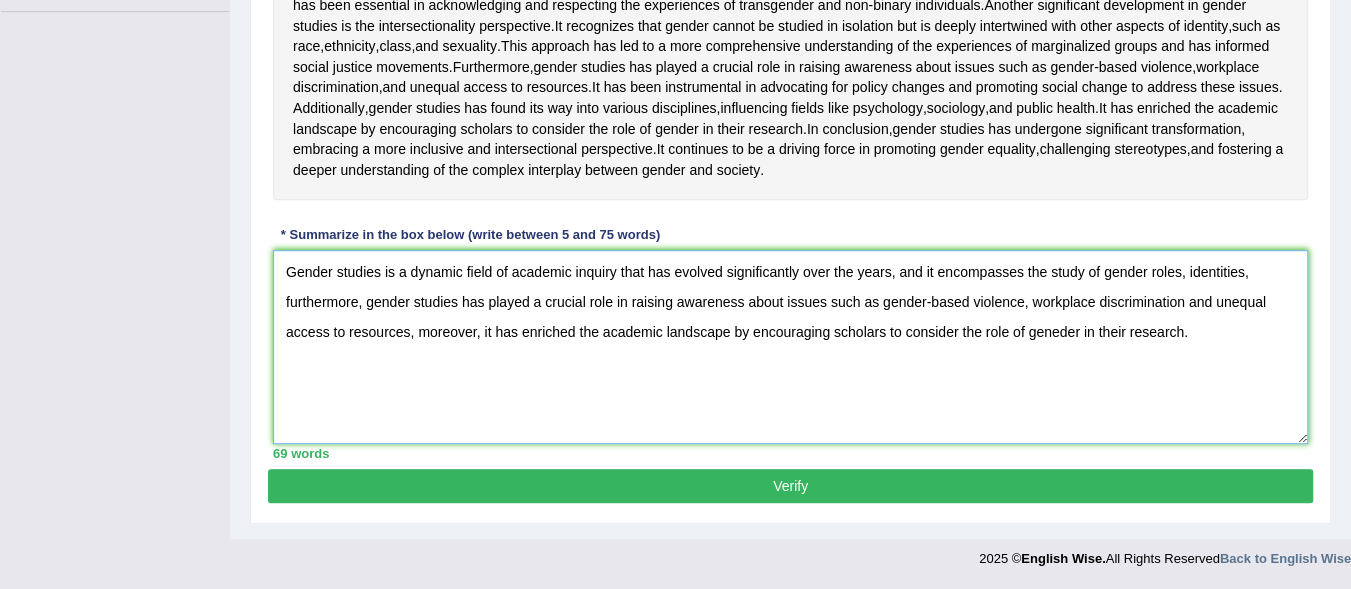 click on "Gender studies is a dynamic field of academic inquiry that has evolved significantly over the years, and it encompasses the study of gender roles, identities, furthermore, gender studies has played a crucial role in raising awareness about issues such as gender-based violence, workplace discrimination and unequal access to resources, moreover, it has enriched the academic landscape by encouraging scholars to consider the role of geneder in their research." at bounding box center [790, 347] 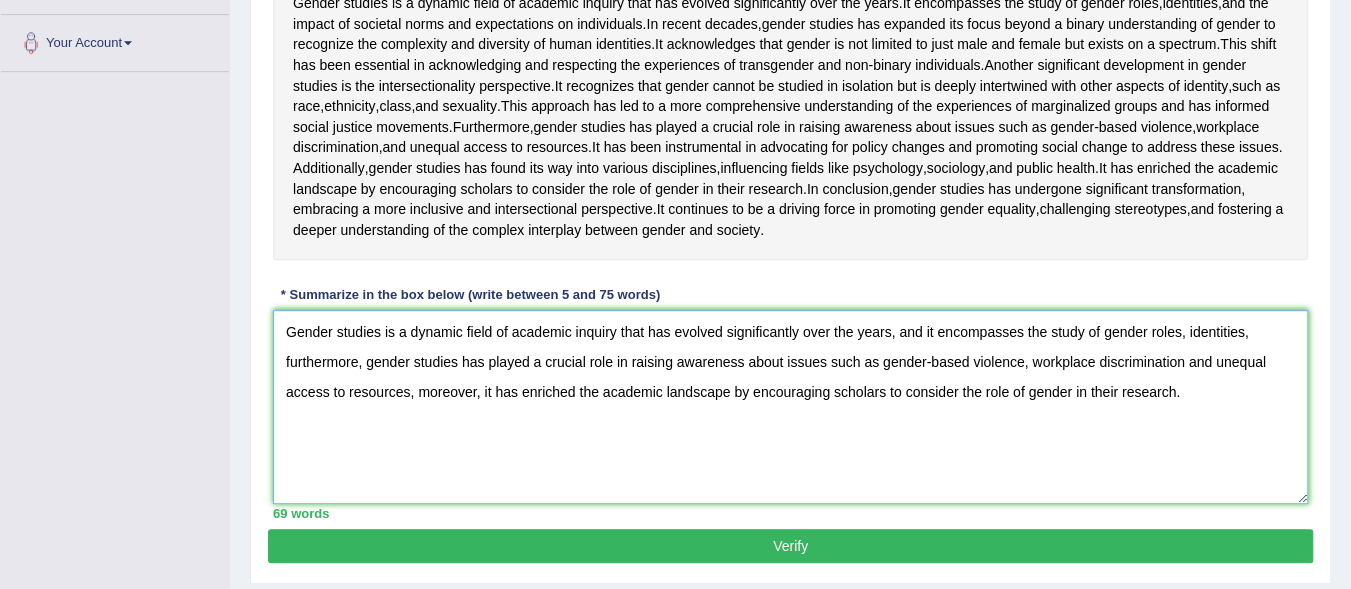 scroll, scrollTop: 492, scrollLeft: 0, axis: vertical 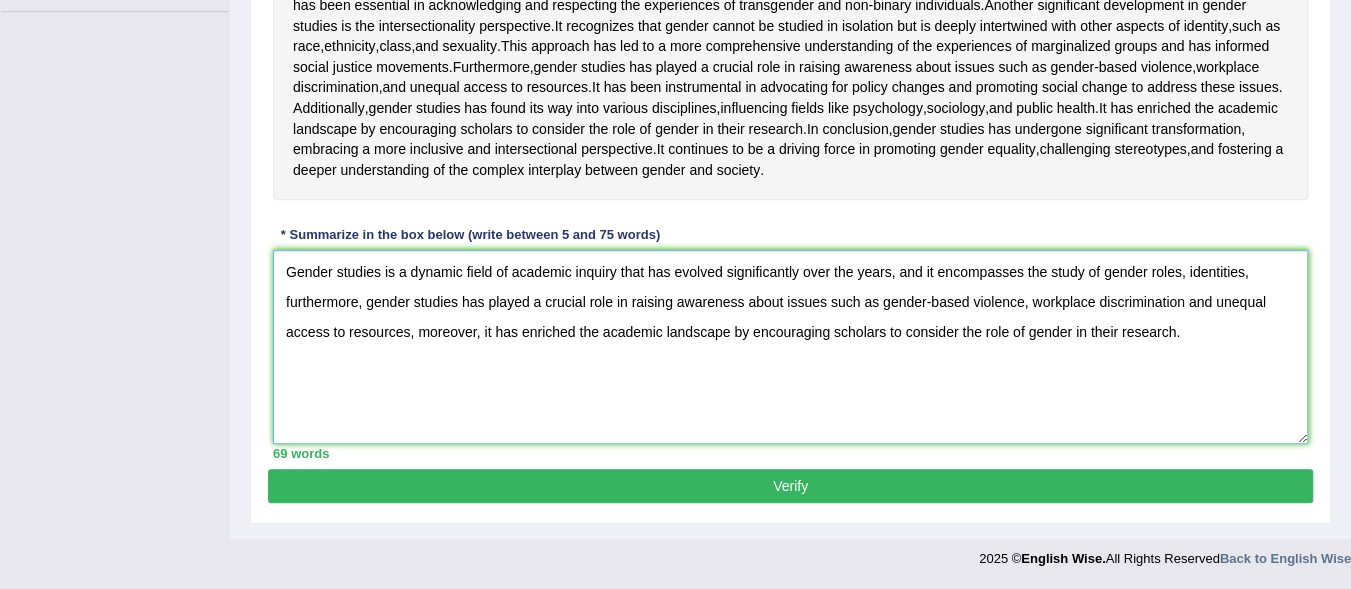 type on "Gender studies is a dynamic field of academic inquiry that has evolved significantly over the years, and it encompasses the study of gender roles, identities, furthermore, gender studies has played a crucial role in raising awareness about issues such as gender-based violence, workplace discrimination and unequal access to resources, moreover, it has enriched the academic landscape by encouraging scholars to consider the role of gender in their research." 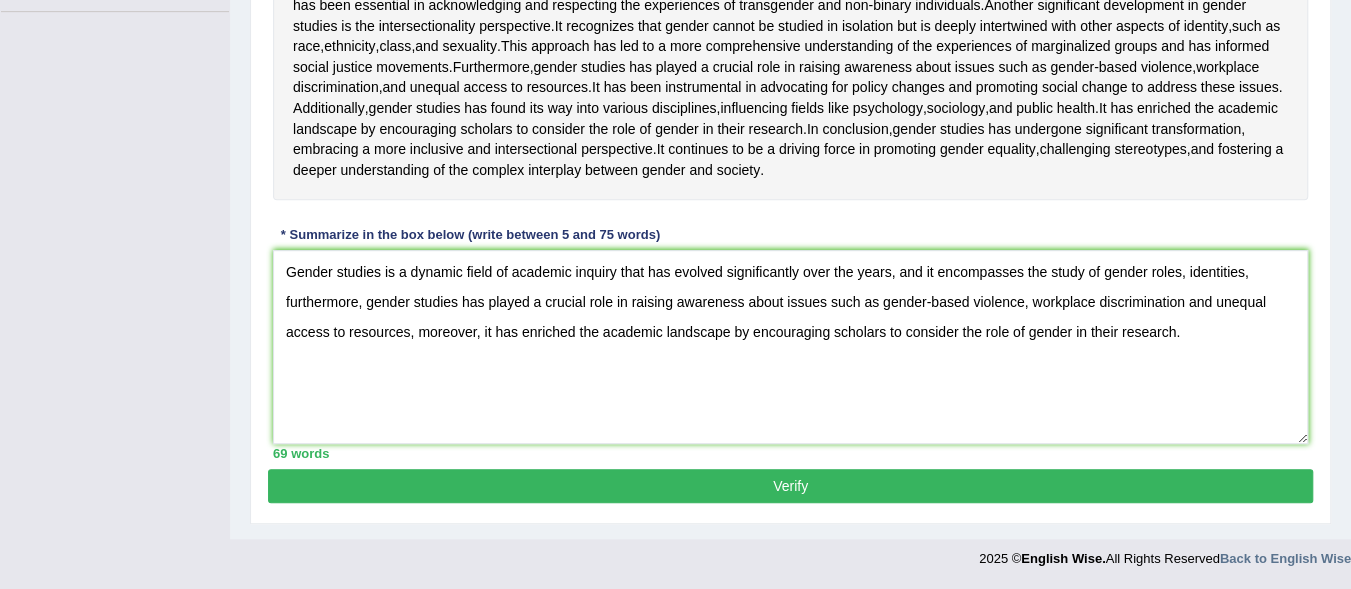 click on "Verify" at bounding box center [790, 486] 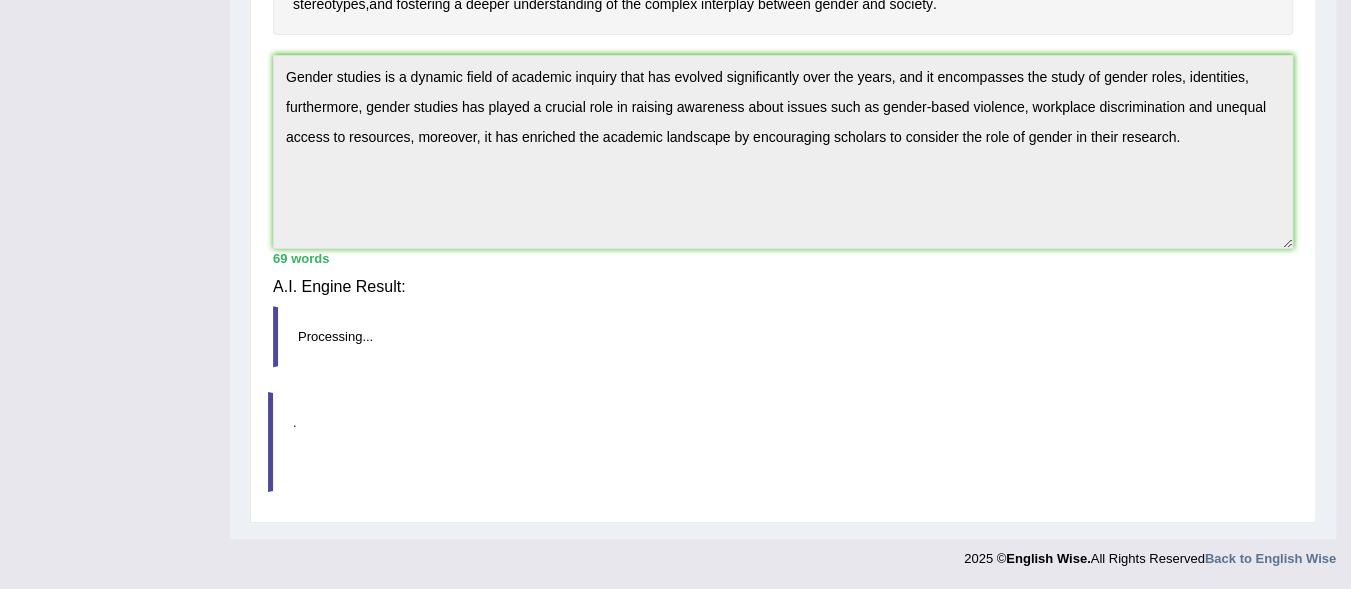 scroll, scrollTop: 594, scrollLeft: 0, axis: vertical 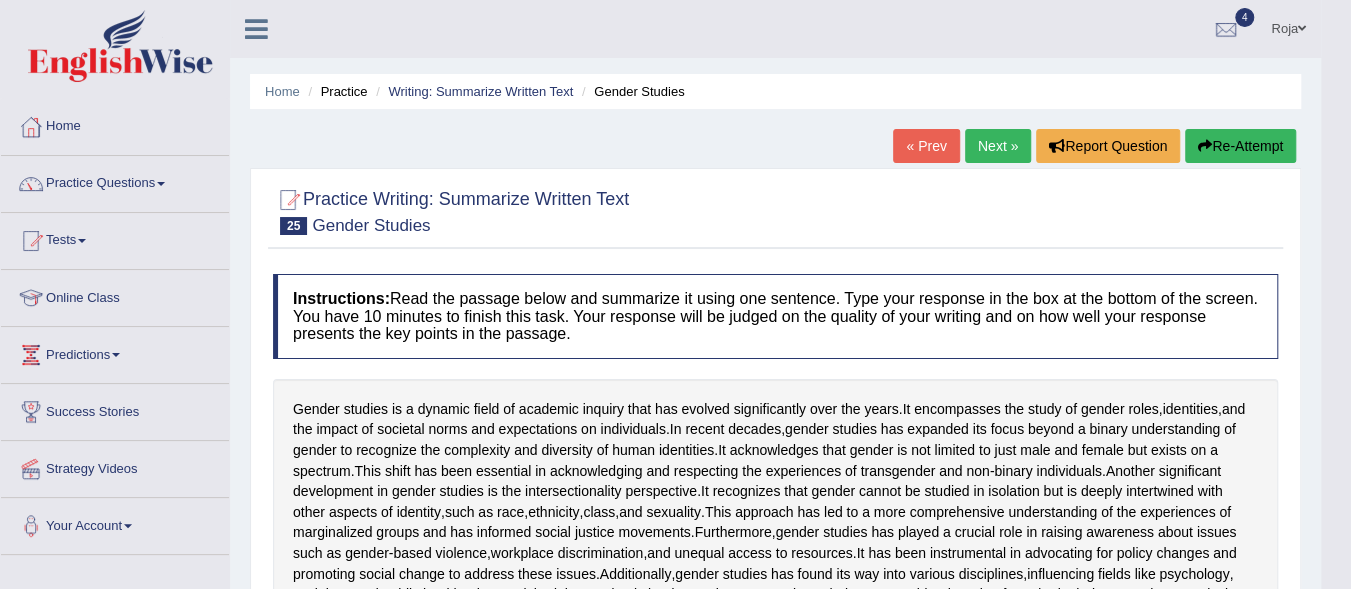 click on "Next »" at bounding box center (998, 146) 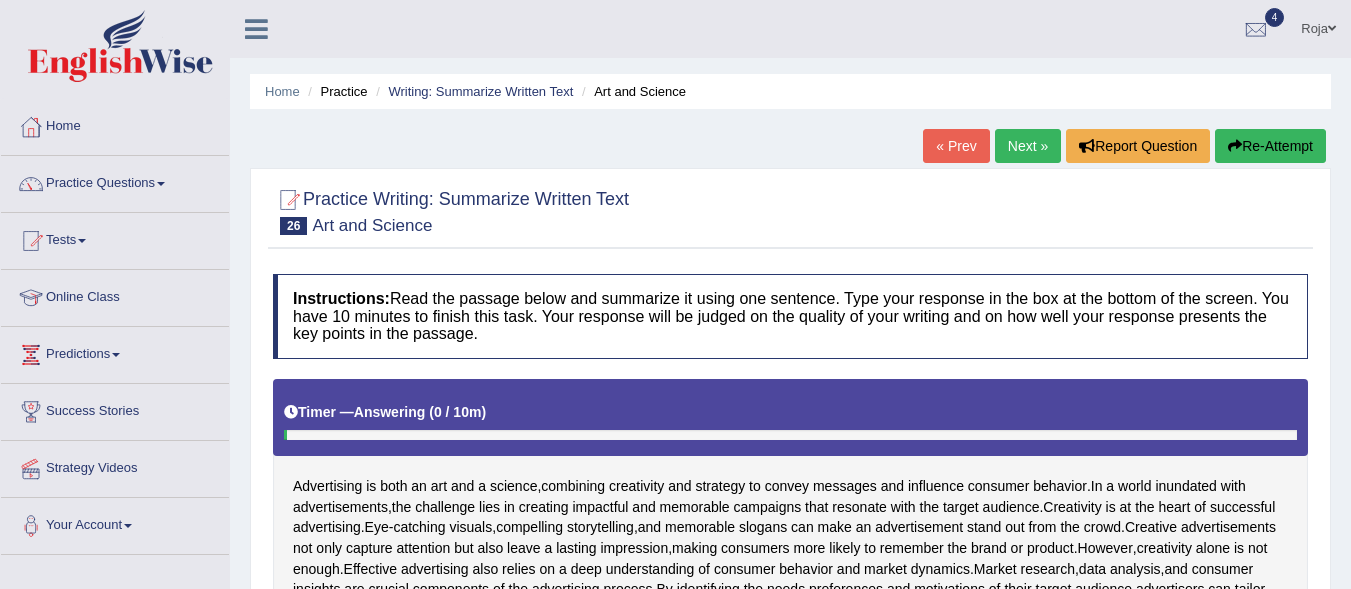 scroll, scrollTop: 0, scrollLeft: 0, axis: both 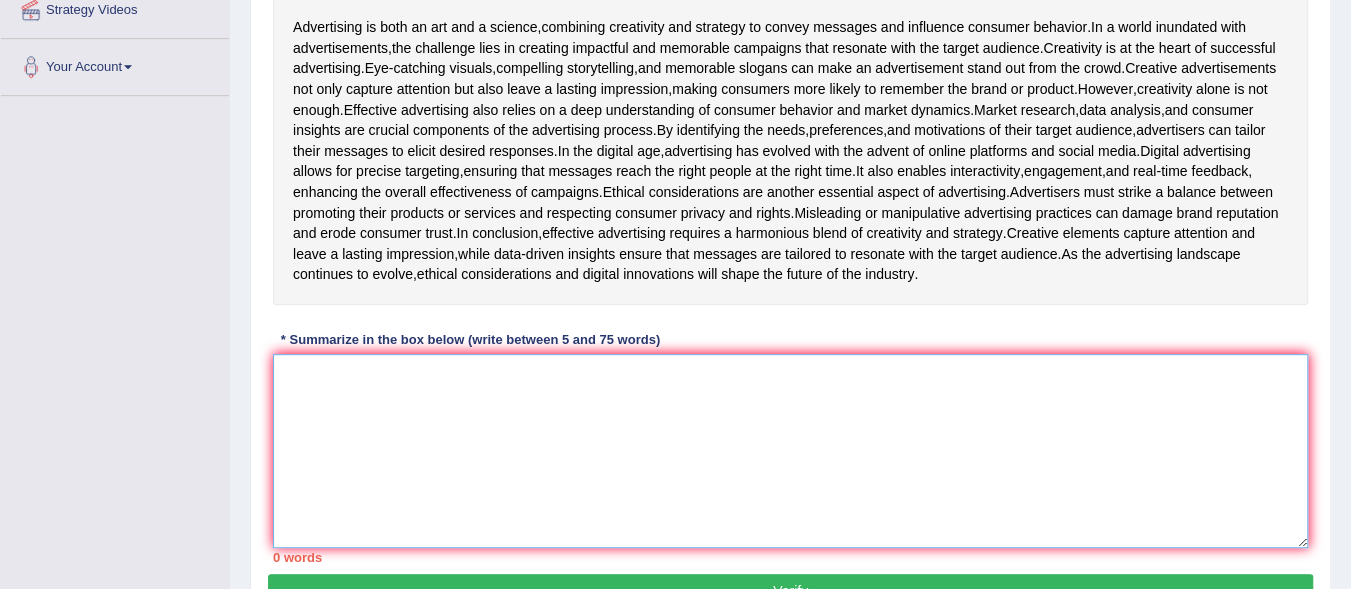 click at bounding box center (790, 451) 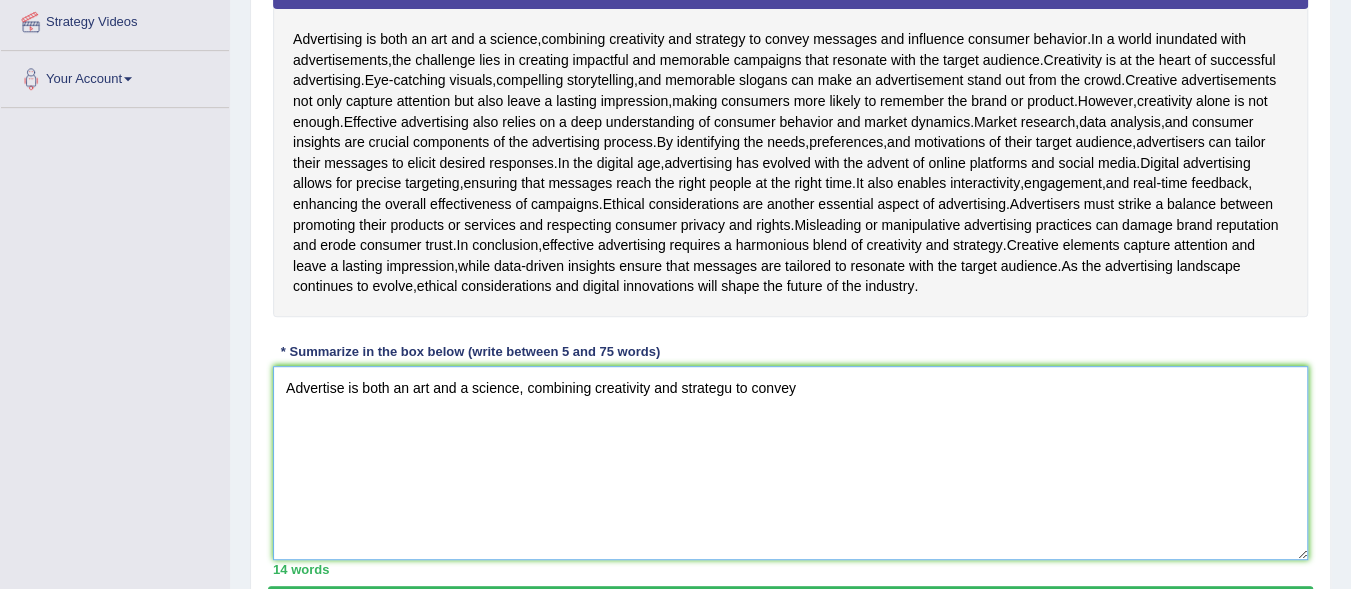 scroll, scrollTop: 509, scrollLeft: 0, axis: vertical 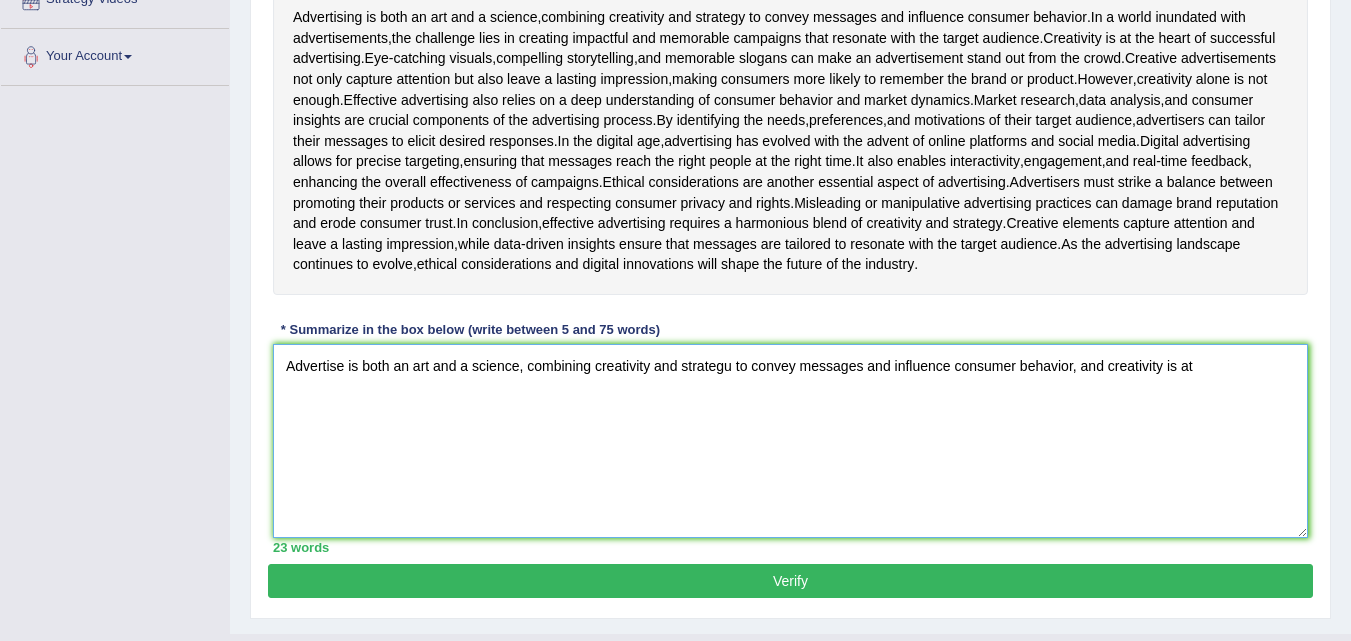 click on "Advertise is both an art and a science, combining creativity and strategu to convey messages and influence consumer behavior, and creativity is at" at bounding box center (790, 441) 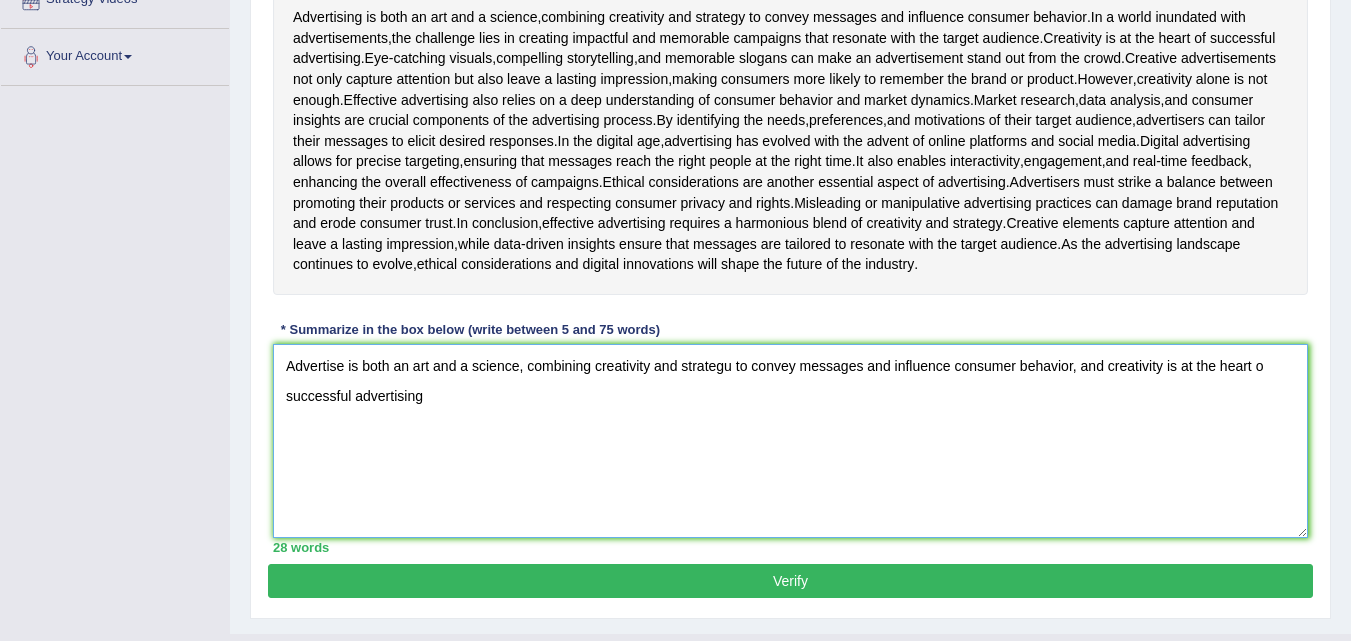 click on "Advertise is both an art and a science, combining creativity and strategu to convey messages and influence consumer behavior, and creativity is at the heart o successful advertising" at bounding box center (790, 441) 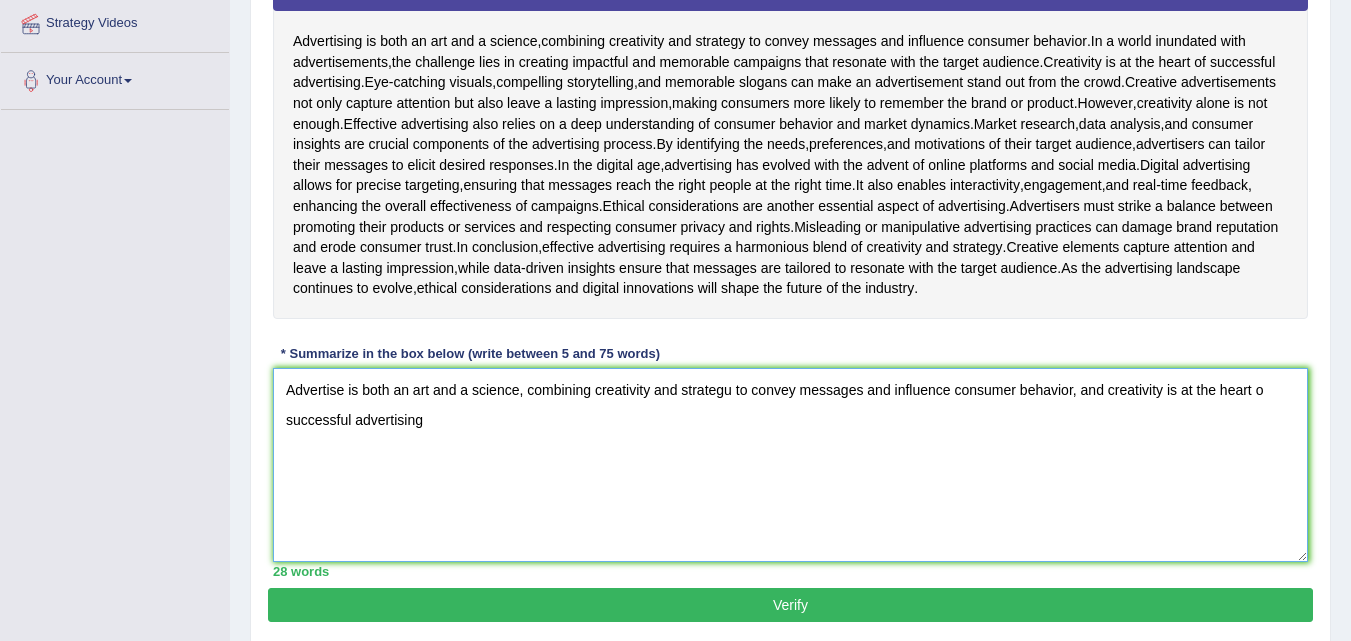 scroll, scrollTop: 450, scrollLeft: 0, axis: vertical 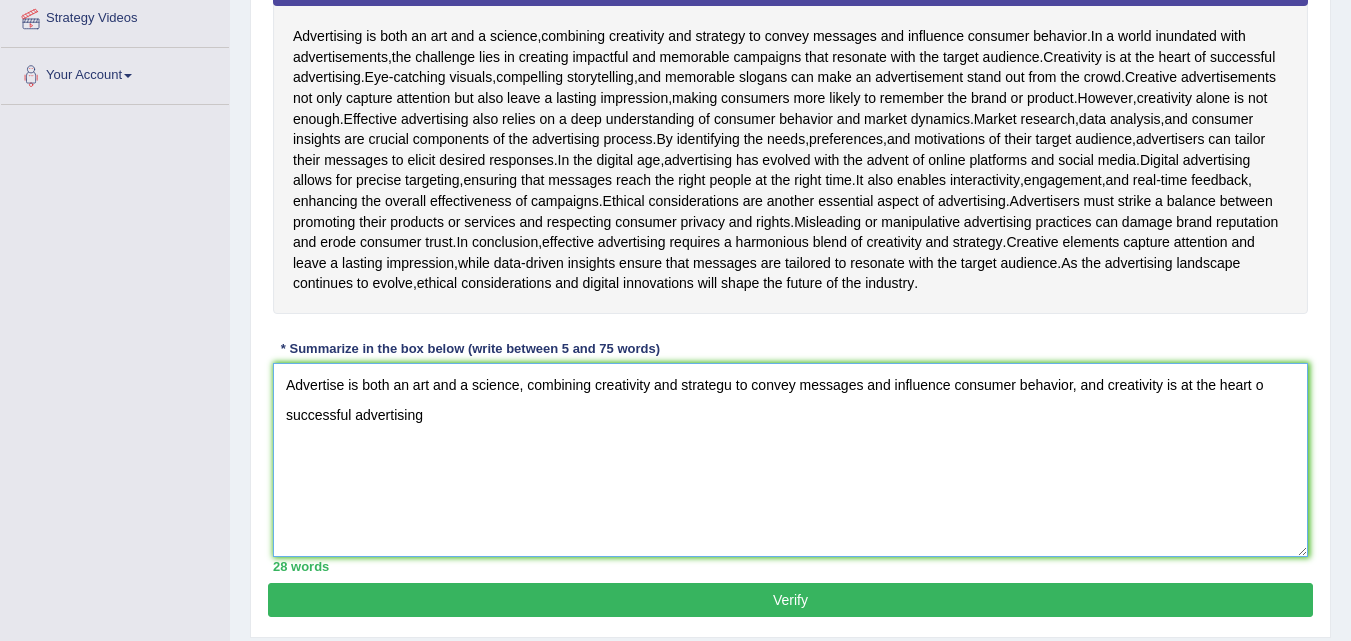 click on "Advertise is both an art and a science, combining creativity and strategu to convey messages and influence consumer behavior, and creativity is at the heart o successful advertising" at bounding box center (790, 460) 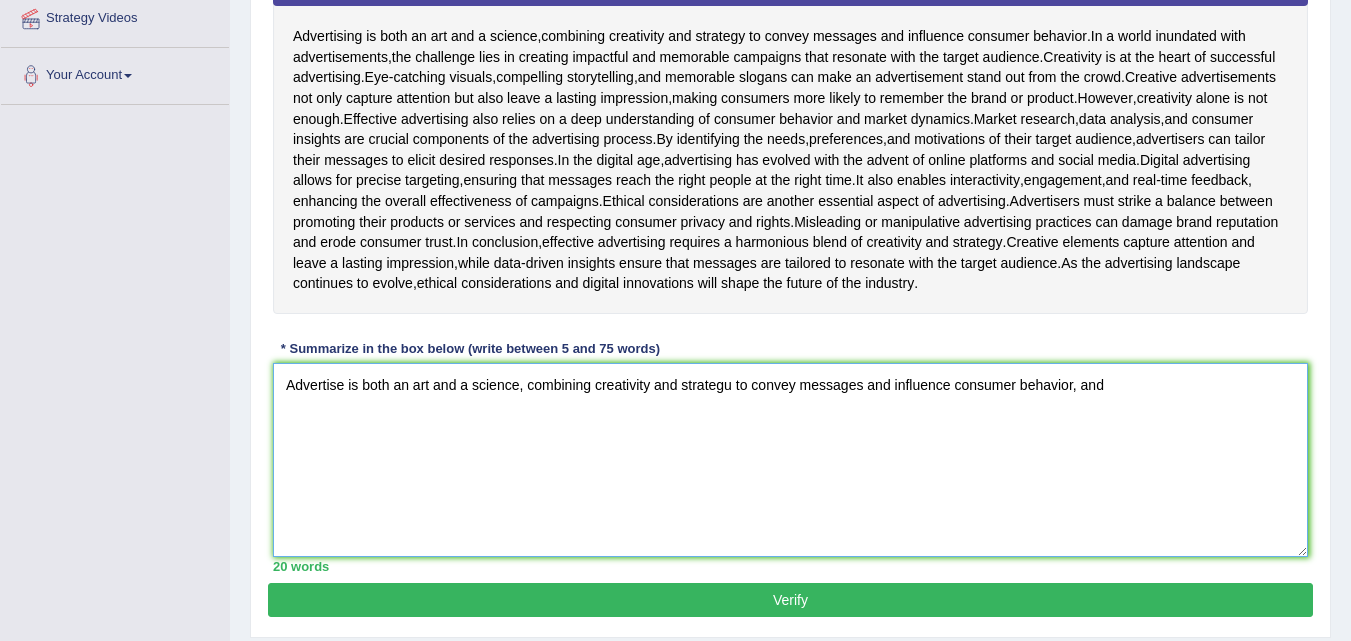 click on "Advertise is both an art and a science, combining creativity and strategu to convey messages and influence consumer behavior, and" at bounding box center (790, 460) 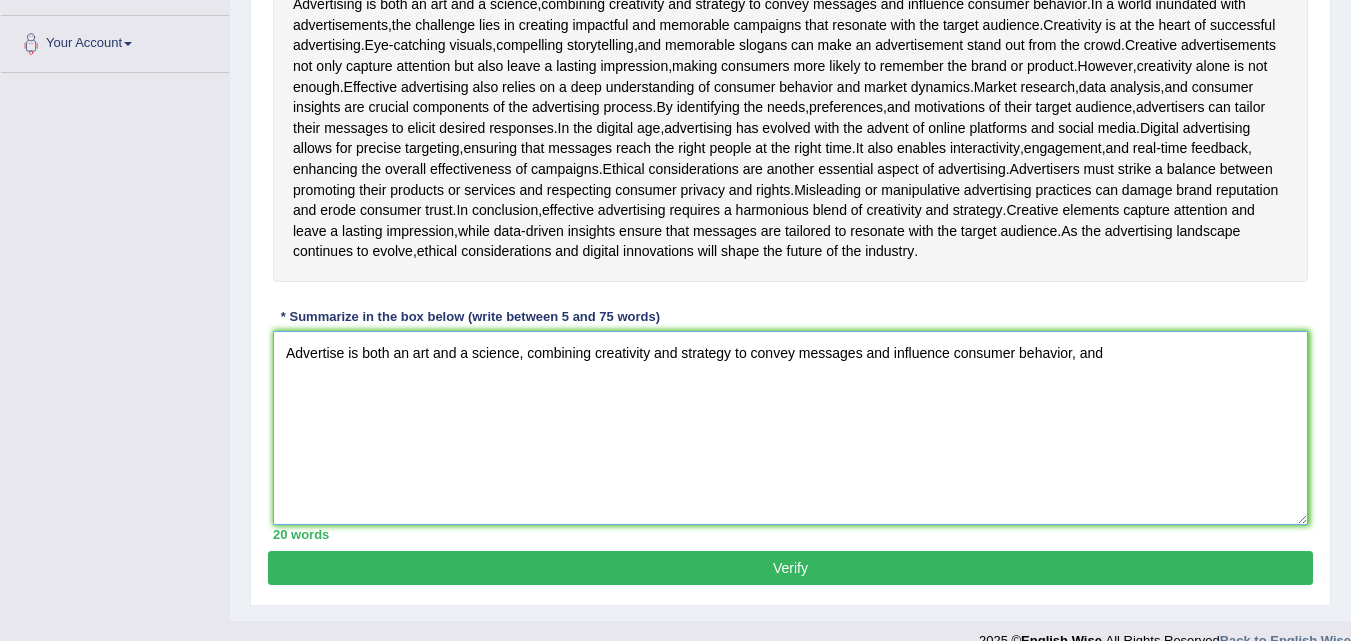 scroll, scrollTop: 498, scrollLeft: 0, axis: vertical 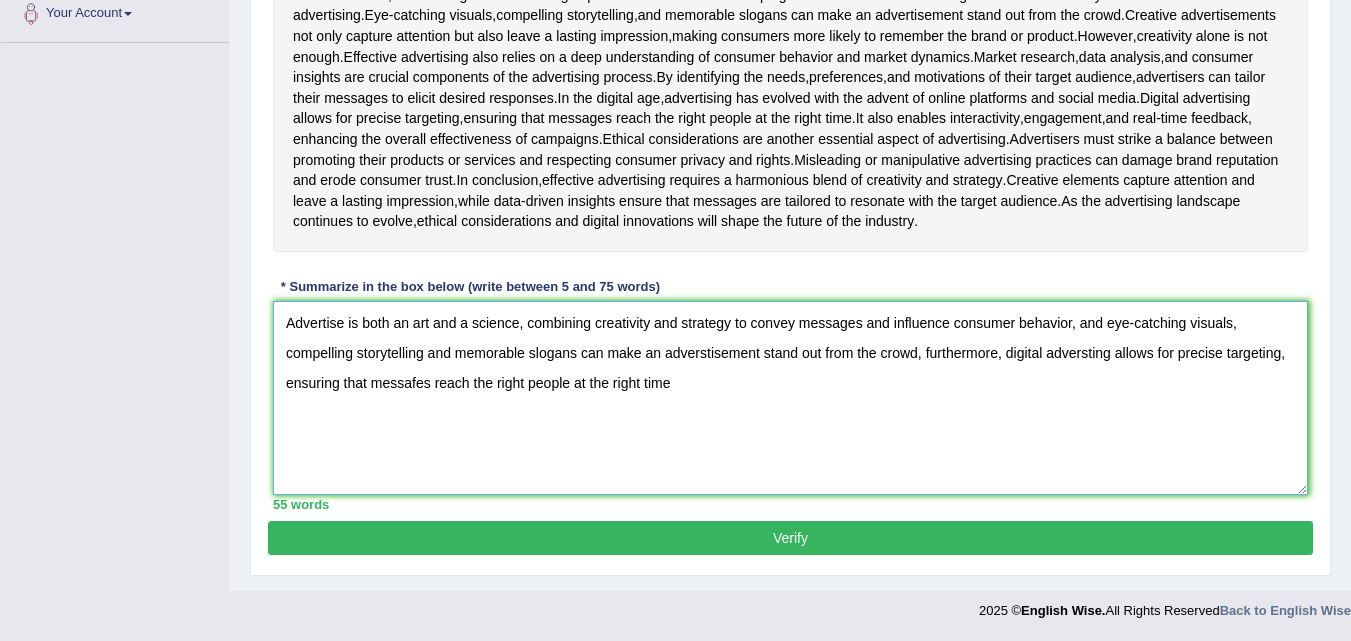 click on "Advertise is both an art and a science, combining creativity and strategy to convey messages and influence consumer behavior, and eye-catching visuals, compelling storytelling and memorable slogans can make an adverstisement stand out from the crowd, furthermore, digital adversting allows for precise targeting, ensuring that messafes reach the right people at the right time" at bounding box center [790, 398] 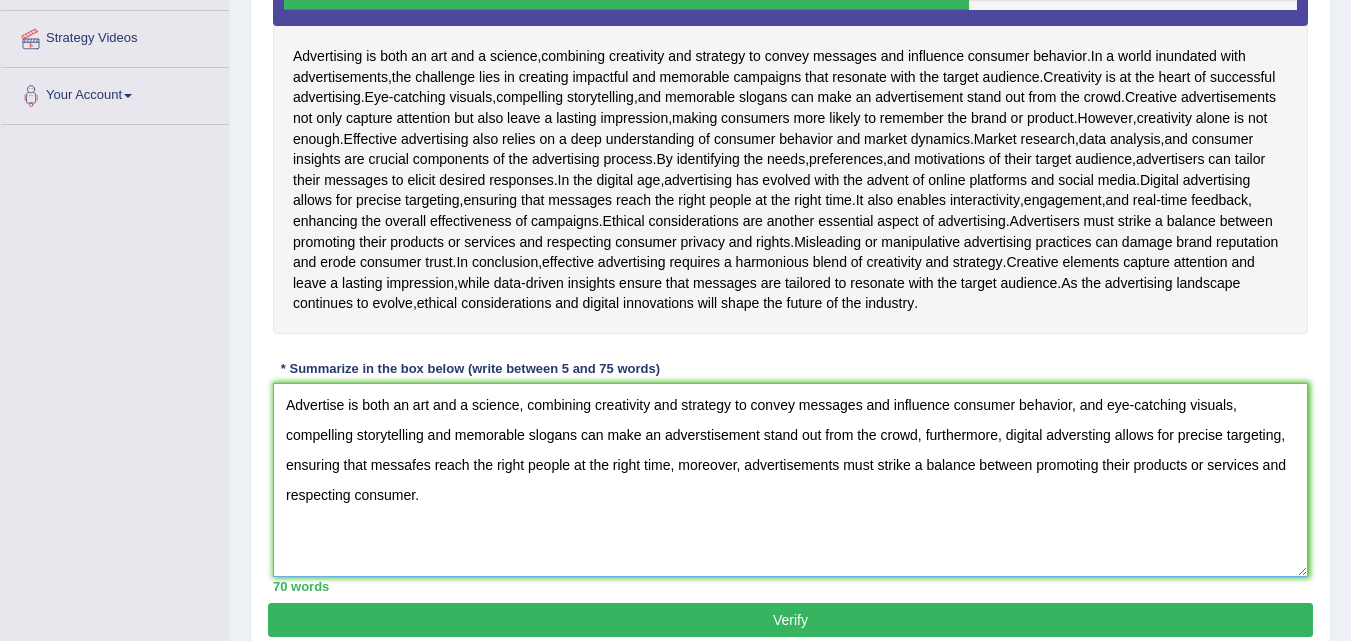 scroll, scrollTop: 413, scrollLeft: 0, axis: vertical 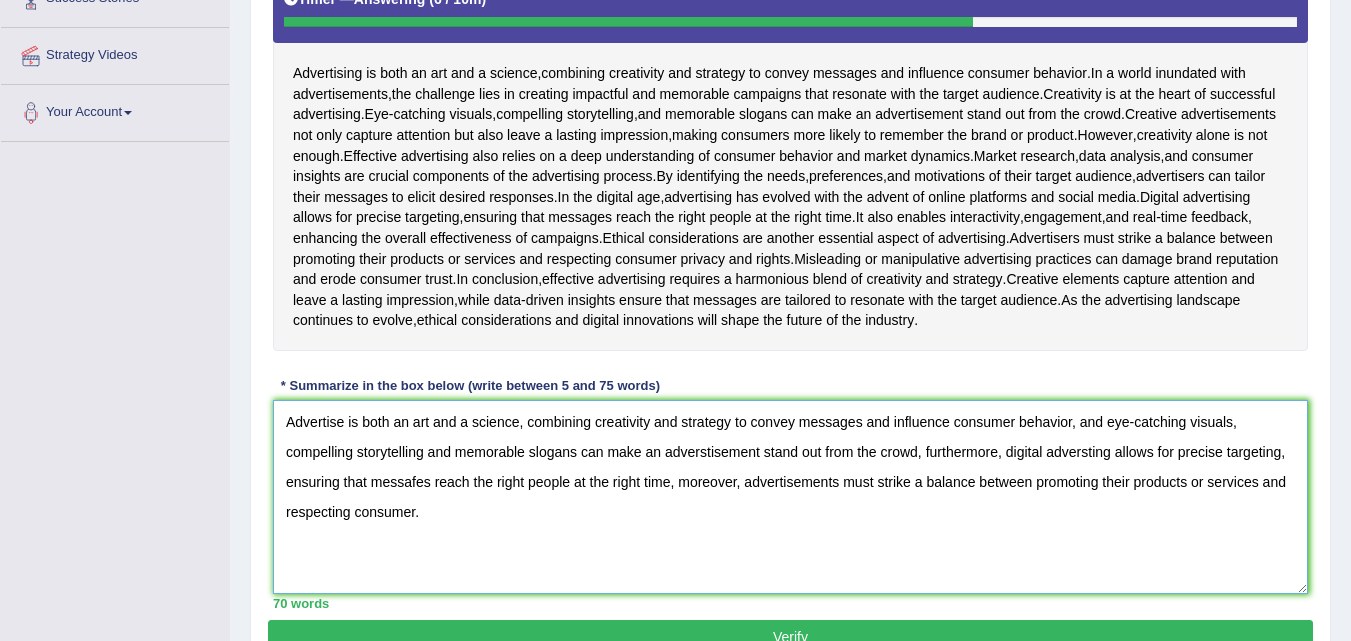 click on "Advertise is both an art and a science, combining creativity and strategy to convey messages and influence consumer behavior, and eye-catching visuals, compelling storytelling and memorable slogans can make an adverstisement stand out from the crowd, furthermore, digital adversting allows for precise targeting, ensuring that messafes reach the right people at the right time, moreover, advertisements must strike a balance between promoting their products or services and respecting consumer." at bounding box center (790, 497) 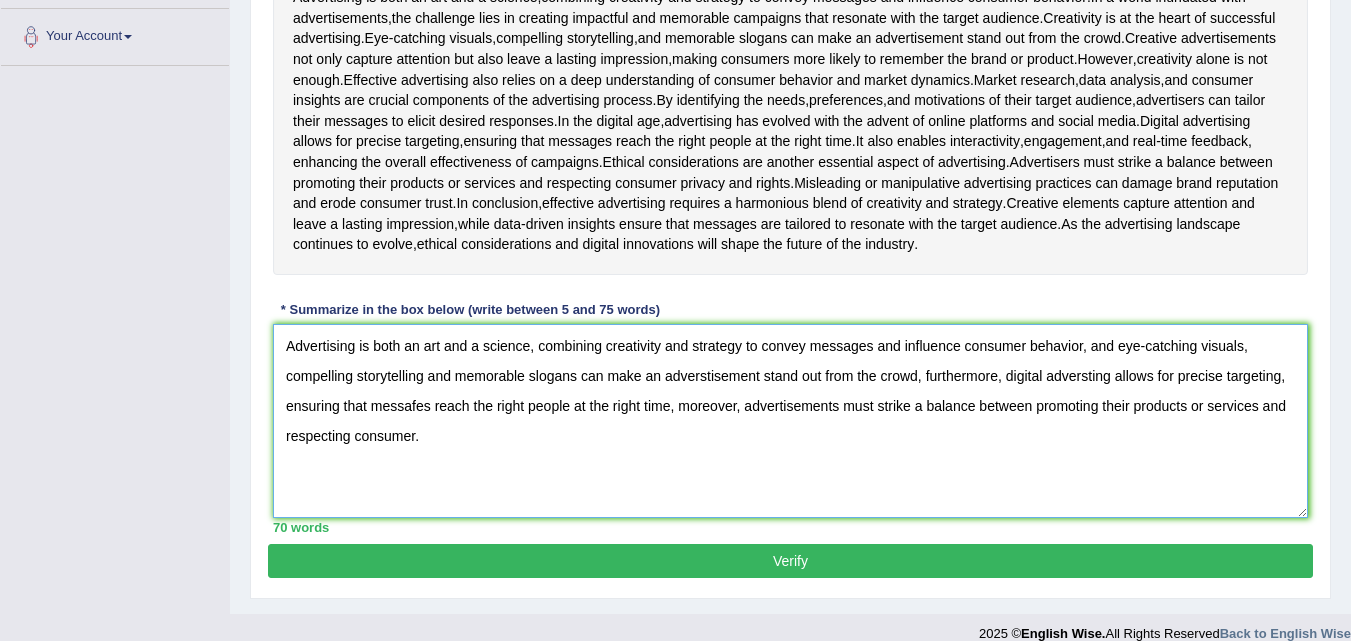 scroll, scrollTop: 491, scrollLeft: 0, axis: vertical 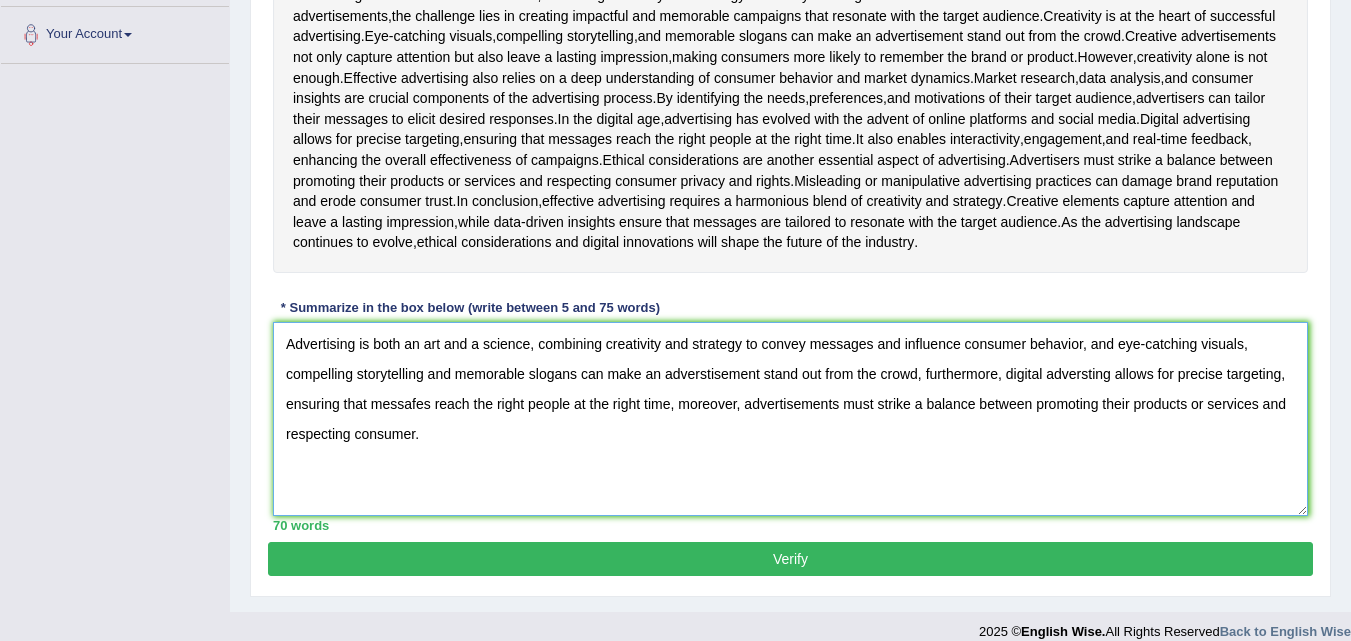 click on "Advertising is both an art and a science, combining creativity and strategy to convey messages and influence consumer behavior, and eye-catching visuals, compelling storytelling and memorable slogans can make an adverstisement stand out from the crowd, furthermore, digital adversting allows for precise targeting, ensuring that messafes reach the right people at the right time, moreover, advertisements must strike a balance between promoting their products or services and respecting consumer." at bounding box center [790, 419] 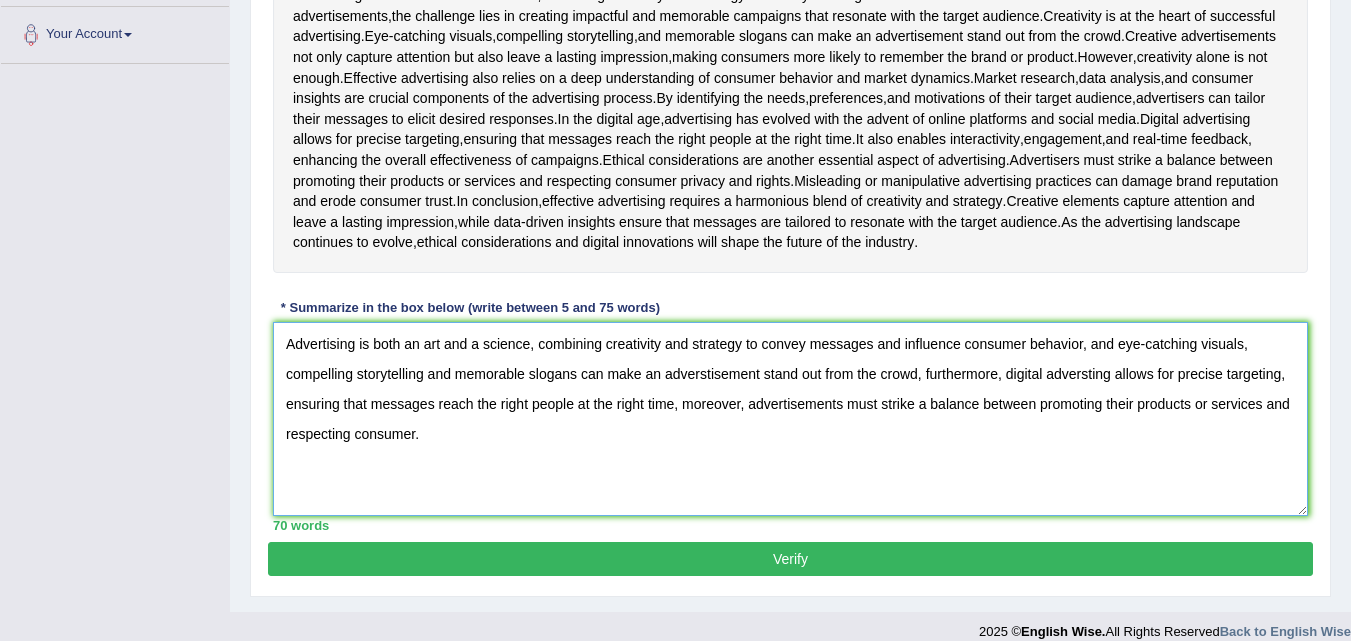 click on "Advertising is both an art and a science, combining creativity and strategy to convey messages and influence consumer behavior, and eye-catching visuals, compelling storytelling and memorable slogans can make an adverstisement stand out from the crowd, furthermore, digital adversting allows for precise targeting, ensuring that messages reach the right people at the right time, moreover, advertisements must strike a balance between promoting their products or services and respecting consumer." at bounding box center (790, 419) 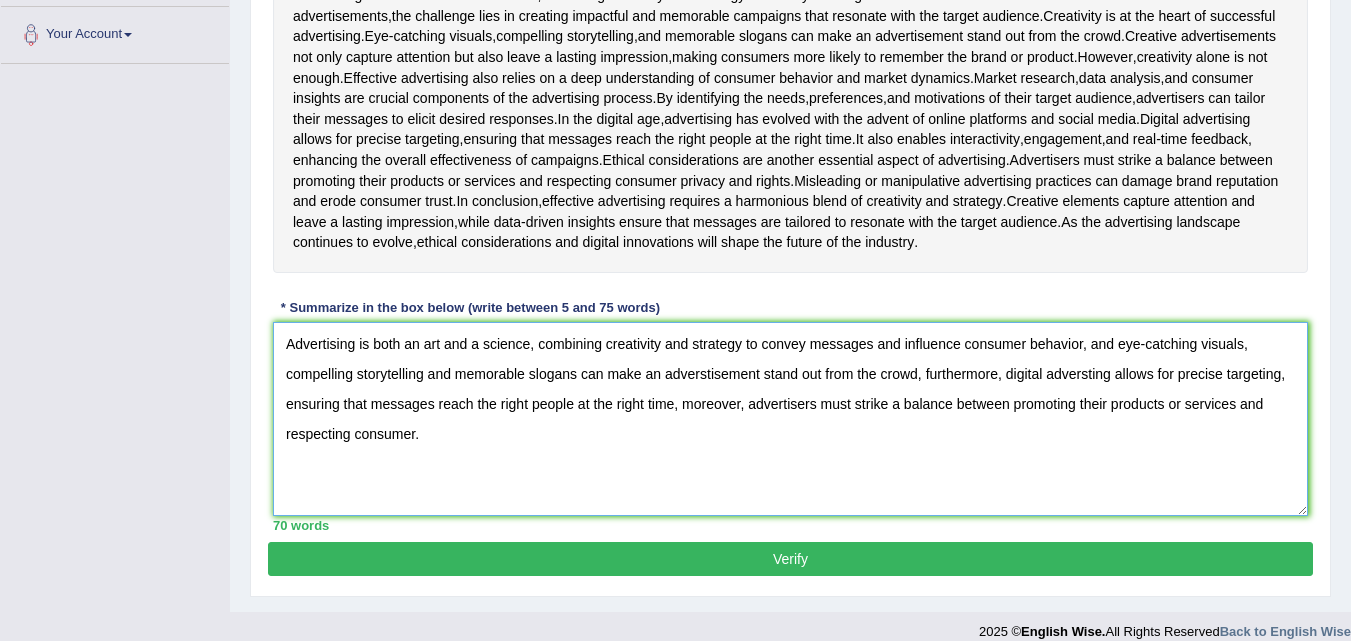 drag, startPoint x: 764, startPoint y: 580, endPoint x: 840, endPoint y: 570, distance: 76.655075 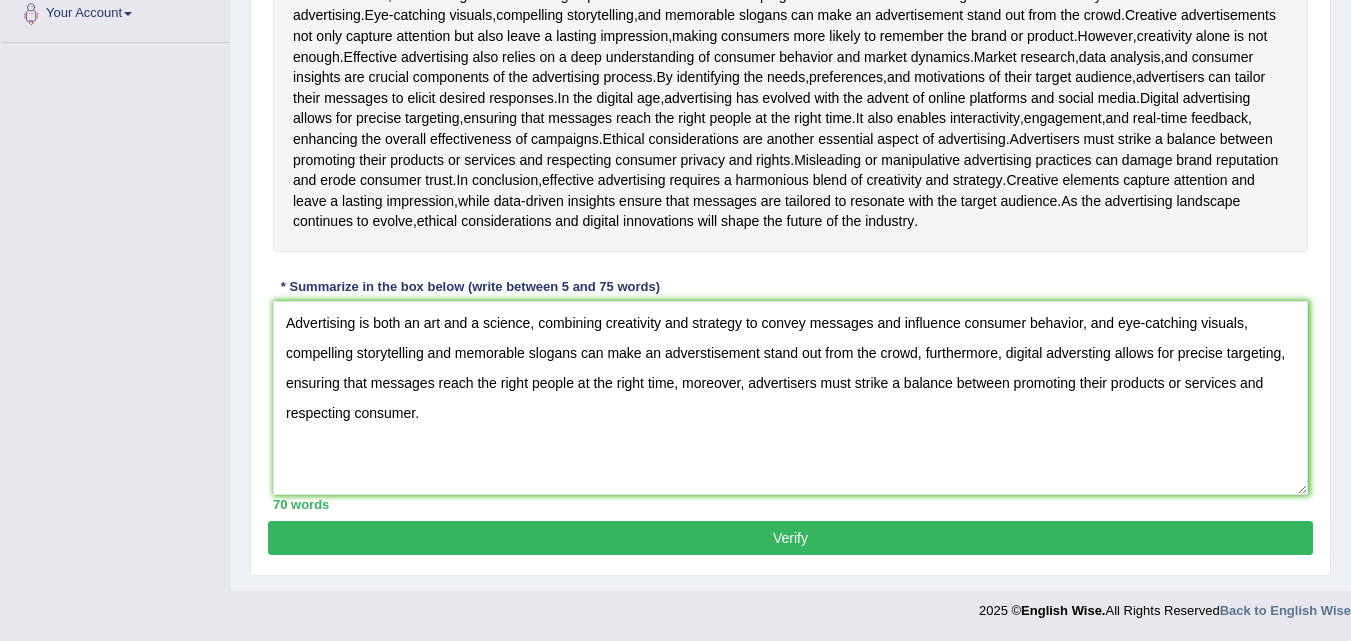 scroll, scrollTop: 608, scrollLeft: 0, axis: vertical 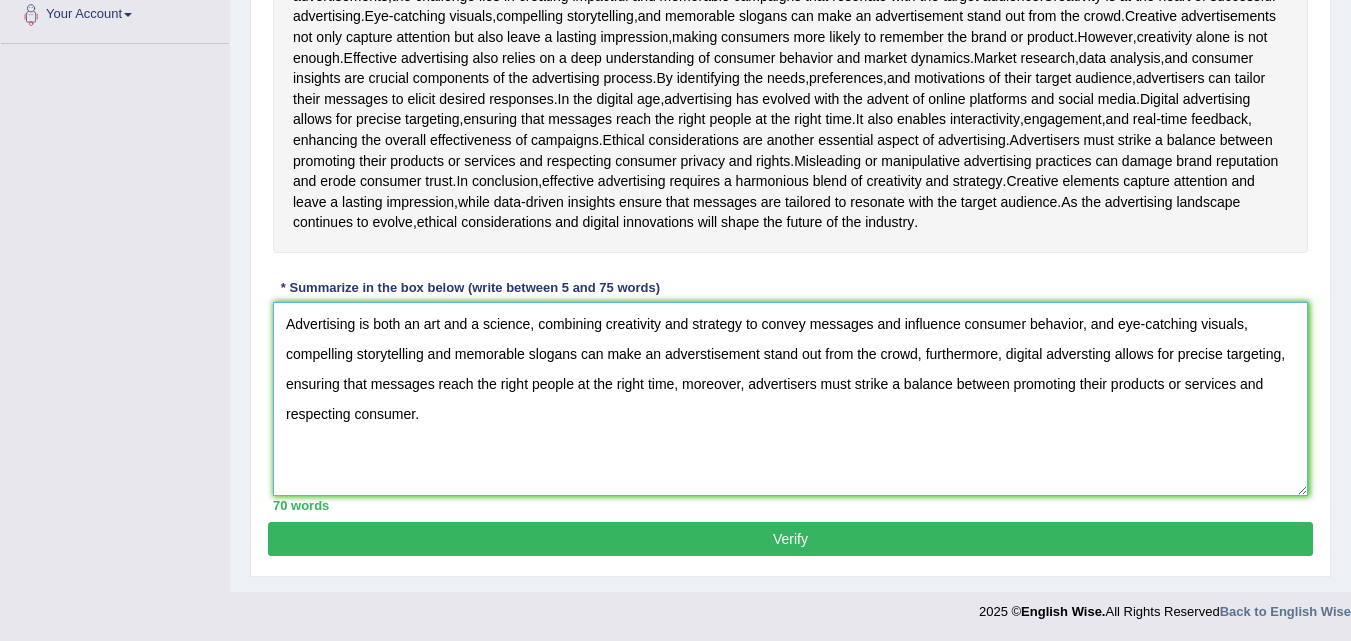click on "Advertising is both an art and a science, combining creativity and strategy to convey messages and influence consumer behavior, and eye-catching visuals, compelling storytelling and memorable slogans can make an adverstisement stand out from the crowd, furthermore, digital adversting allows for precise targeting, ensuring that messages reach the right people at the right time, moreover, advertisers must strike a balance between promoting their products or services and respecting consumer." at bounding box center [790, 399] 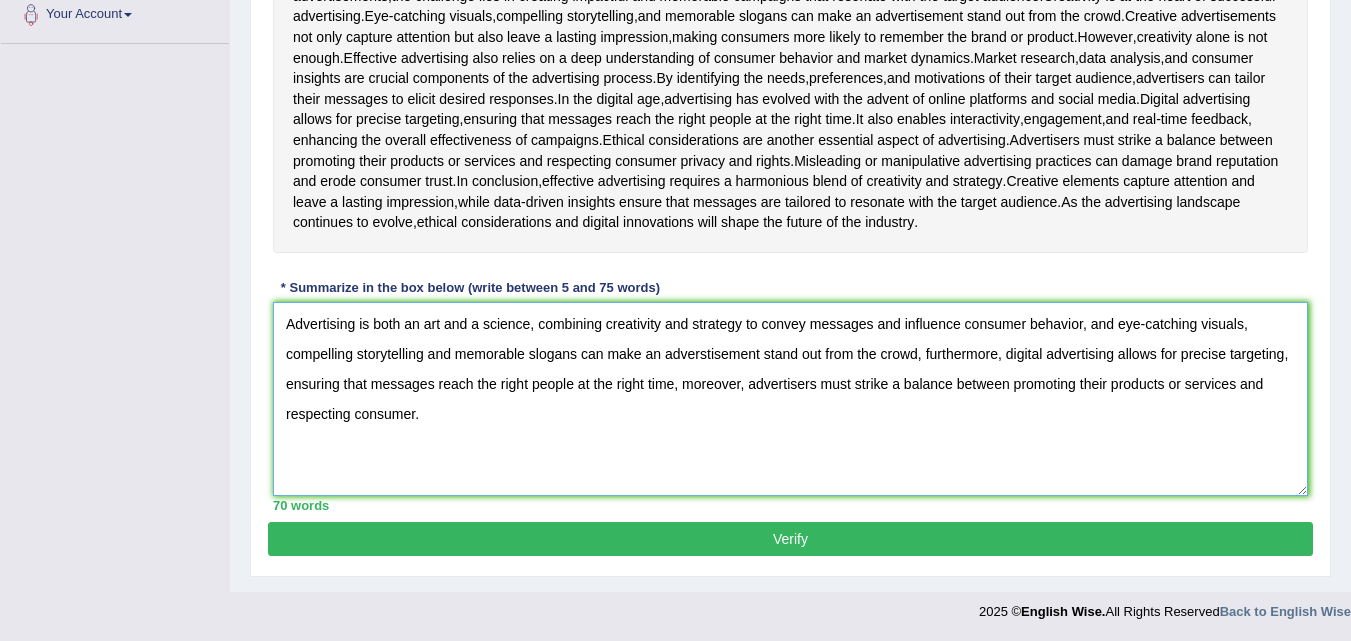 scroll, scrollTop: 676, scrollLeft: 0, axis: vertical 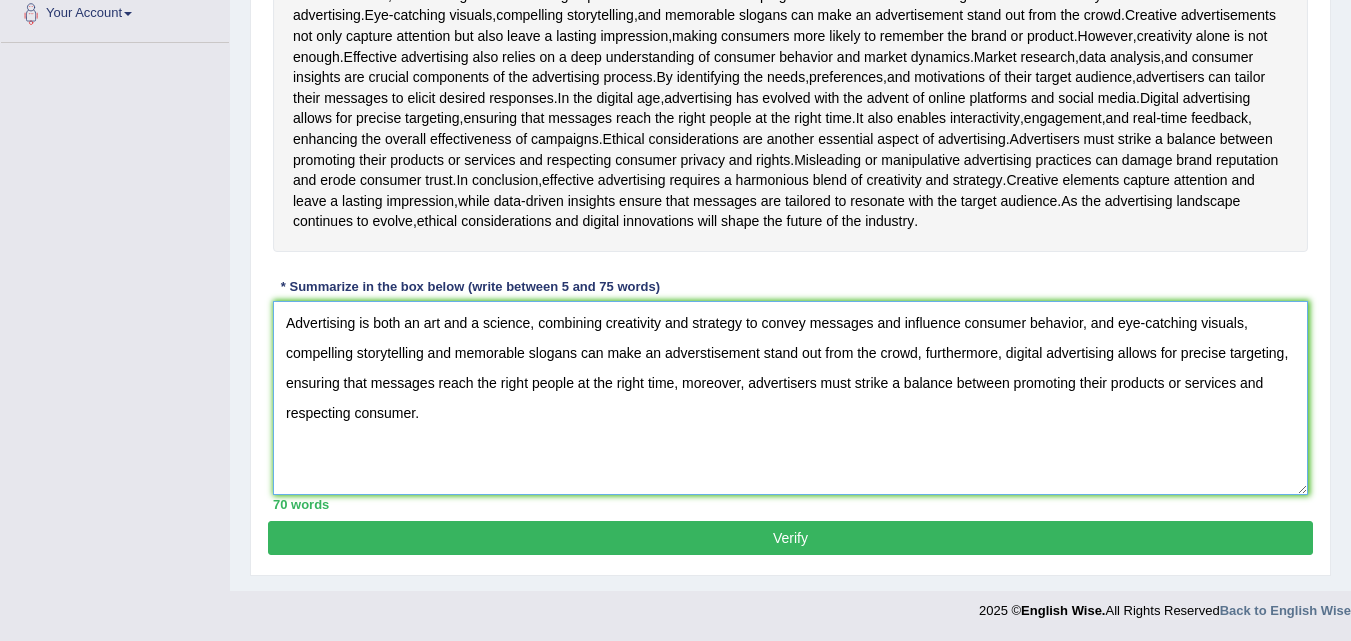 click on "Advertising is both an art and a science, combining creativity and strategy to convey messages and influence consumer behavior, and eye-catching visuals, compelling storytelling and memorable slogans can make an adverstisement stand out from the crowd, furthermore, digital advertising allows for precise targeting, ensuring that messages reach the right people at the right time, moreover, advertisers must strike a balance between promoting their products or services and respecting consumer." at bounding box center [790, 398] 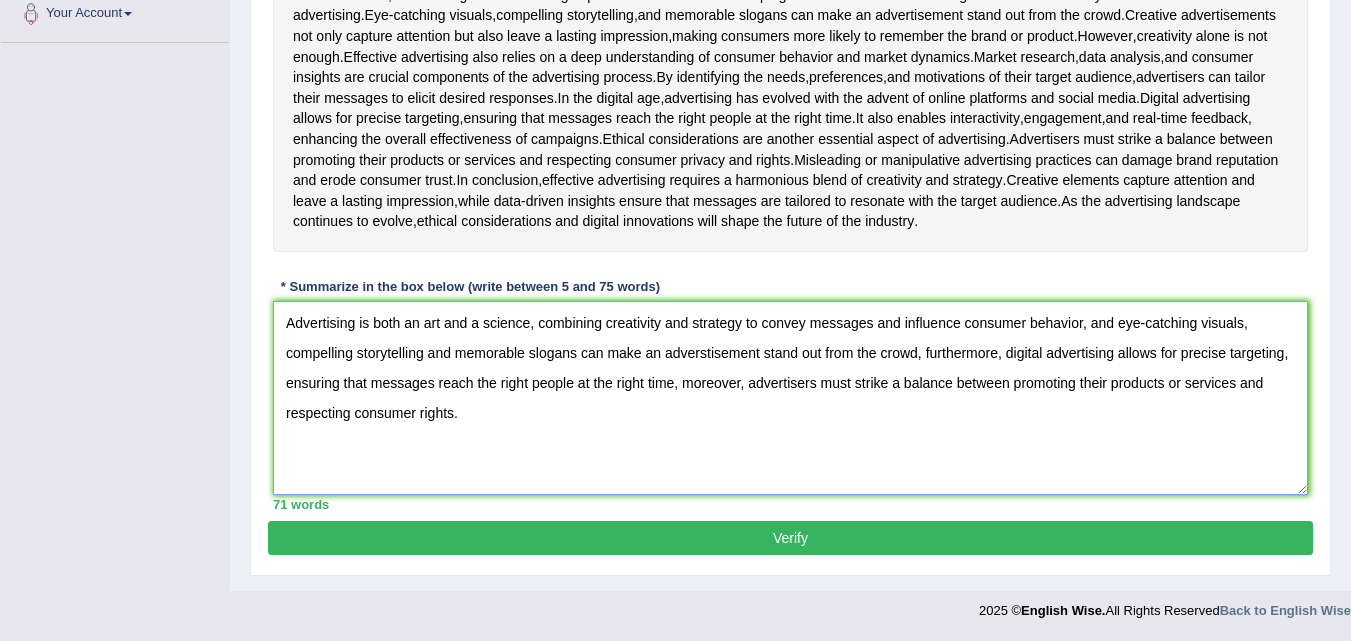 type on "Advertising is both an art and a science, combining creativity and strategy to convey messages and influence consumer behavior, and eye-catching visuals, compelling storytelling and memorable slogans can make an adverstisement stand out from the crowd, furthermore, digital advertising allows for precise targeting, ensuring that messages reach the right people at the right time, moreover, advertisers must strike a balance between promoting their products or services and respecting consumer rights." 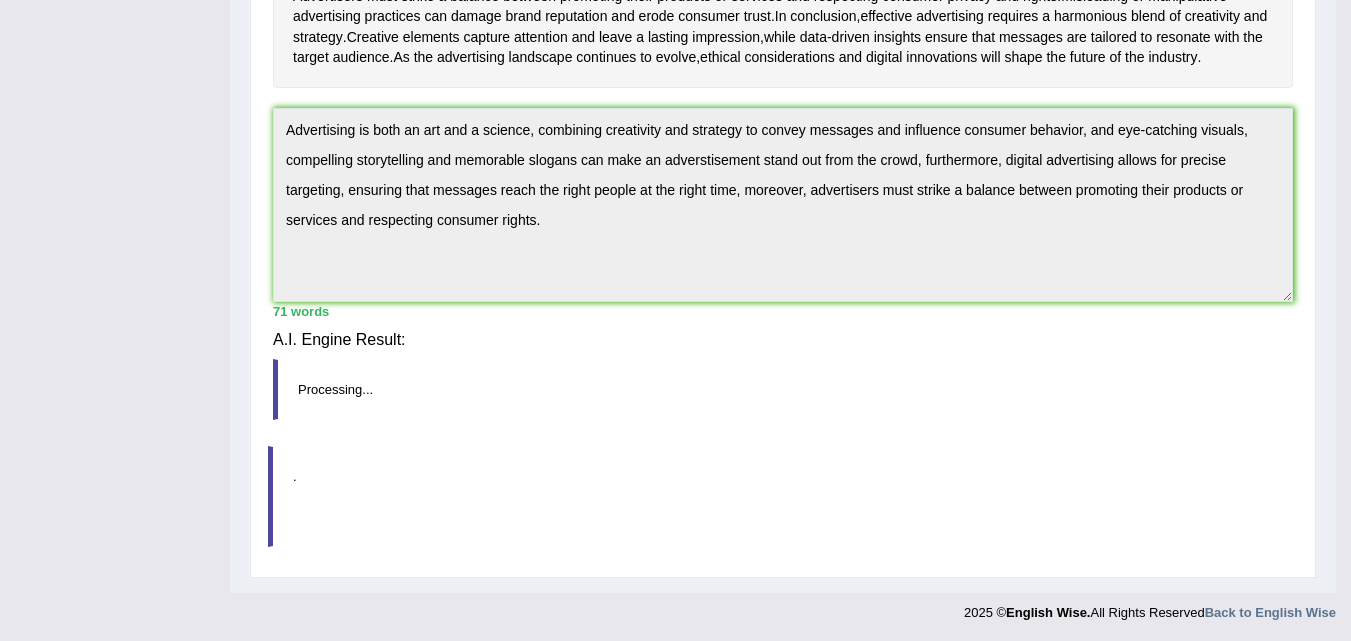 scroll, scrollTop: 665, scrollLeft: 0, axis: vertical 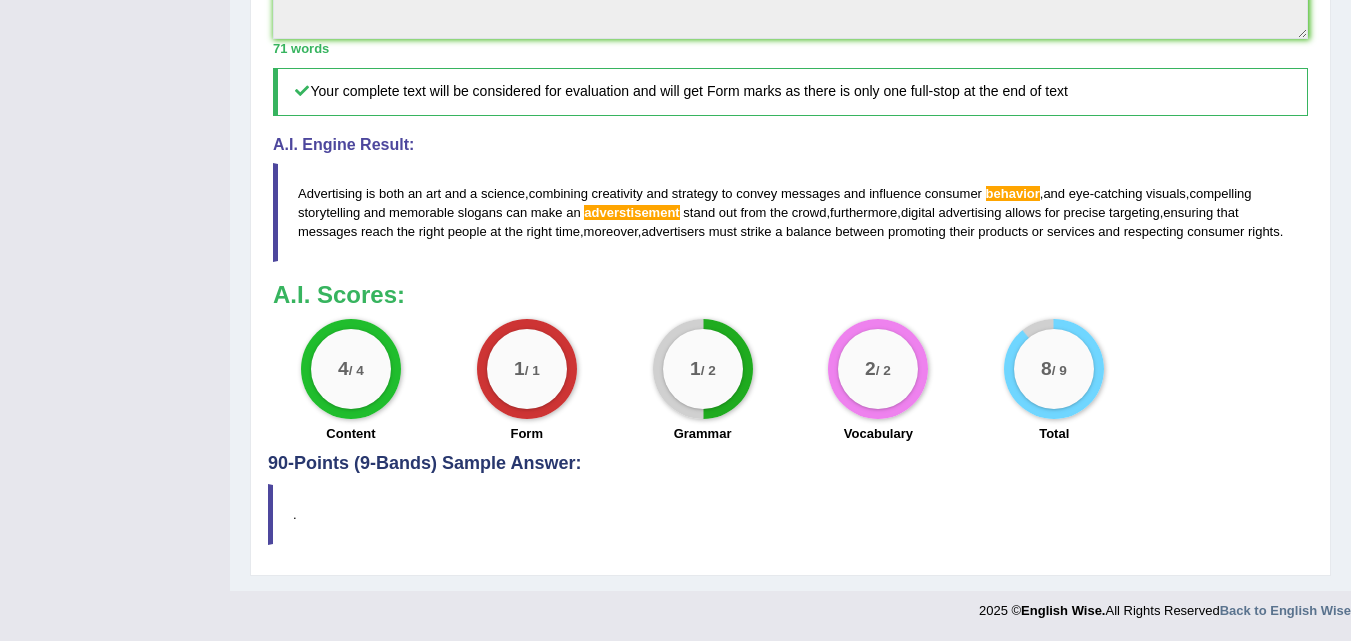 drag, startPoint x: 1357, startPoint y: 429, endPoint x: 1272, endPoint y: 638, distance: 225.62358 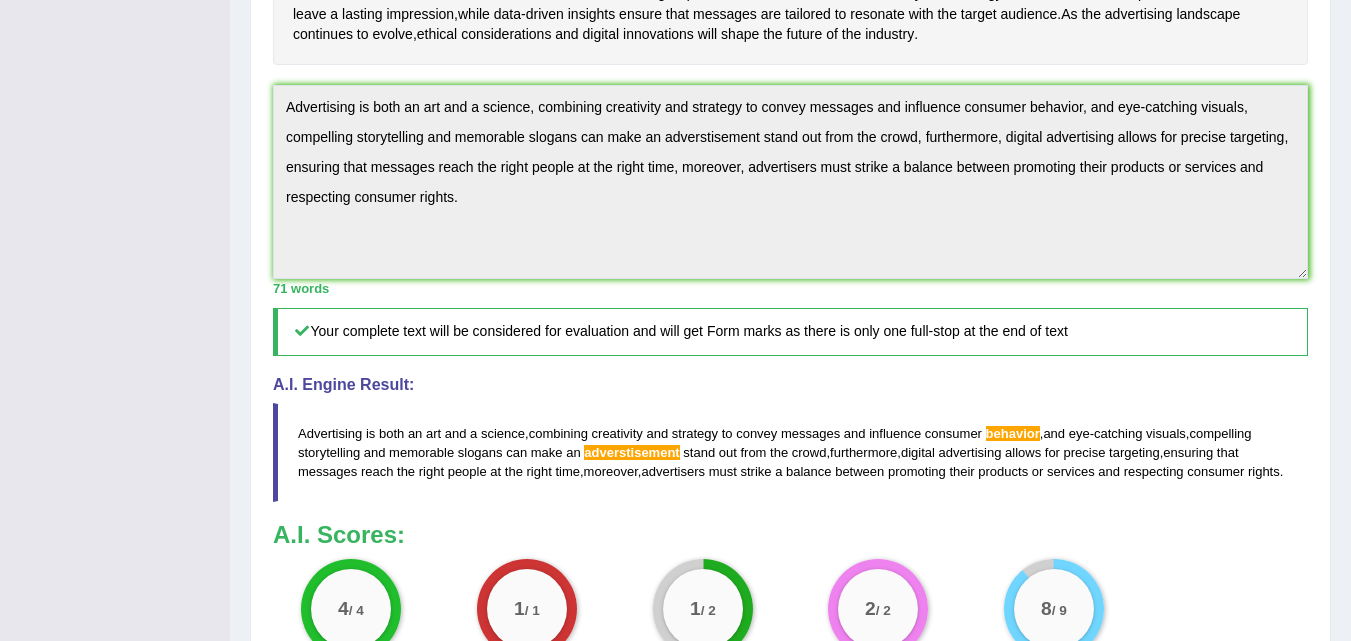 scroll, scrollTop: 690, scrollLeft: 0, axis: vertical 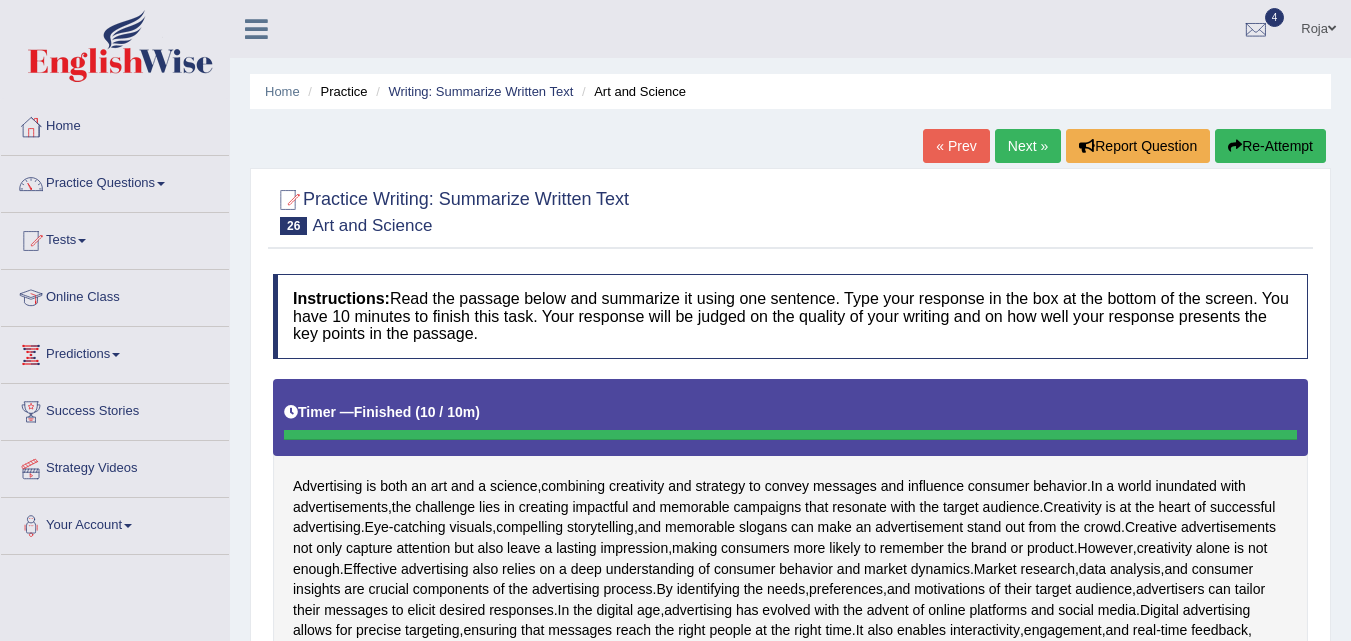 click on "Re-Attempt" at bounding box center (1270, 146) 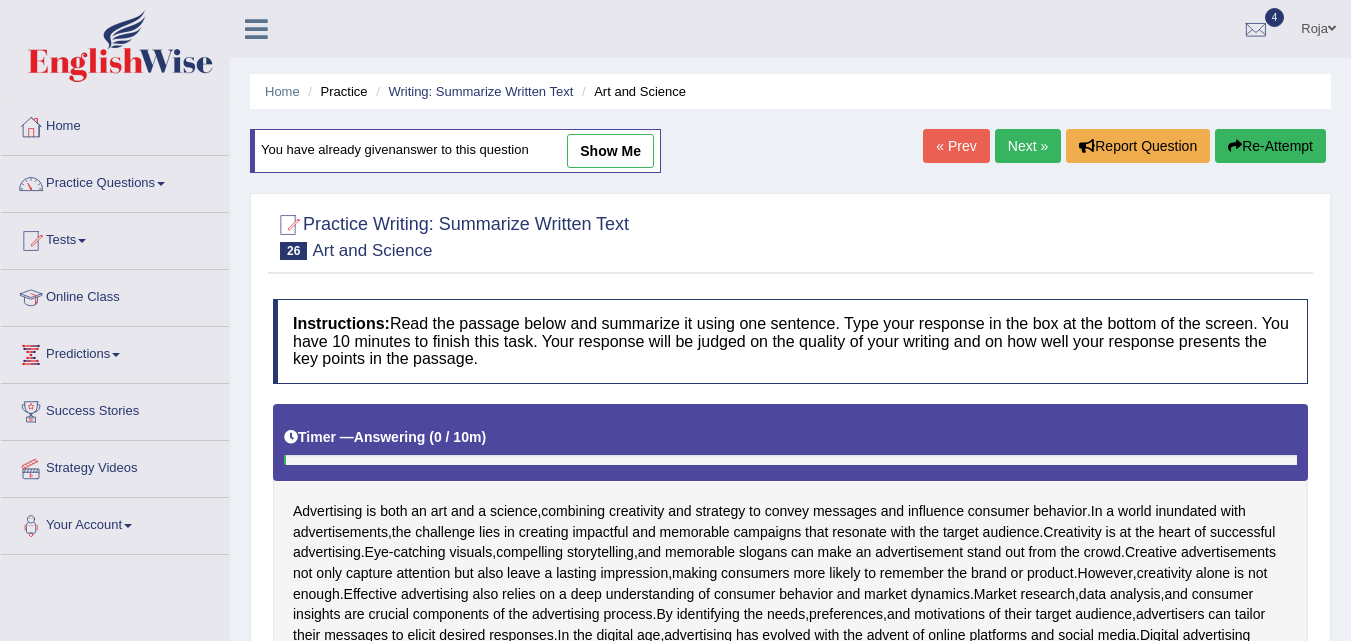 scroll, scrollTop: 701, scrollLeft: 0, axis: vertical 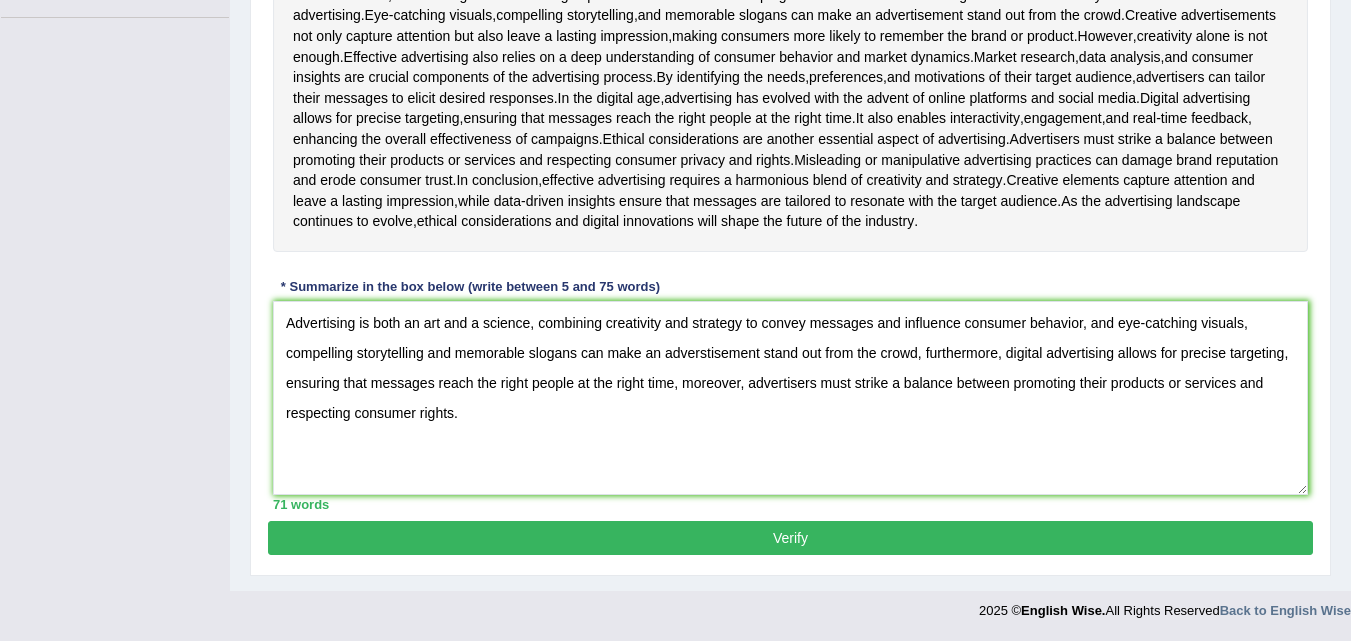 click on "Advertising is both an art and a science, combining creativity and strategy to convey messages and influence consumer behavior, and eye-catching visuals, compelling storytelling and memorable slogans can make an adverstisement stand out from the crowd, furthermore, digital advertising allows for precise targeting, ensuring that messages reach the right people at the right time, moreover, advertisers must strike a balance between promoting their products or services and respecting consumer rights." at bounding box center (790, 398) 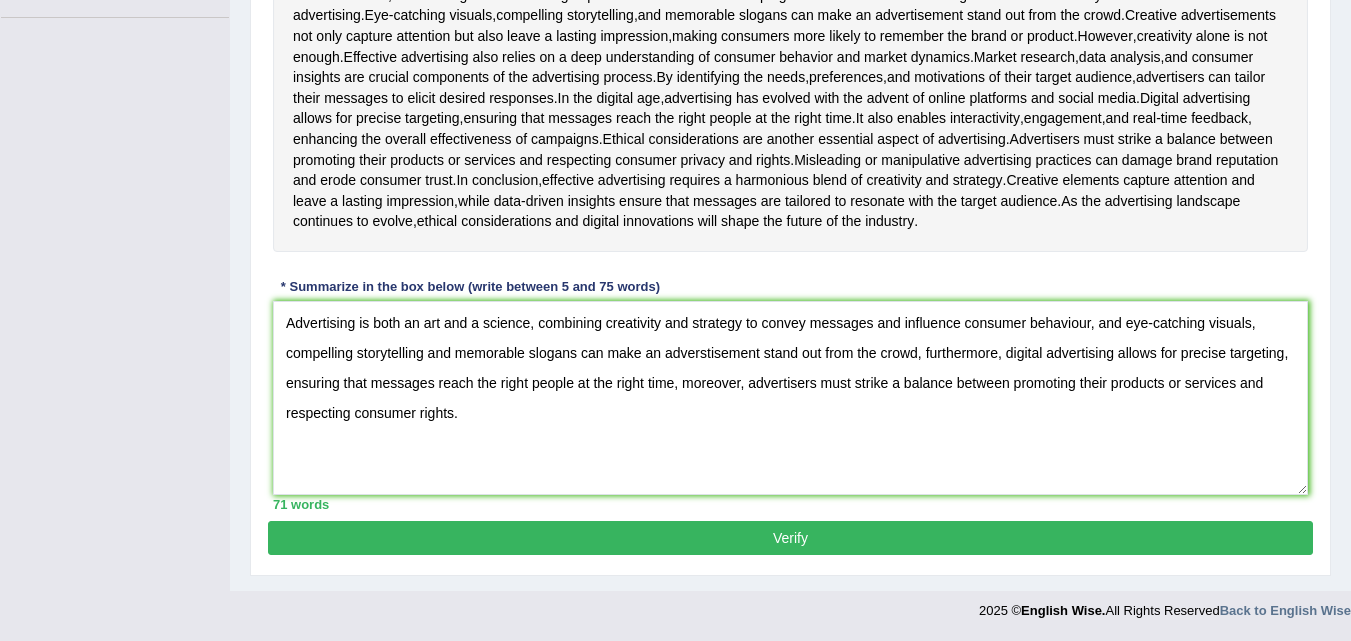 click on "Advertising is both an art and a science, combining creativity and strategy to convey messages and influence consumer behaviour, and eye-catching visuals, compelling storytelling and memorable slogans can make an adverstisement stand out from the crowd, furthermore, digital advertising allows for precise targeting, ensuring that messages reach the right people at the right time, moreover, advertisers must strike a balance between promoting their products or services and respecting consumer rights." at bounding box center (790, 398) 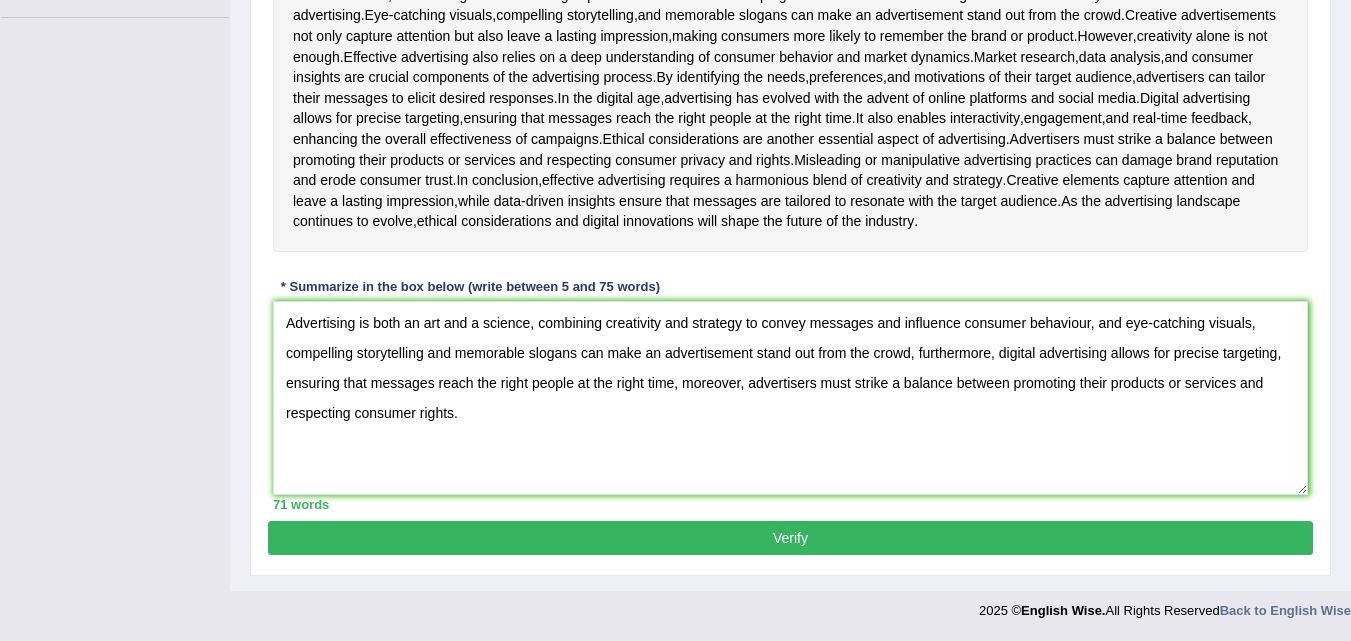 scroll, scrollTop: 572, scrollLeft: 0, axis: vertical 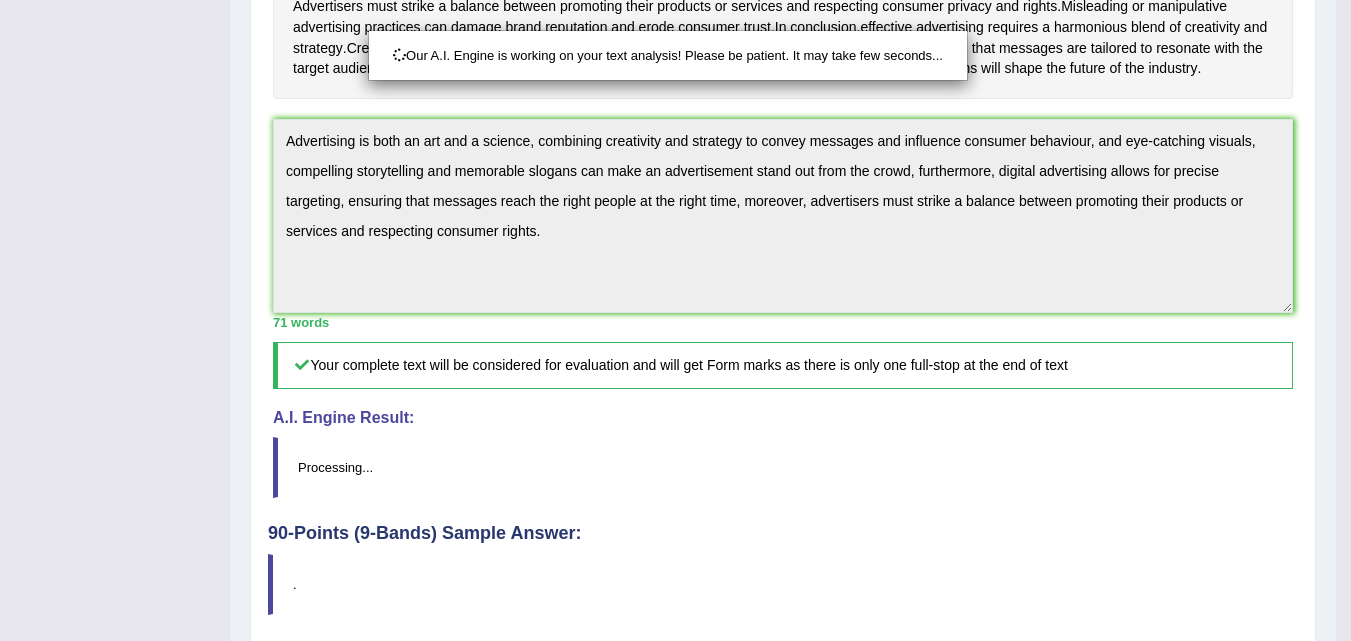 drag, startPoint x: 1365, startPoint y: 363, endPoint x: 1354, endPoint y: 452, distance: 89.6772 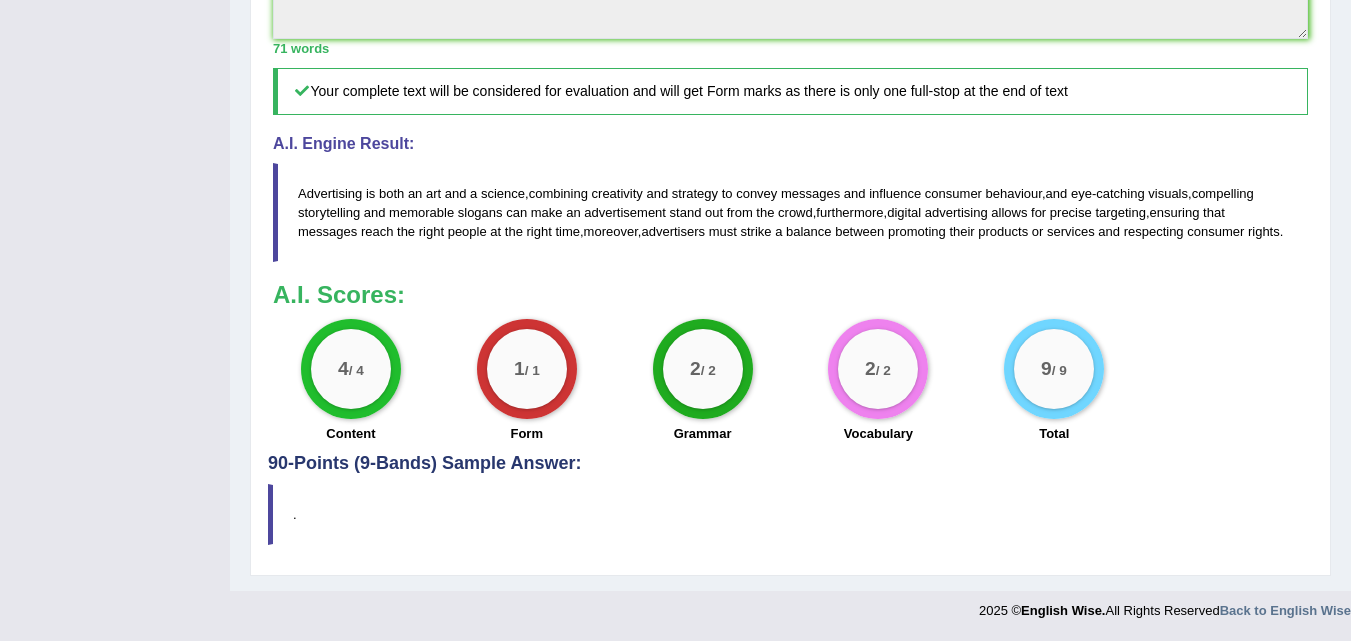 scroll, scrollTop: 0, scrollLeft: 0, axis: both 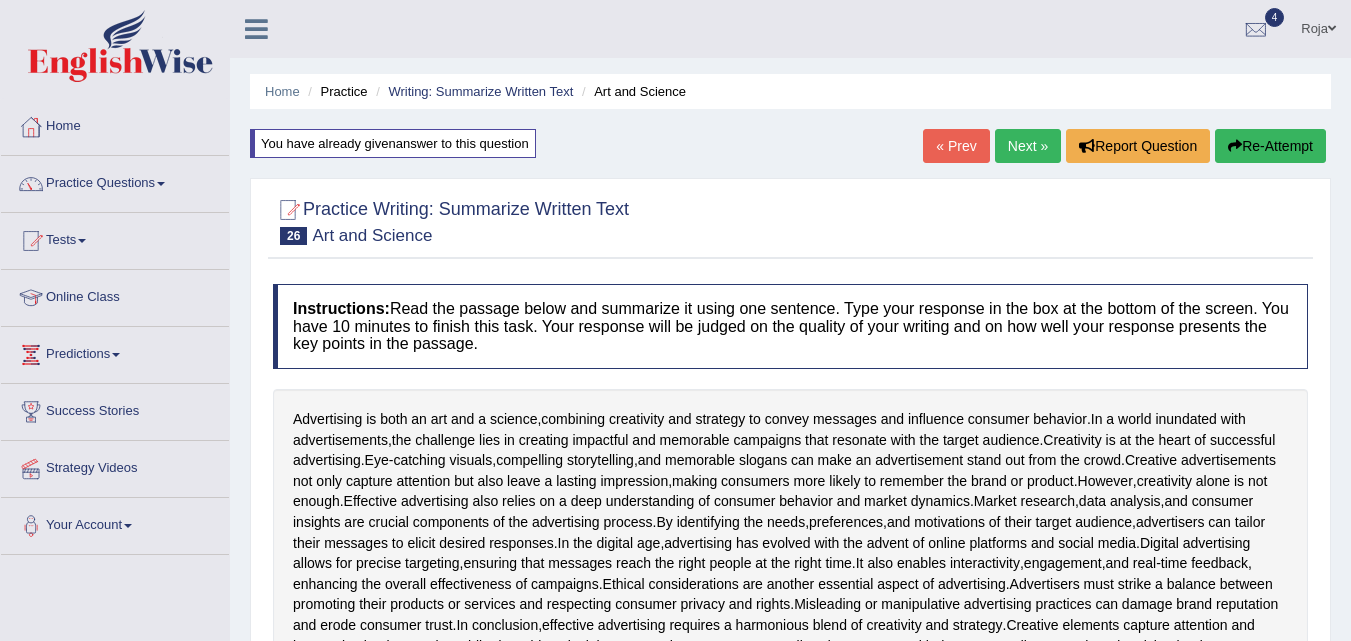 drag, startPoint x: 1354, startPoint y: 452, endPoint x: 1363, endPoint y: -33, distance: 485.0835 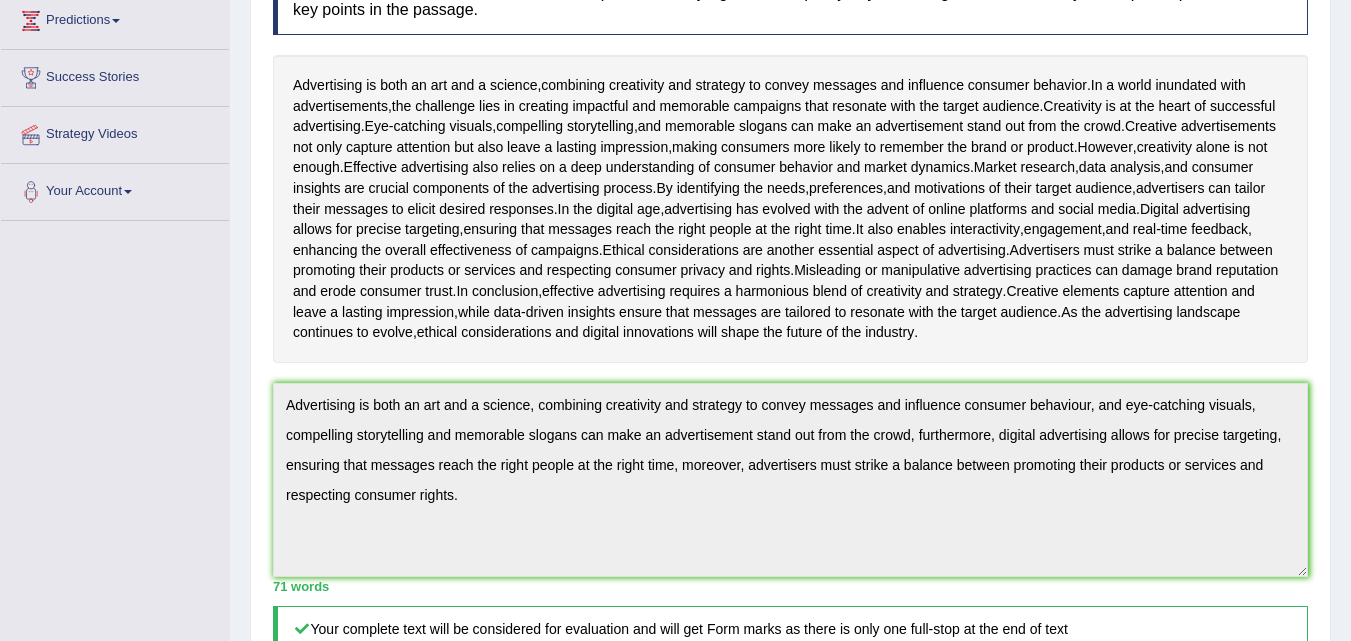 scroll, scrollTop: 0, scrollLeft: 0, axis: both 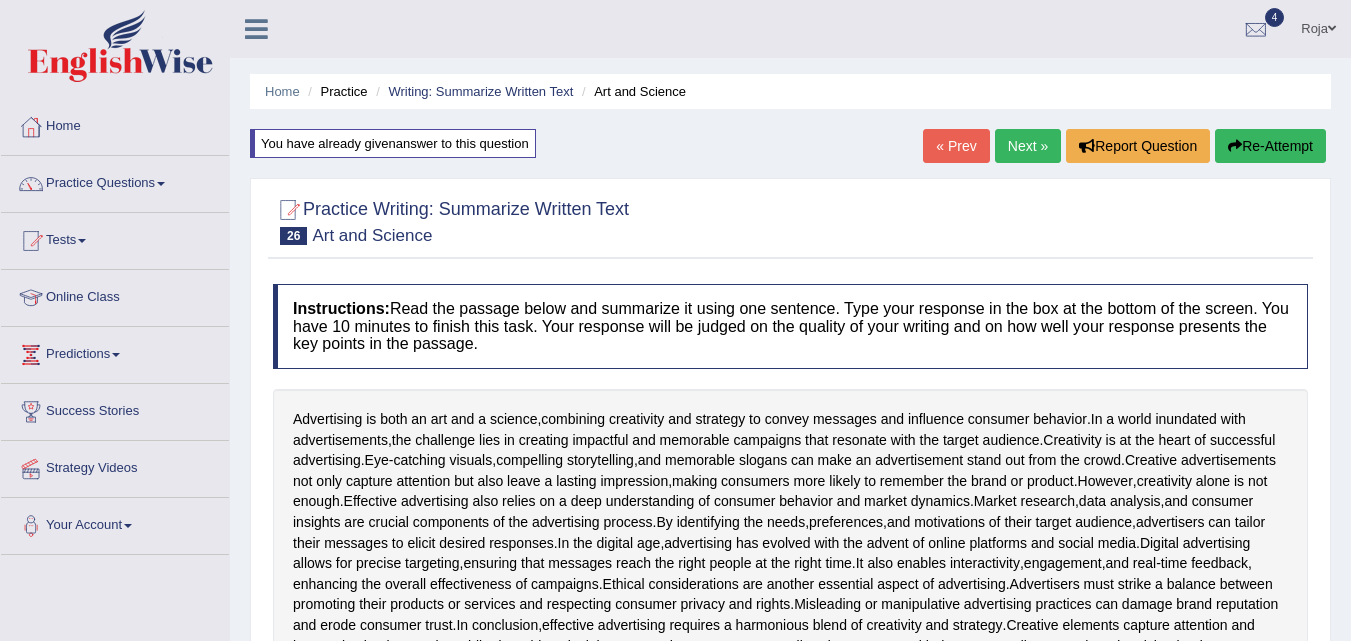 click on "Next »" at bounding box center (1028, 146) 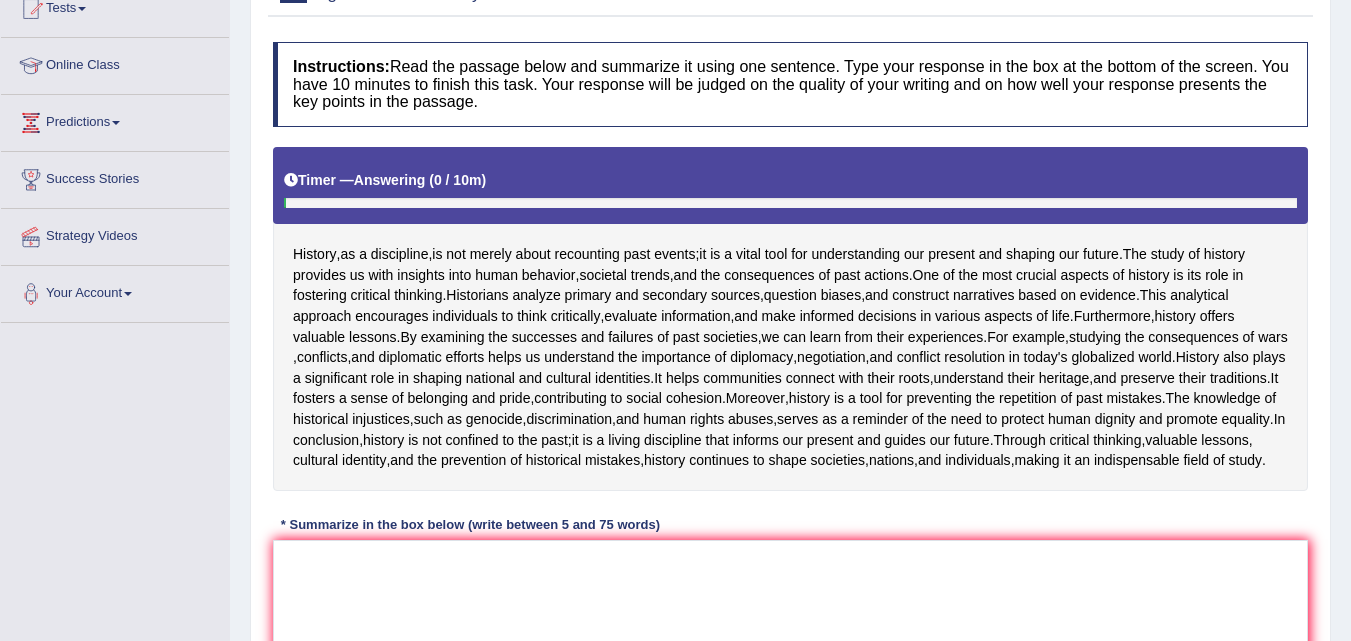 scroll, scrollTop: 232, scrollLeft: 0, axis: vertical 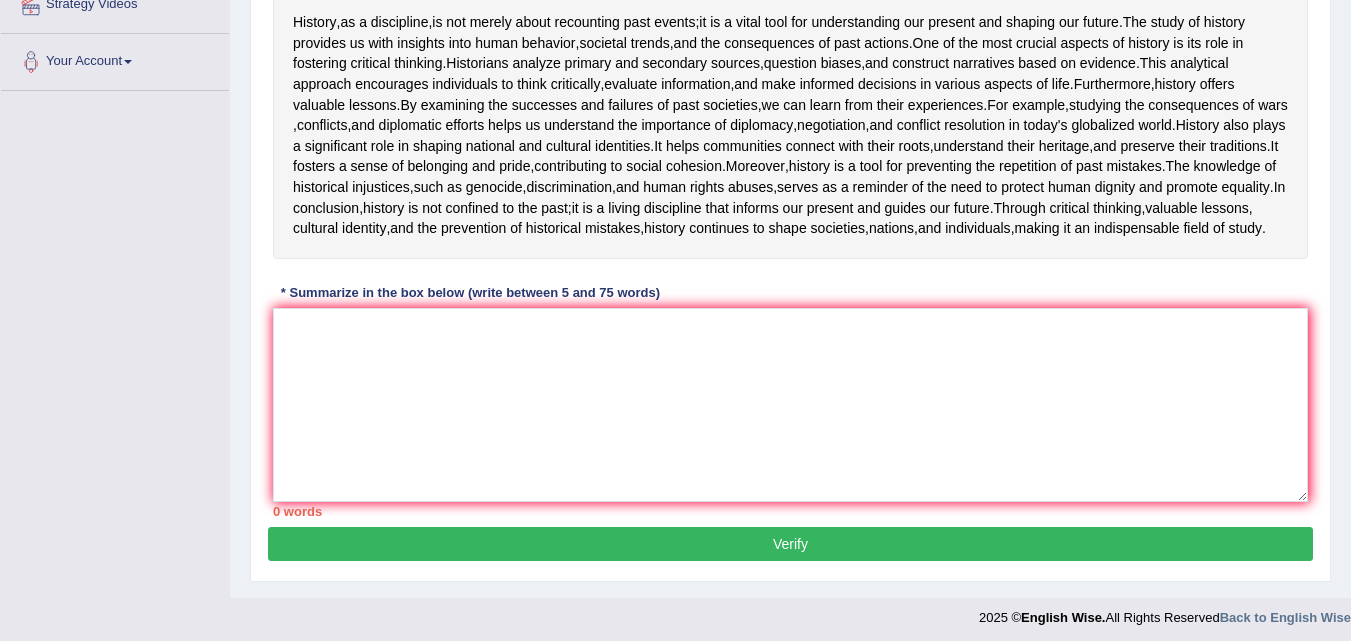 click on "Toggle navigation
Home
Practice Questions   Speaking Practice Read Aloud
Repeat Sentence
Describe Image
Re-tell Lecture
Answer Short Question
Summarize Group Discussion
Respond To A Situation
Writing Practice  Summarize Written Text
Write Essay
Reading Practice  Reading & Writing: Fill In The Blanks
Choose Multiple Answers
Re-order Paragraphs
Fill In The Blanks
Choose Single Answer
Listening Practice  Summarize Spoken Text
Highlight Incorrect Words
Highlight Correct Summary
Select Missing Word
Choose Single Answer
Choose Multiple Answers
Fill In The Blanks
Write From Dictation
Pronunciation
Tests
Take Mock Test" at bounding box center (675, -144) 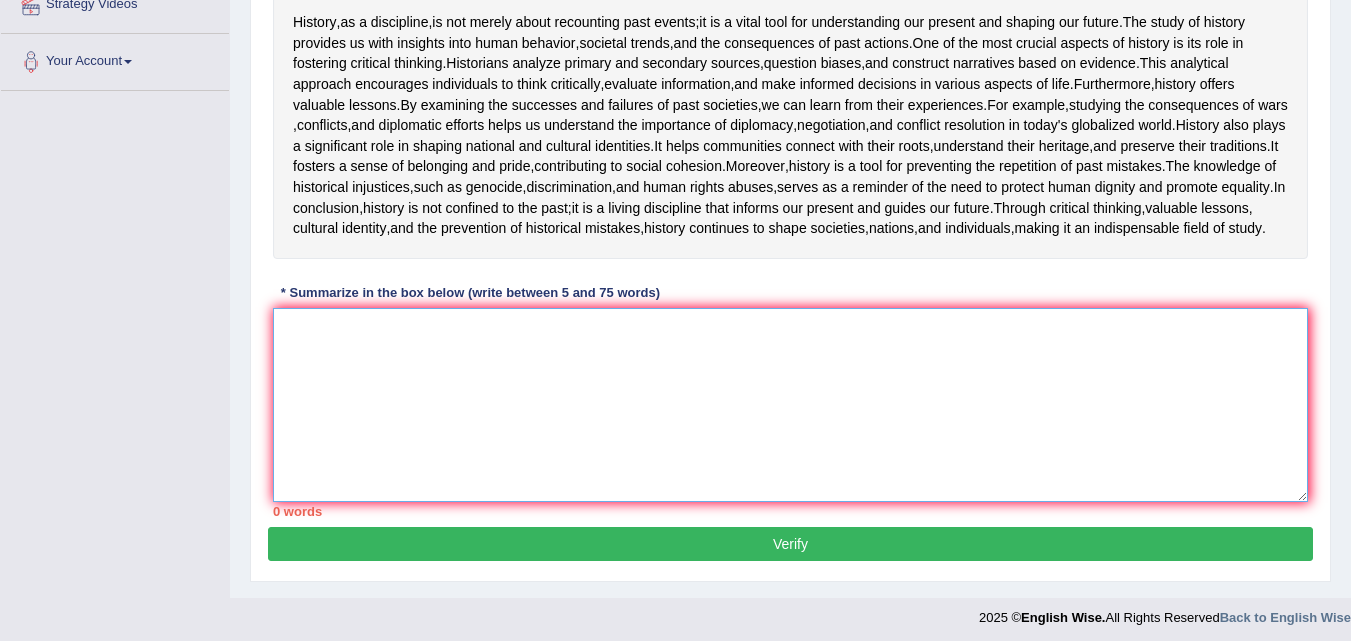 click at bounding box center (790, 405) 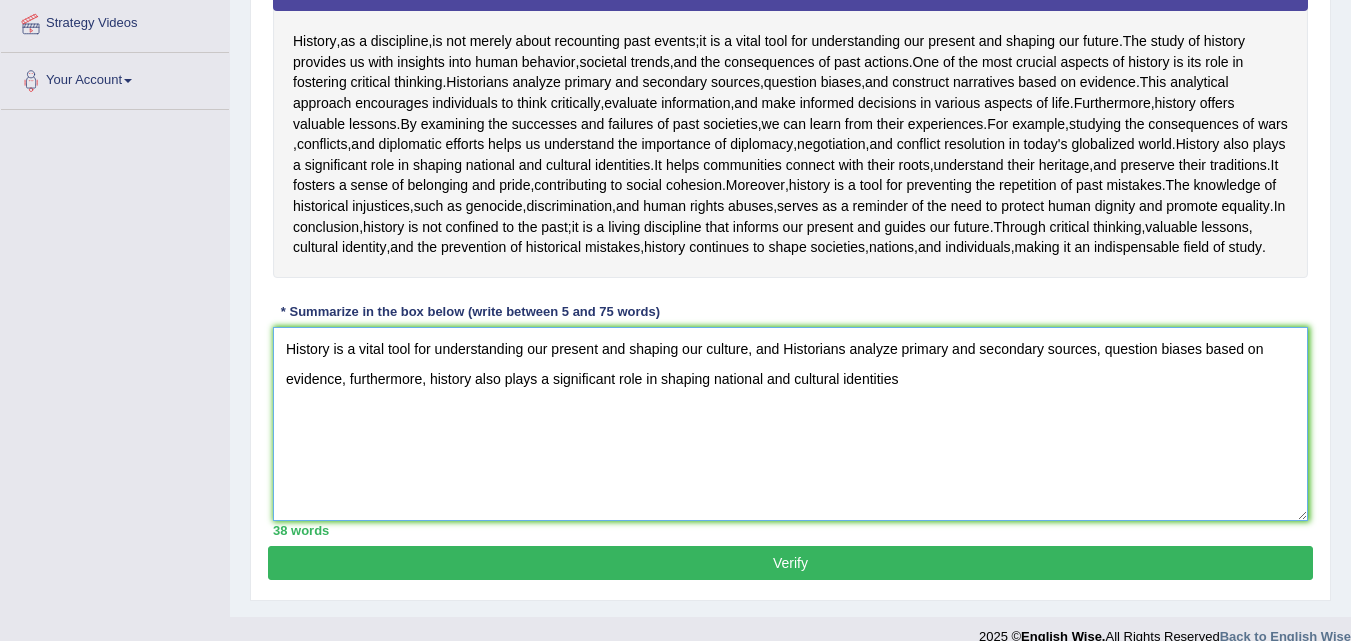 scroll, scrollTop: 443, scrollLeft: 0, axis: vertical 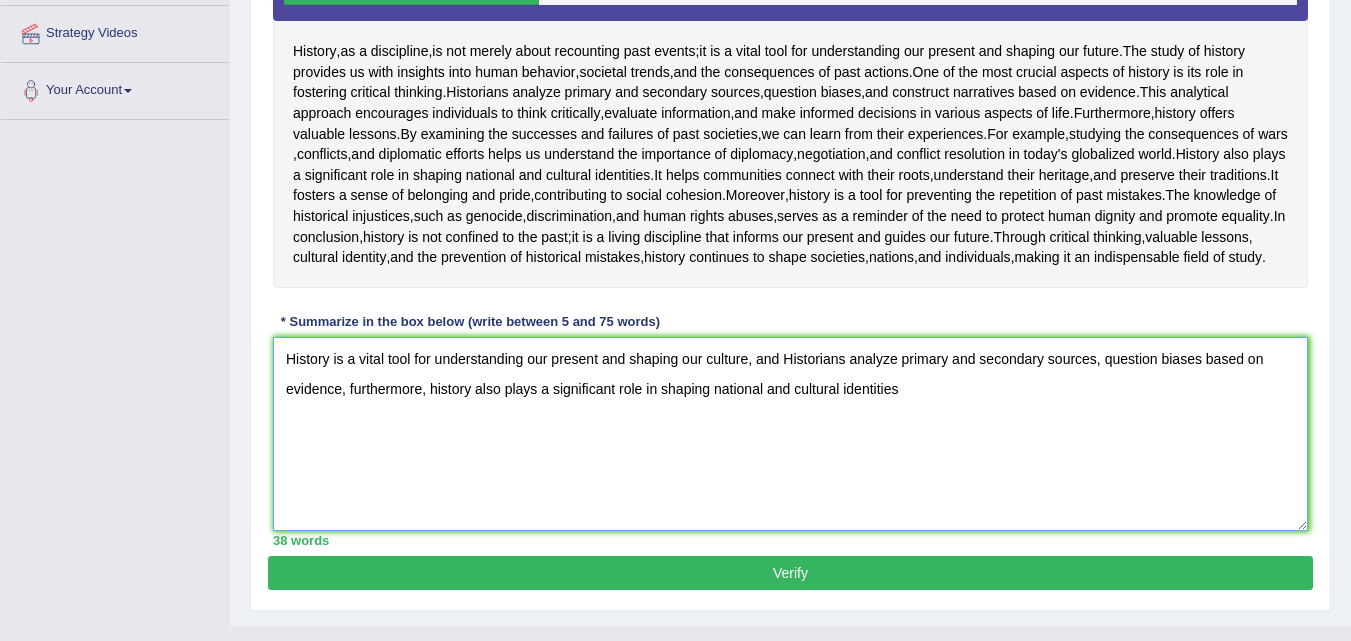 drag, startPoint x: 434, startPoint y: 555, endPoint x: 976, endPoint y: 566, distance: 542.11163 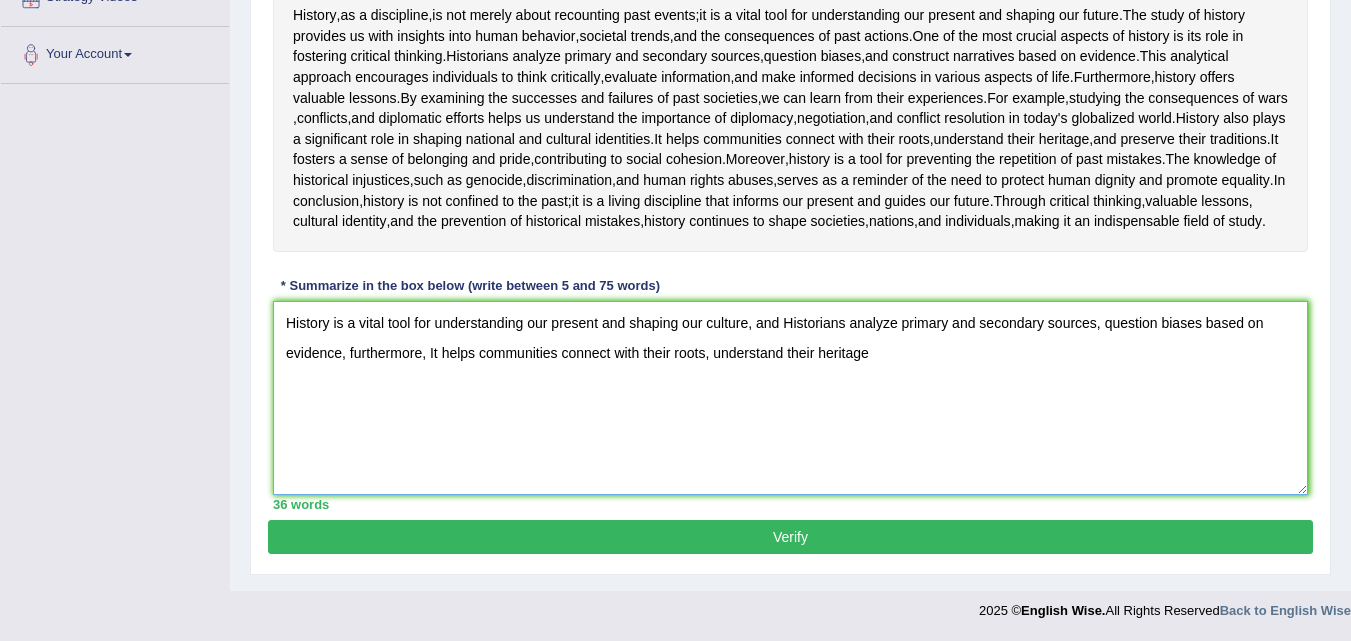 scroll, scrollTop: 519, scrollLeft: 0, axis: vertical 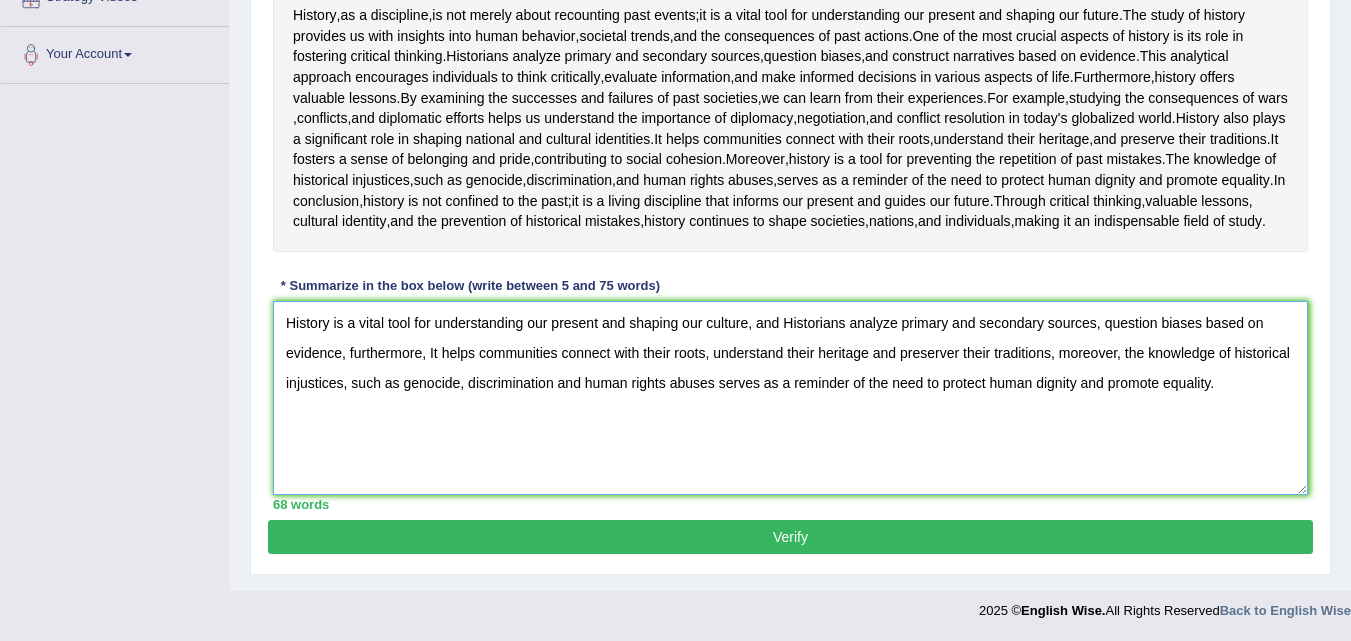 click on "History is a vital tool for understanding our present and shaping our culture, and Historians analyze primary and secondary sources, question biases based on evidence, furthermore, It helps communities connect with their roots, understand their heritage and preserver their traditions, moreover, the knowledge of historical injustices, such as genocide, discrimination and human rights abuses serves as a reminder of the need to protect human dignity and promote equality." at bounding box center (790, 398) 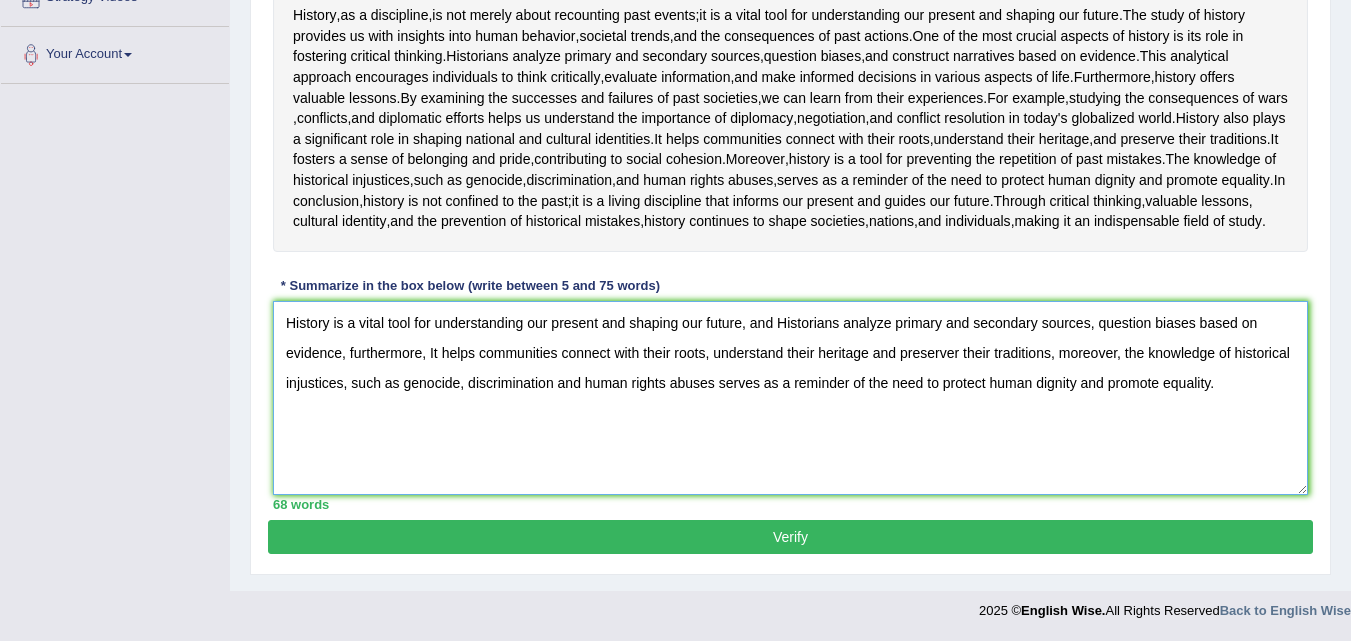 click on "History is a vital tool for understanding our present and shaping our future, and Historians analyze primary and secondary sources, question biases based on evidence, furthermore, It helps communities connect with their roots, understand their heritage and preserver their traditions, moreover, the knowledge of historical injustices, such as genocide, discrimination and human rights abuses serves as a reminder of the need to protect human dignity and promote equality." at bounding box center (790, 398) 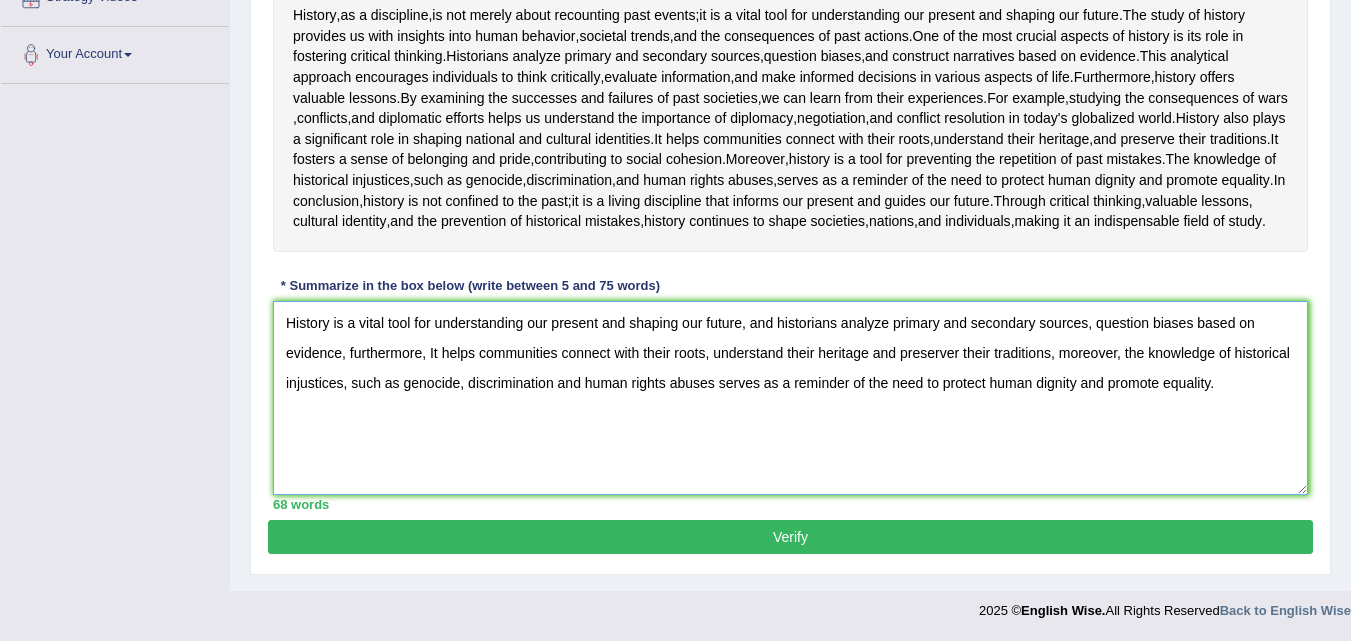click on "History is a vital tool for understanding our present and shaping our future, and historians analyze primary and secondary sources, question biases based on evidence, furthermore, It helps communities connect with their roots, understand their heritage and preserver their traditions, moreover, the knowledge of historical injustices, such as genocide, discrimination and human rights abuses serves as a reminder of the need to protect human dignity and promote equality." at bounding box center [790, 398] 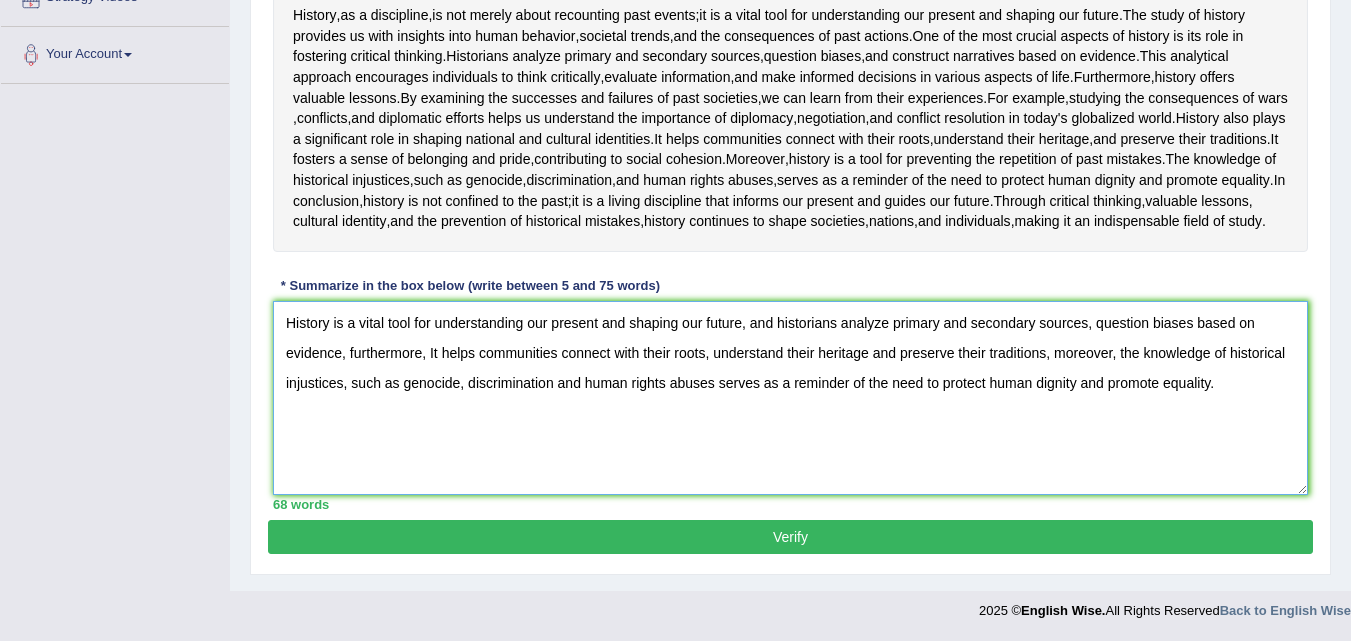 scroll, scrollTop: 635, scrollLeft: 0, axis: vertical 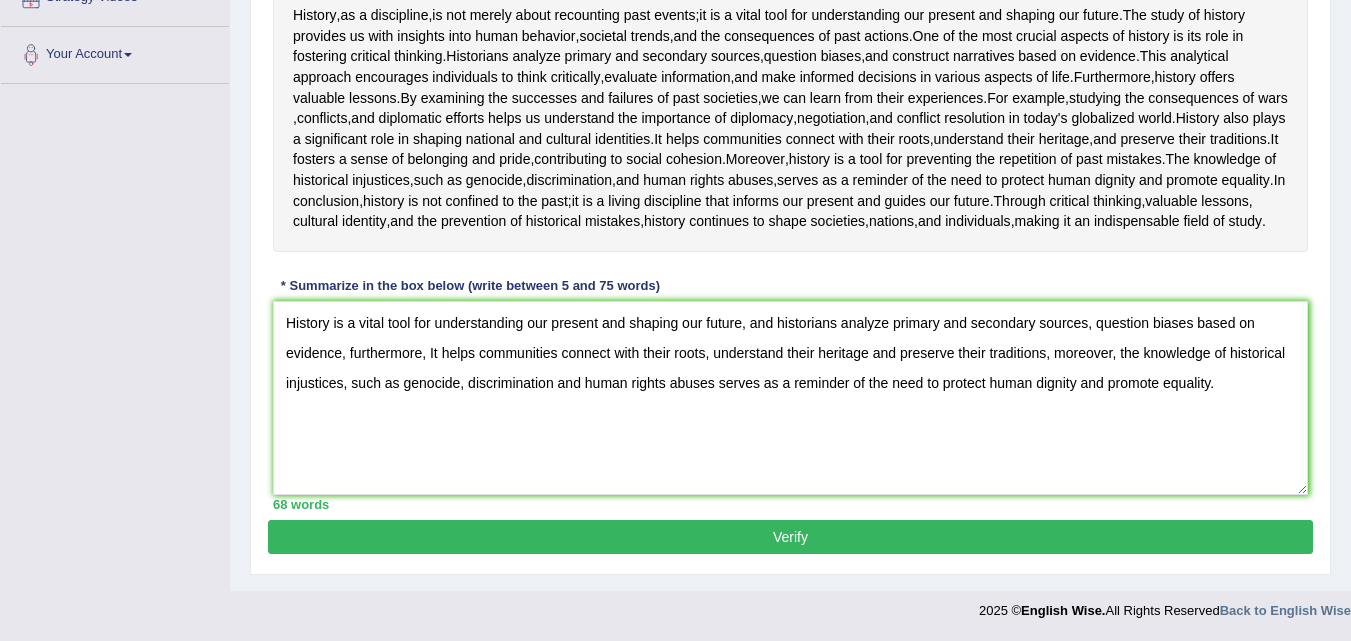 click on "Verify" at bounding box center [790, 537] 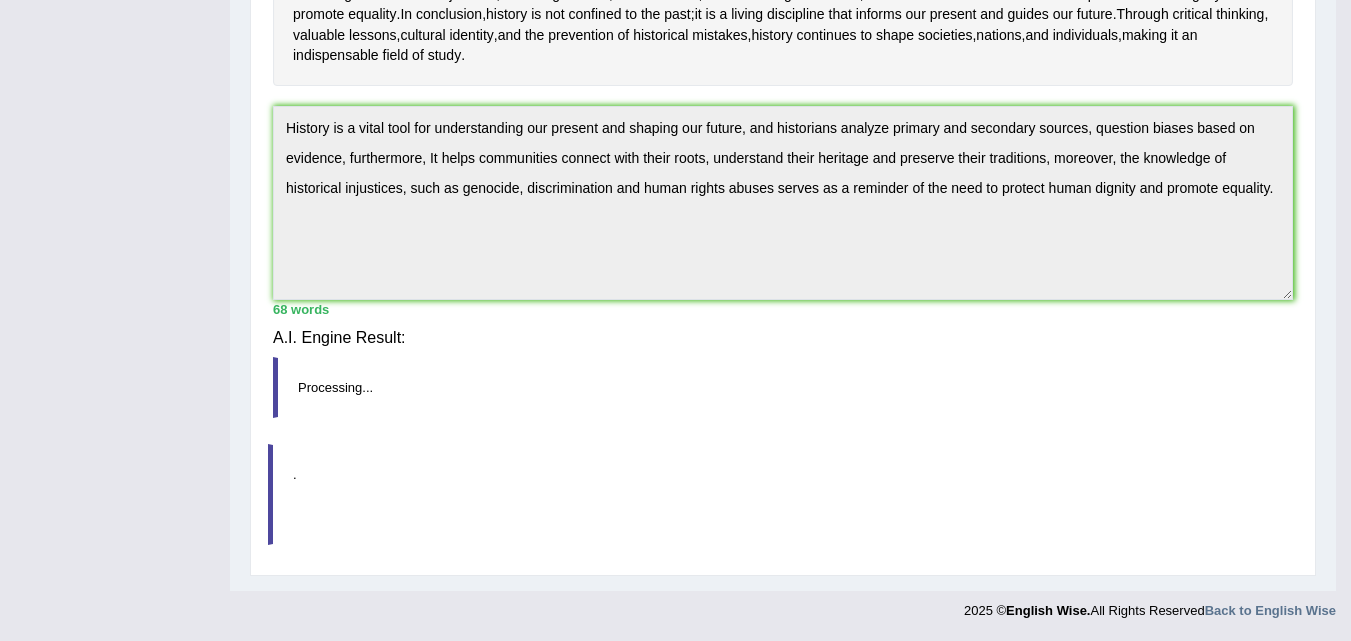 scroll, scrollTop: 546, scrollLeft: 0, axis: vertical 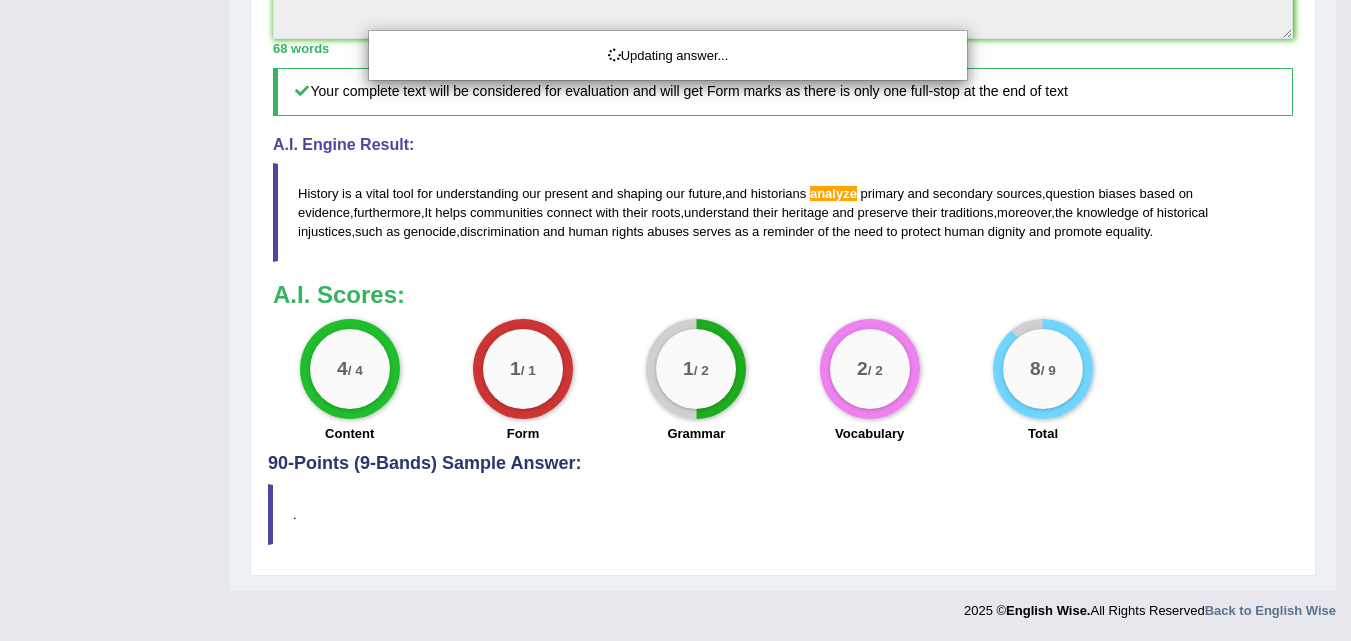 drag, startPoint x: 1365, startPoint y: 297, endPoint x: 1365, endPoint y: 569, distance: 272 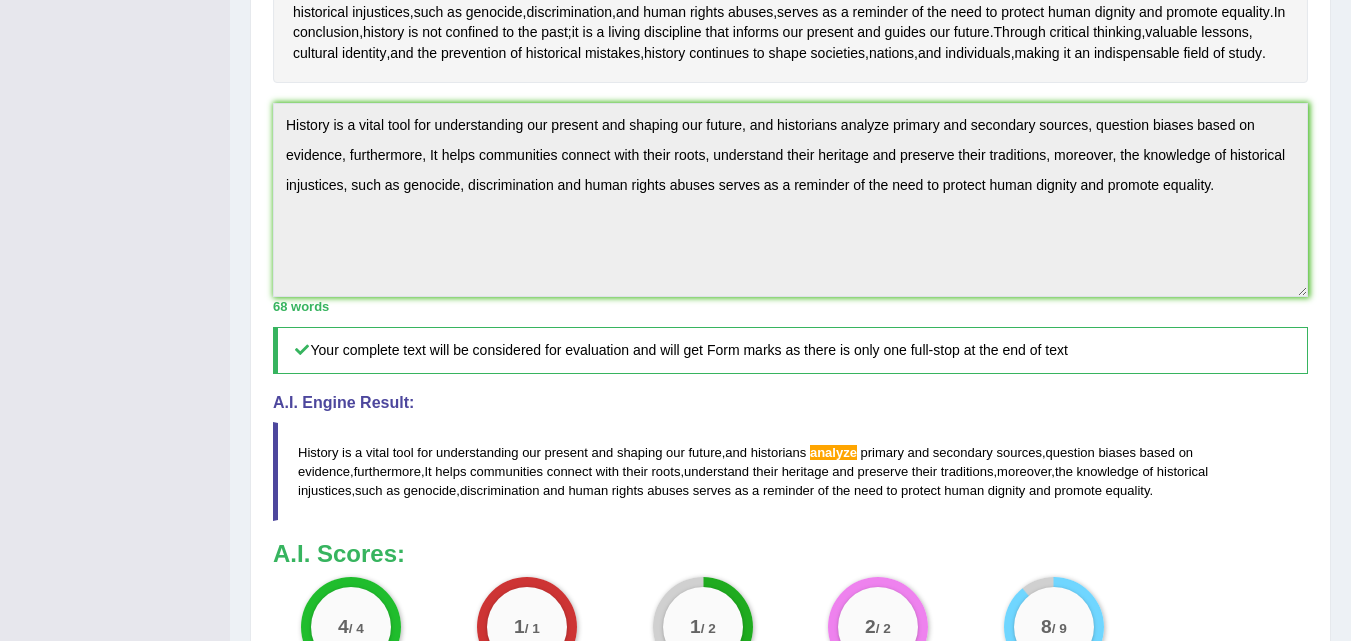 scroll, scrollTop: 985, scrollLeft: 0, axis: vertical 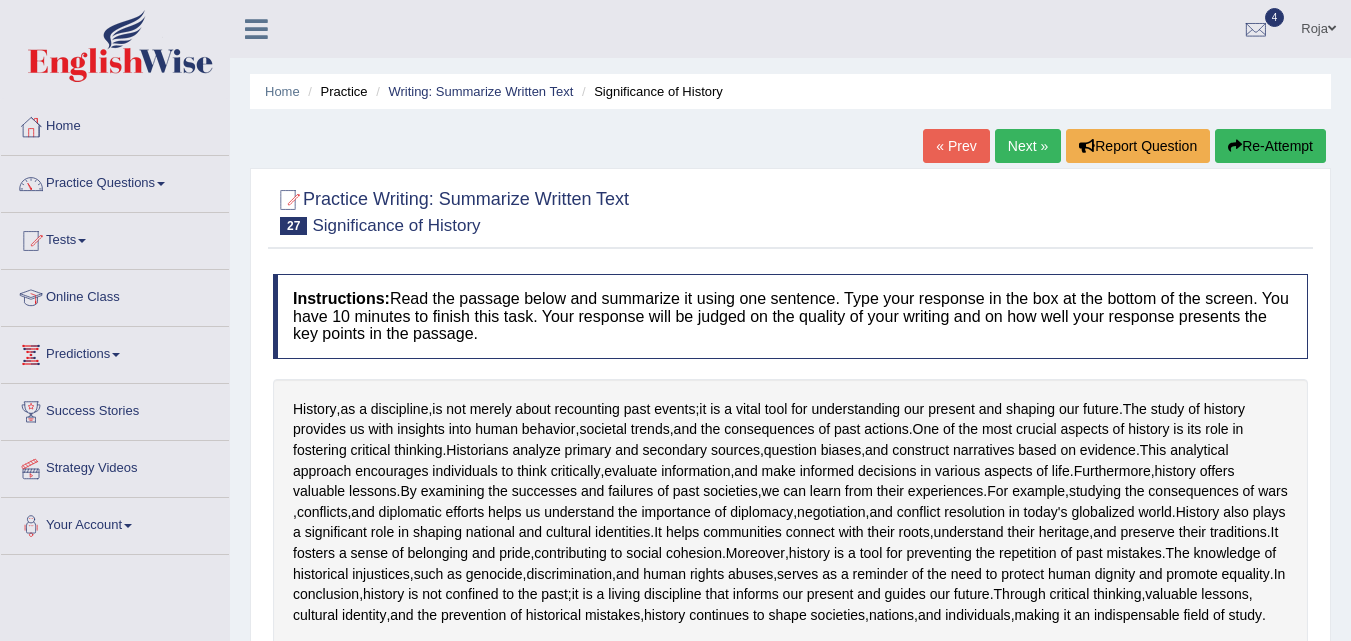 click on "Re-Attempt" at bounding box center (1270, 146) 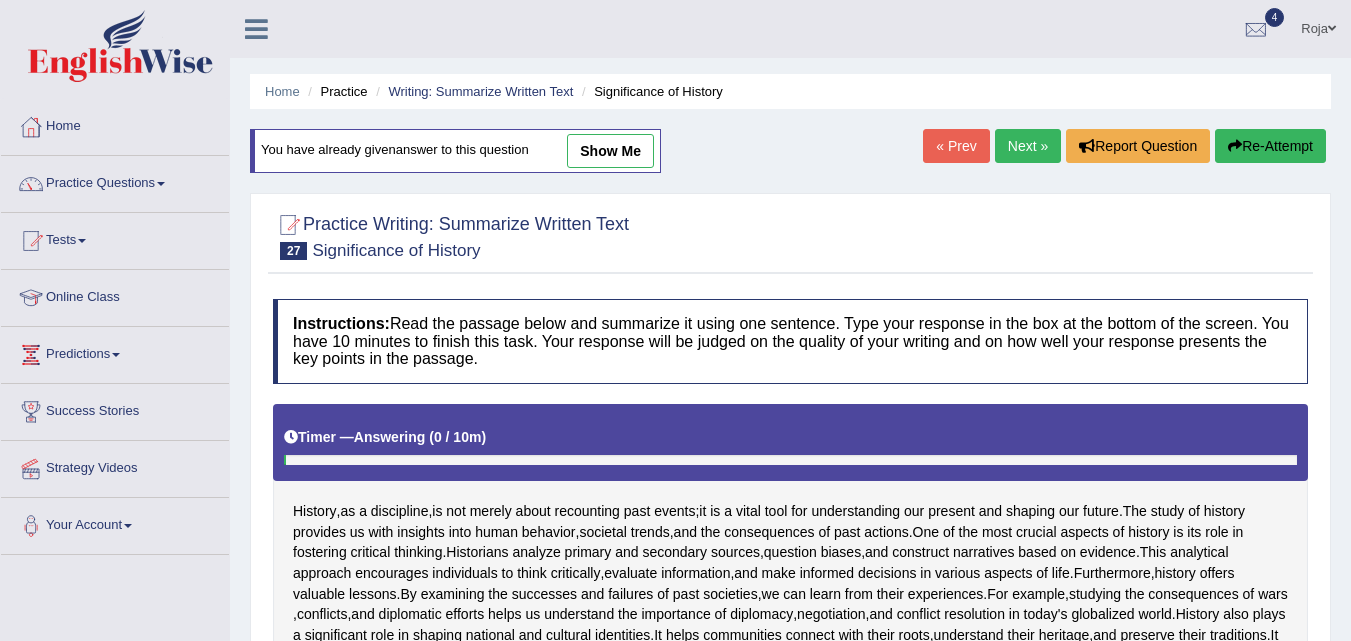 scroll, scrollTop: 660, scrollLeft: 0, axis: vertical 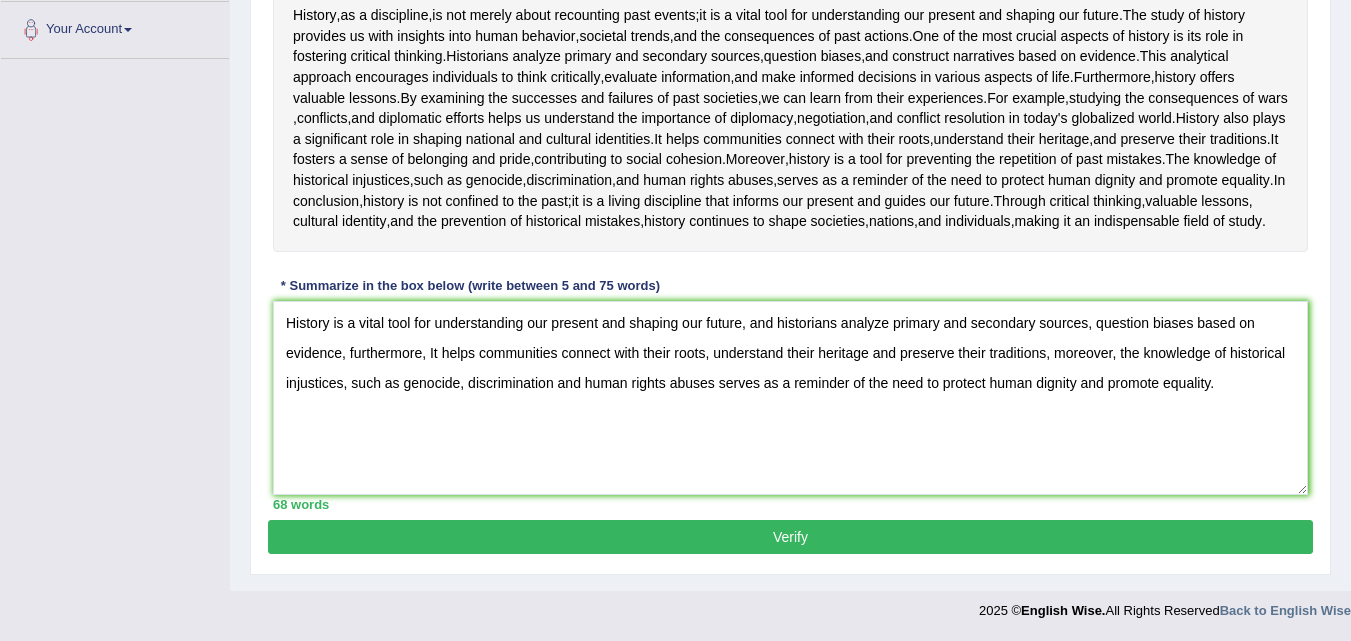 click on "History is a vital tool for understanding our present and shaping our future, and historians analyze primary and secondary sources, question biases based on evidence, furthermore, It helps communities connect with their roots, understand their heritage and preserve their traditions, moreover, the knowledge of historical injustices, such as genocide, discrimination and human rights abuses serves as a reminder of the need to protect human dignity and promote equality." at bounding box center [790, 398] 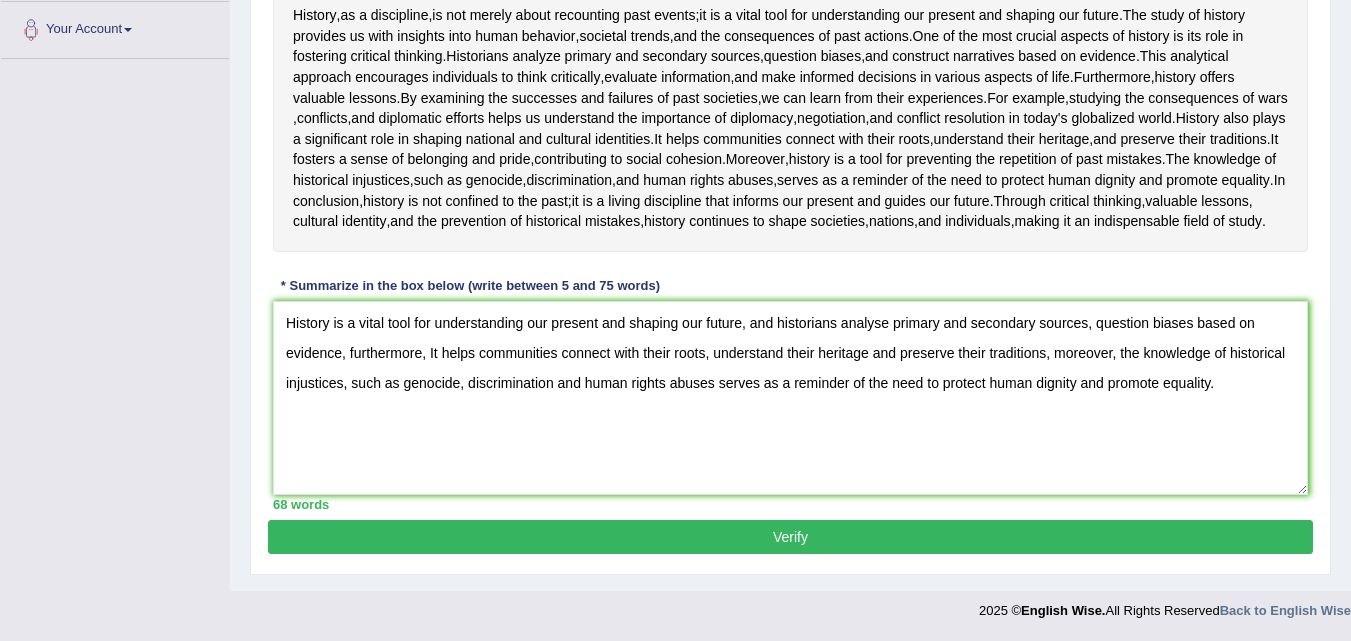 type on "History is a vital tool for understanding our present and shaping our future, and historians analyse primary and secondary sources, question biases based on evidence, furthermore, It helps communities connect with their roots, understand their heritage and preserve their traditions, moreover, the knowledge of historical injustices, such as genocide, discrimination and human rights abuses serves as a reminder of the need to protect human dignity and promote equality." 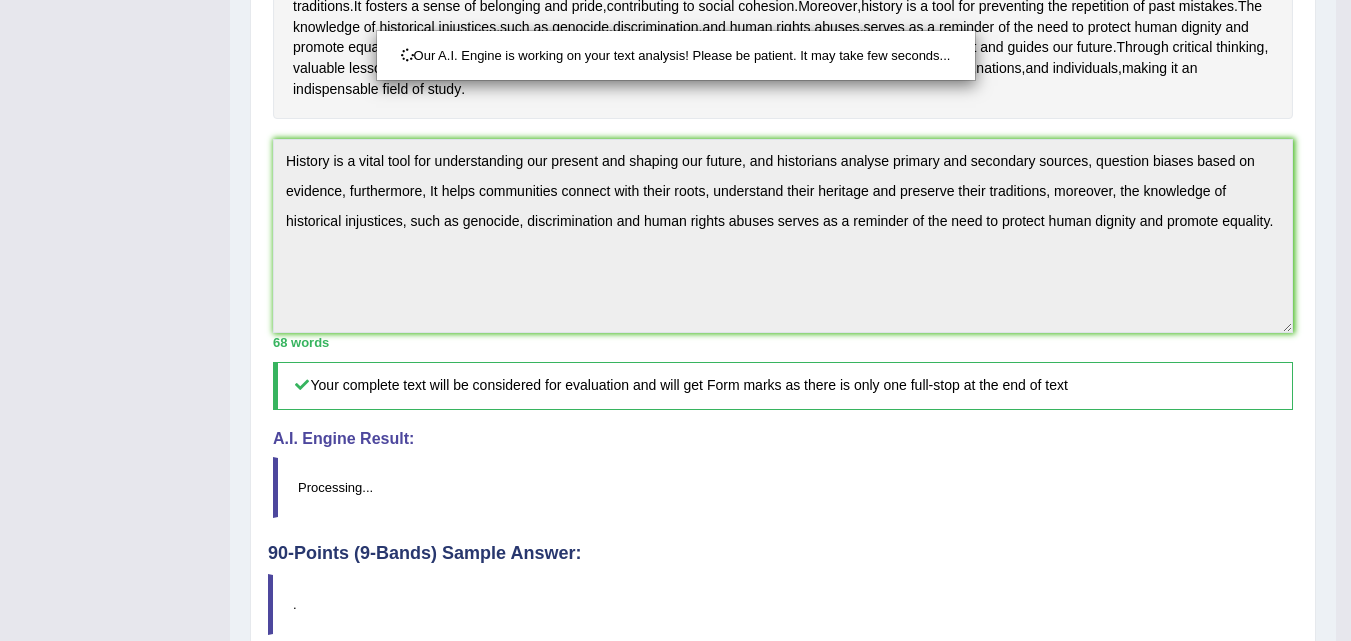 scroll, scrollTop: 812, scrollLeft: 0, axis: vertical 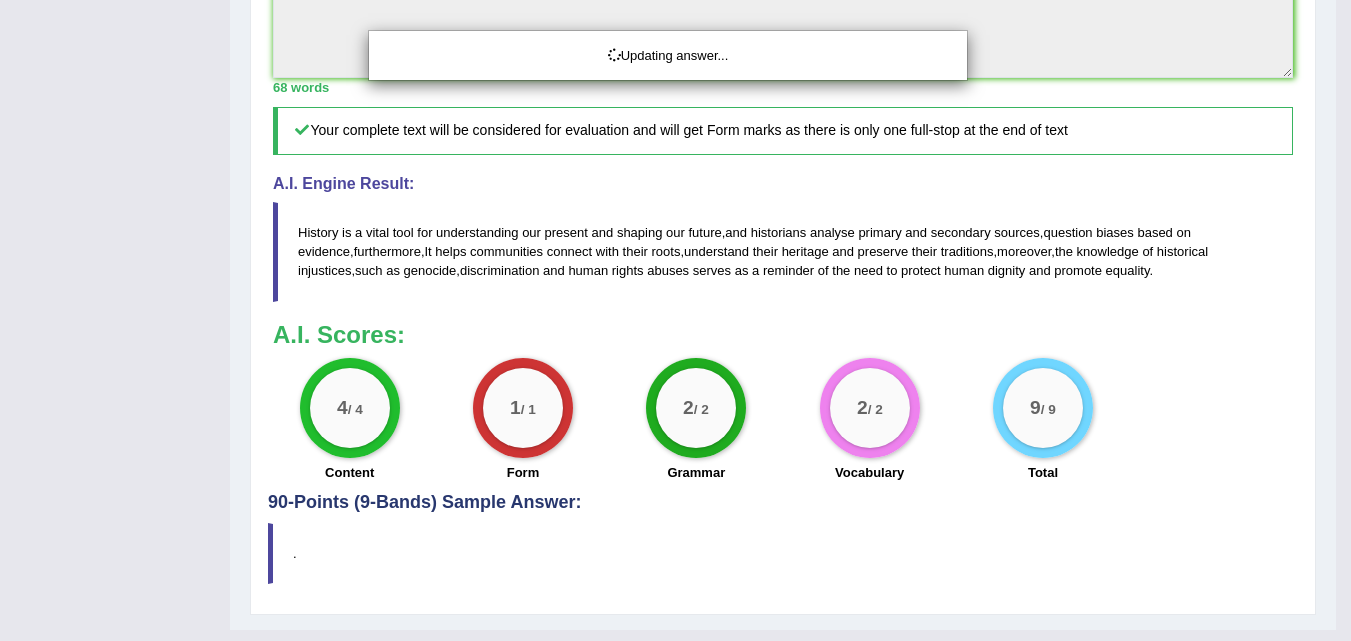 click on "Toggle navigation
Home
Practice Questions   Speaking Practice Read Aloud
Repeat Sentence
Describe Image
Re-tell Lecture
Answer Short Question
Summarize Group Discussion
Respond To A Situation
Writing Practice  Summarize Written Text
Write Essay
Reading Practice  Reading & Writing: Fill In The Blanks
Choose Multiple Answers
Re-order Paragraphs
Fill In The Blanks
Choose Single Answer
Listening Practice  Summarize Spoken Text
Highlight Incorrect Words
Highlight Correct Summary
Select Missing Word
Choose Single Answer
Choose Multiple Answers
Fill In The Blanks
Write From Dictation
Pronunciation
Tests
Take Mock Test" at bounding box center [675, -492] 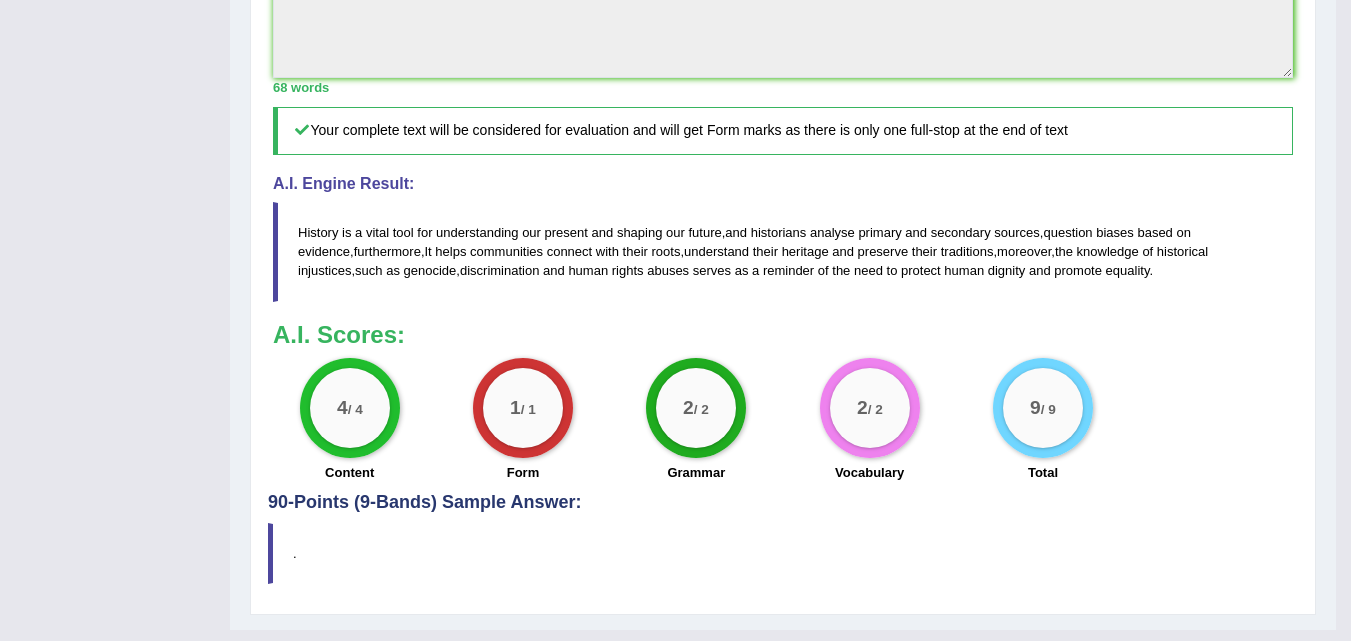 drag, startPoint x: 1350, startPoint y: 529, endPoint x: 1363, endPoint y: 679, distance: 150.56229 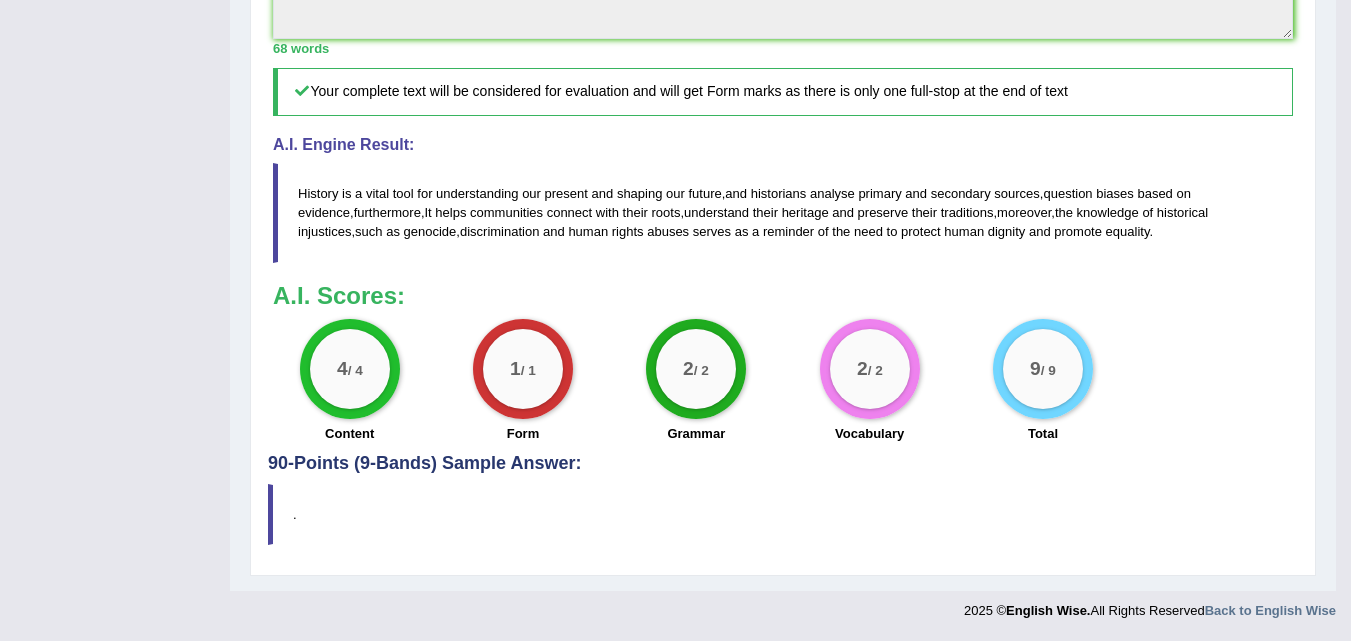 scroll, scrollTop: 0, scrollLeft: 0, axis: both 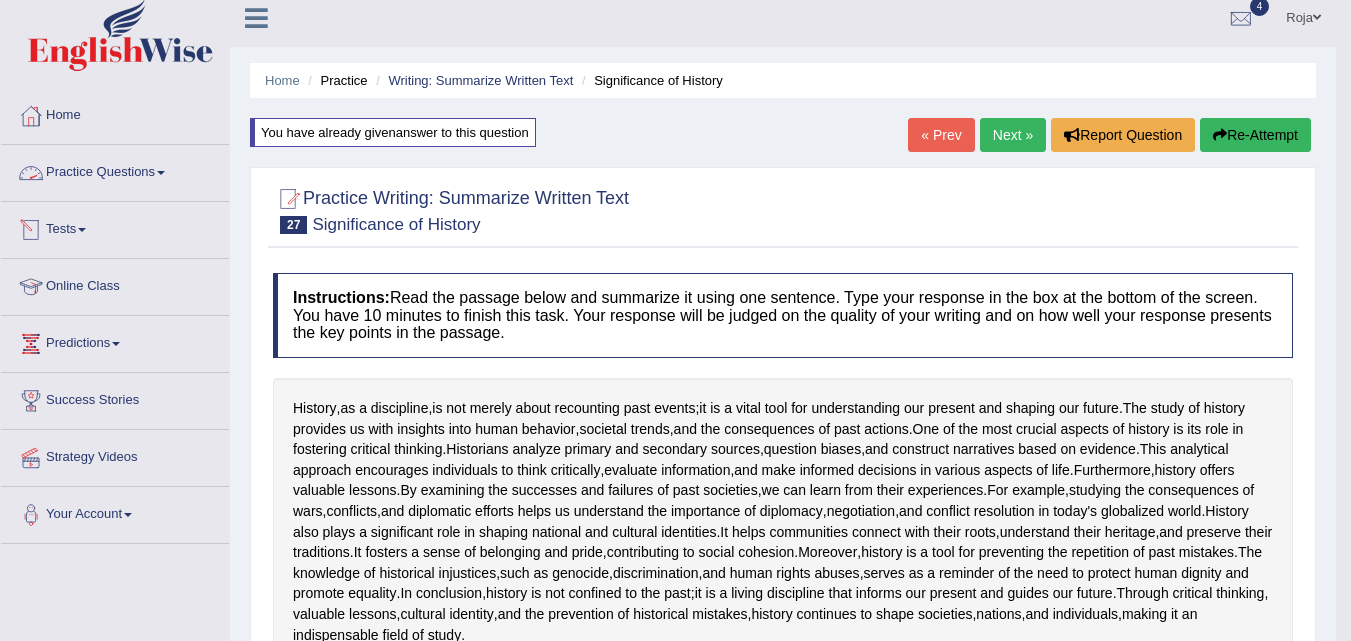 click on "Practice Questions" at bounding box center (115, 170) 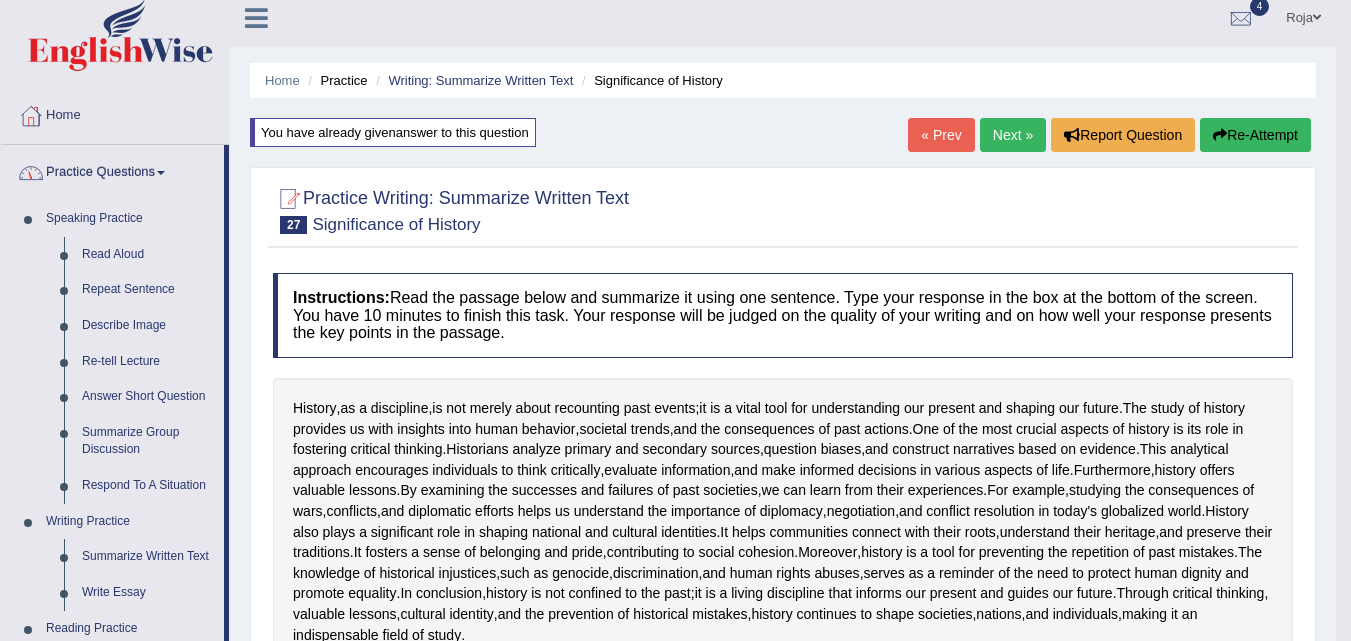 click on "Practice Questions" at bounding box center (112, 170) 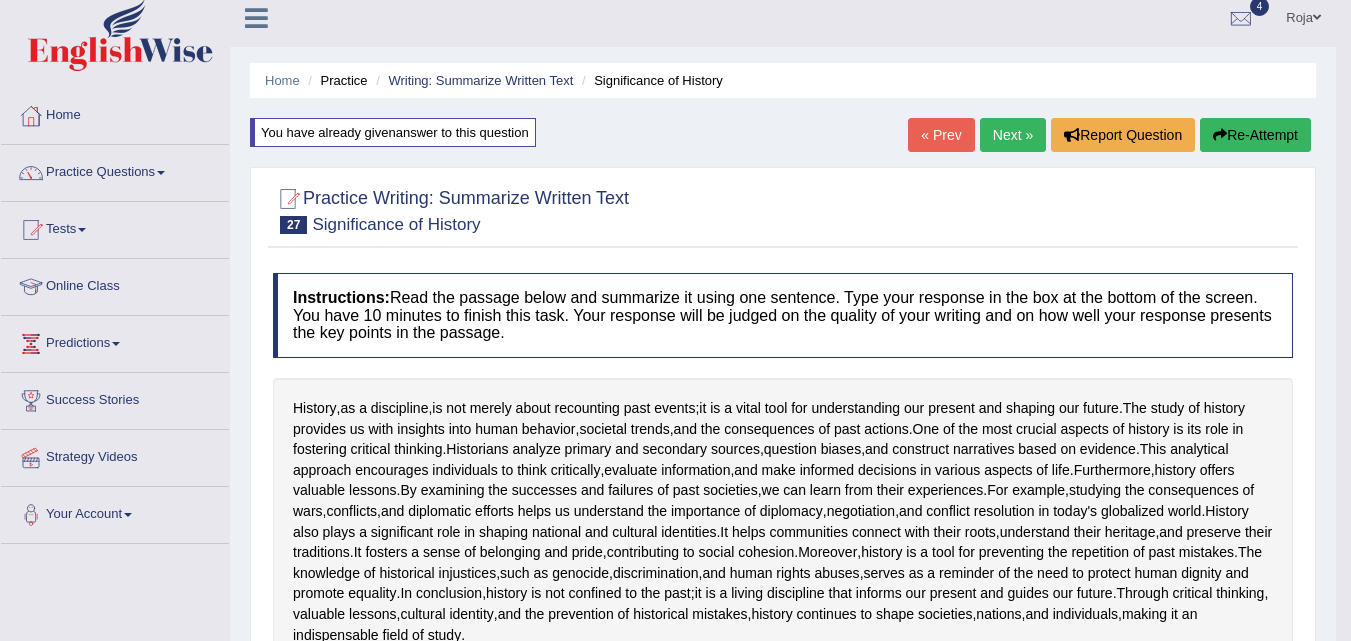 click on "Practice Questions" at bounding box center [115, 170] 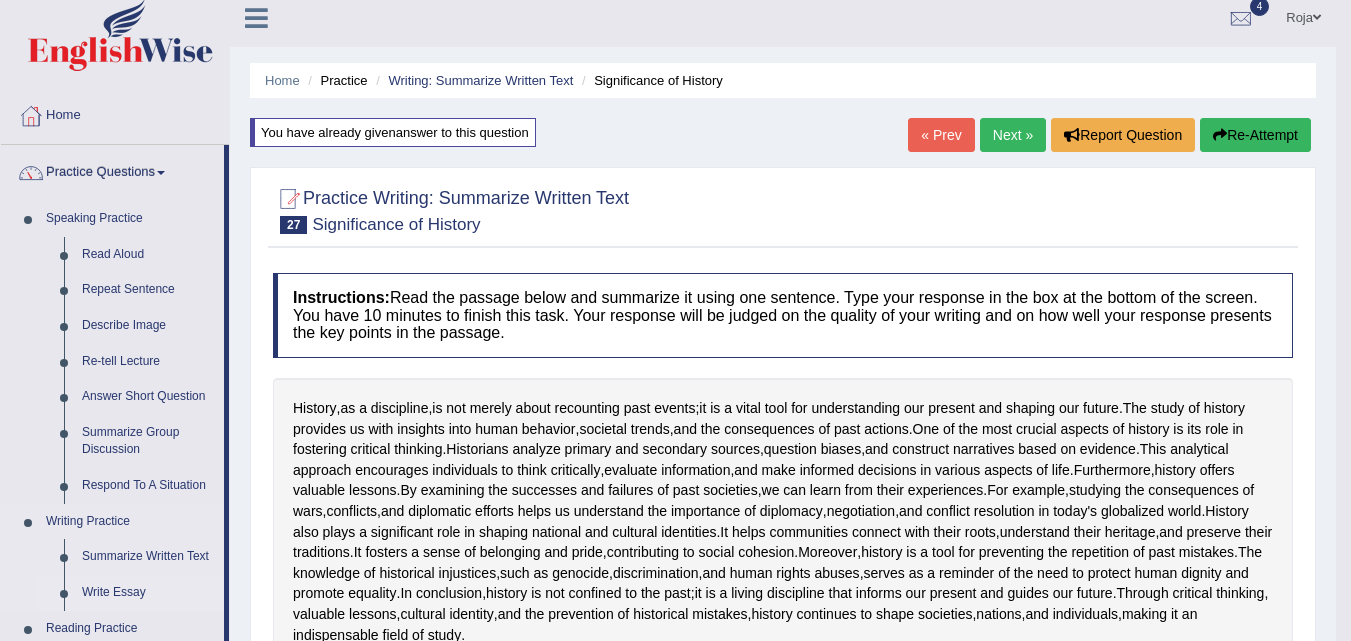 click on "Write Essay" at bounding box center (148, 593) 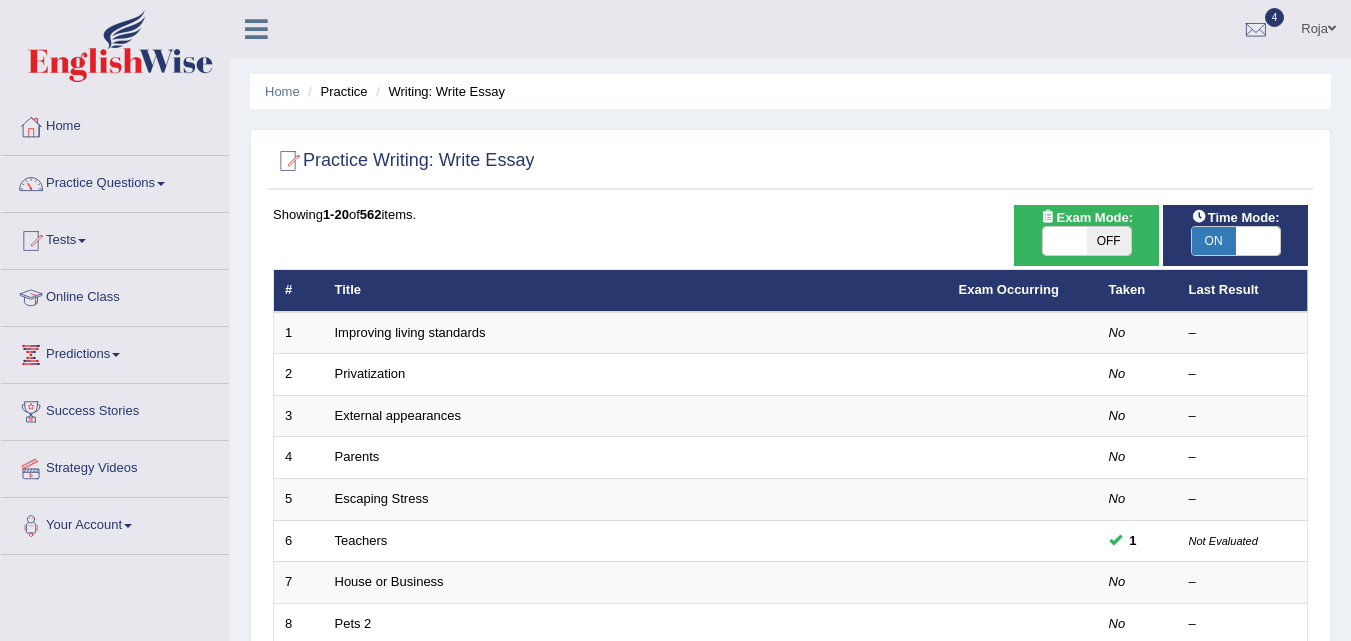 scroll, scrollTop: 151, scrollLeft: 0, axis: vertical 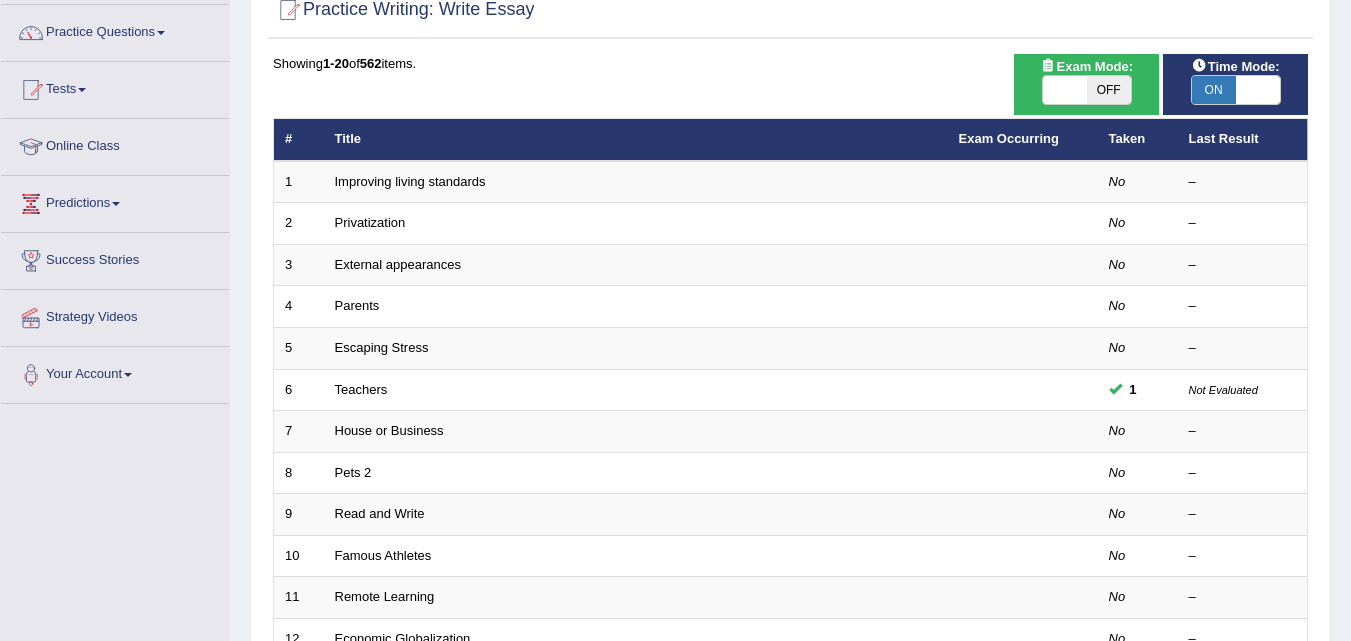 click on "Toggle navigation
Home
Practice Questions   Speaking Practice Read Aloud
Repeat Sentence
Describe Image
Re-tell Lecture
Answer Short Question
Summarize Group Discussion
Respond To A Situation
Writing Practice  Summarize Written Text
Write Essay
Reading Practice  Reading & Writing: Fill In The Blanks
Choose Multiple Answers
Re-order Paragraphs
Fill In The Blanks
Choose Single Answer
Listening Practice  Summarize Spoken Text
Highlight Incorrect Words
Highlight Correct Summary
Select Missing Word
Choose Single Answer
Choose Multiple Answers
Fill In The Blanks
Write From Dictation
Pronunciation
Tests
Take Mock Test" at bounding box center (675, 169) 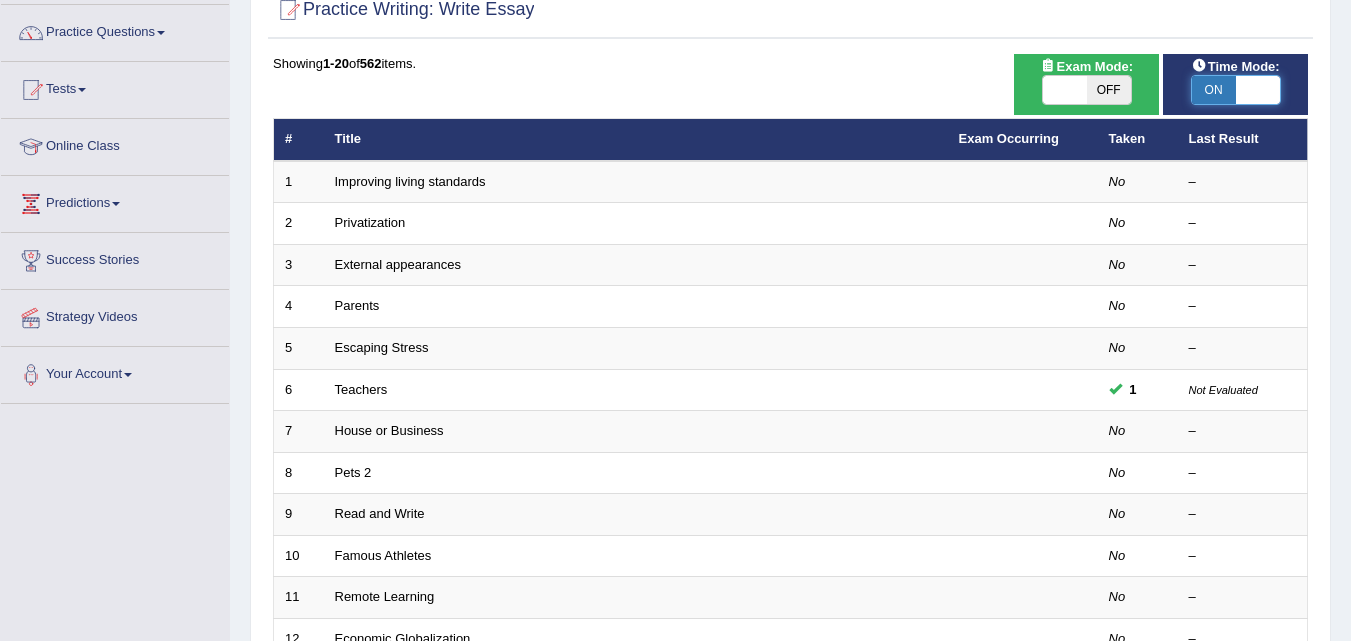 click at bounding box center [1258, 90] 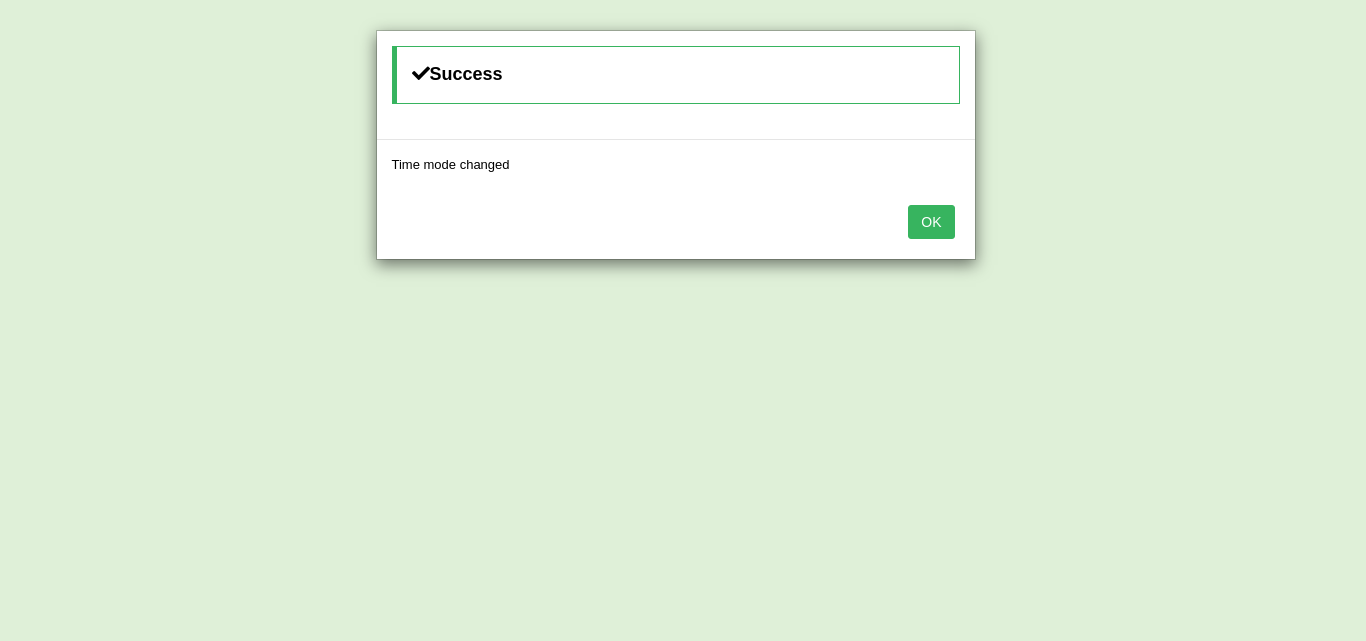 click on "OK" at bounding box center (931, 222) 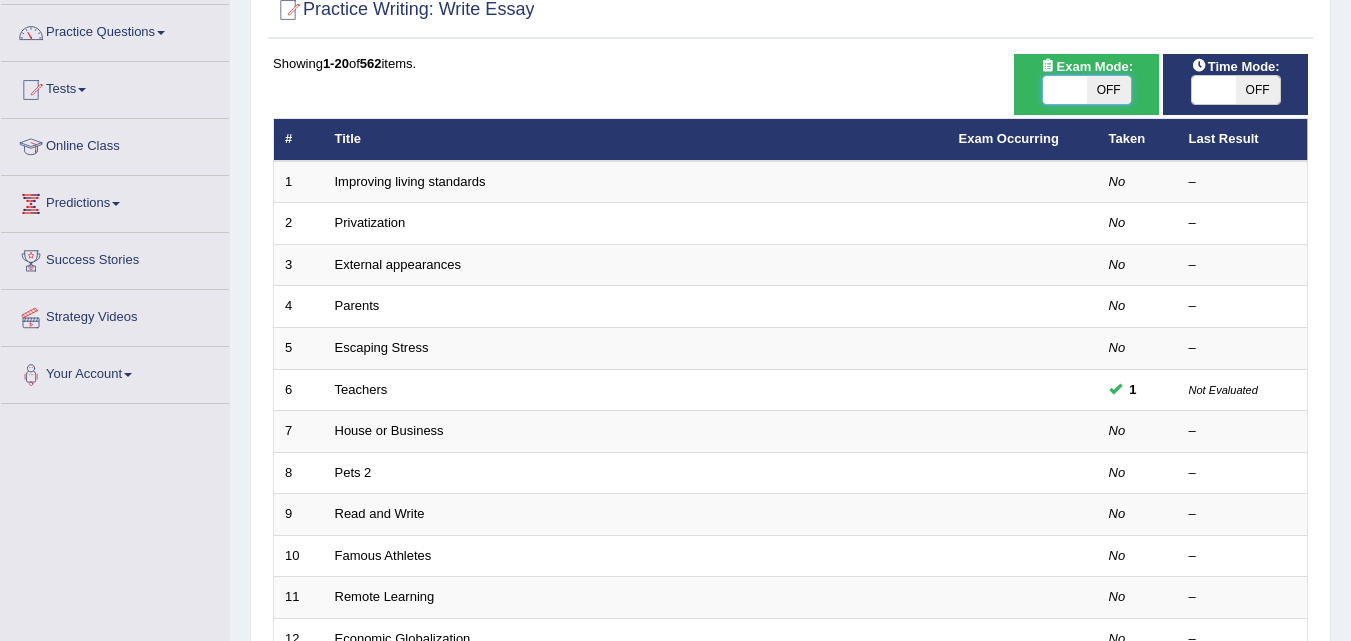 click at bounding box center (1065, 90) 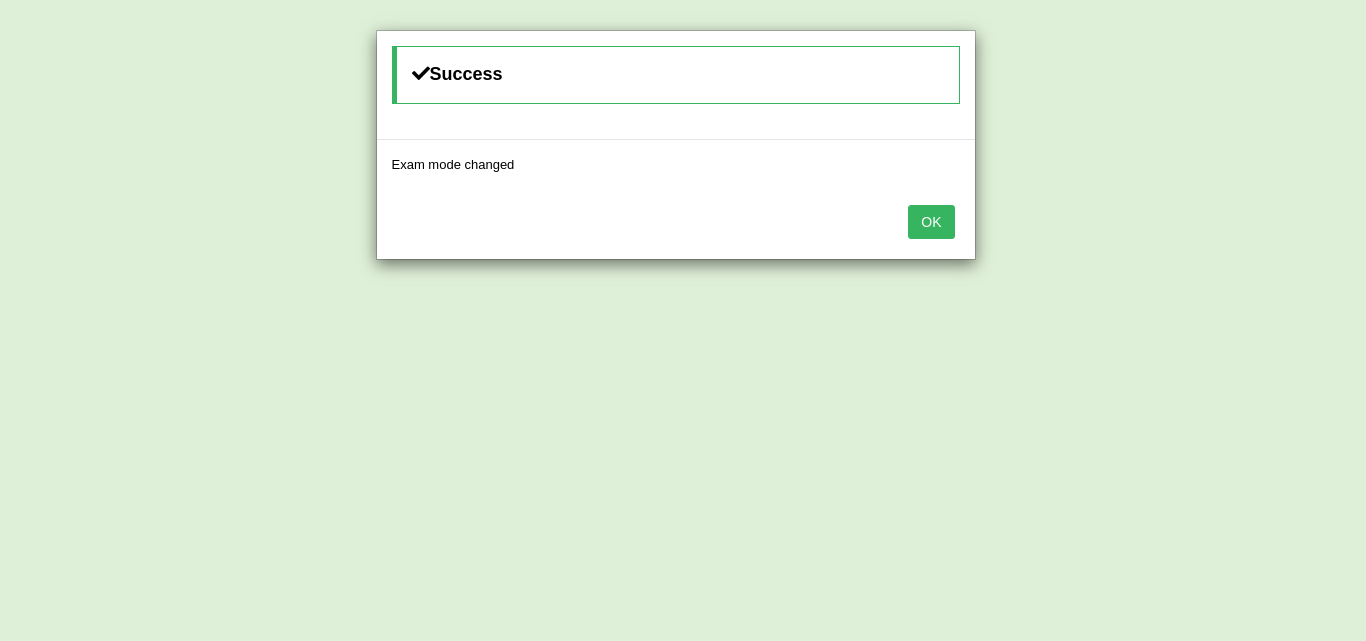 click on "OK" at bounding box center [931, 222] 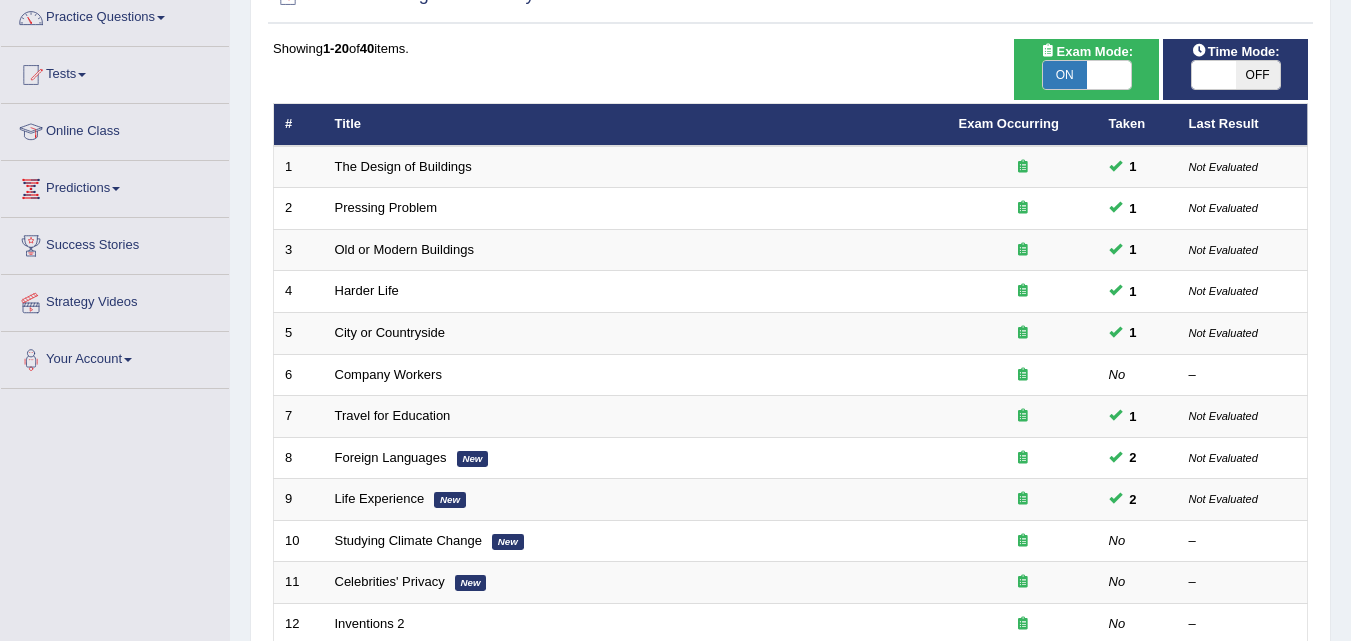 scroll, scrollTop: 151, scrollLeft: 0, axis: vertical 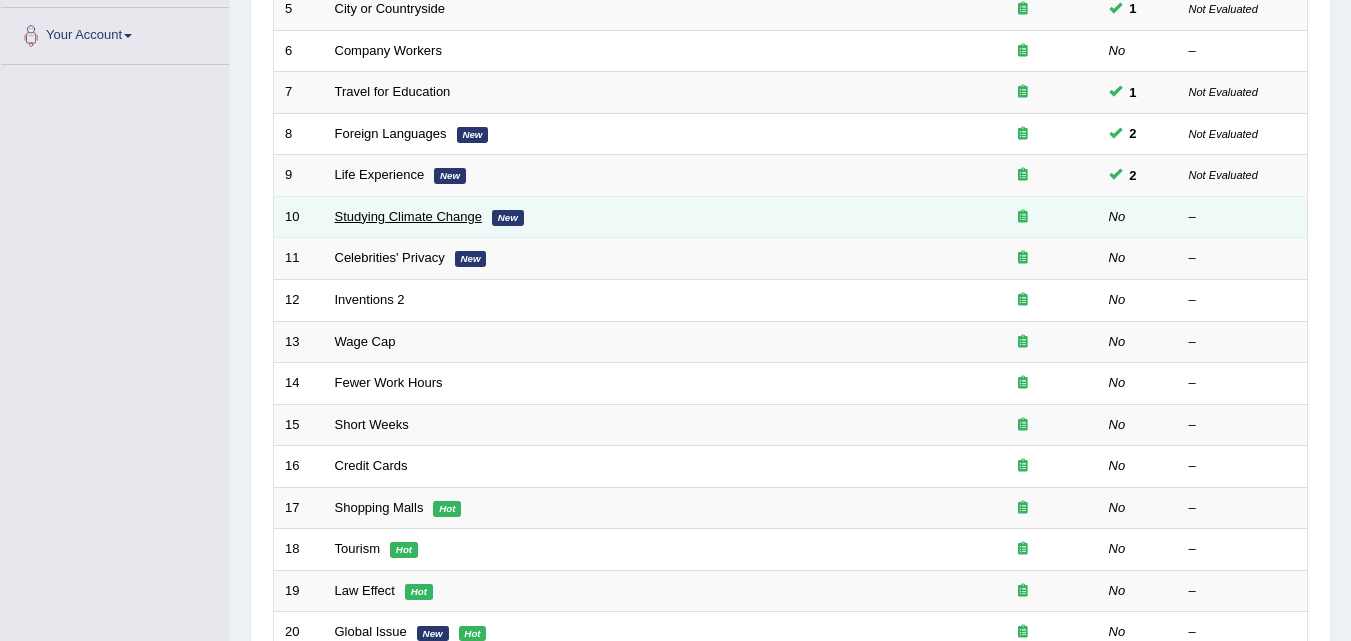 click on "Studying Climate Change" at bounding box center (408, 216) 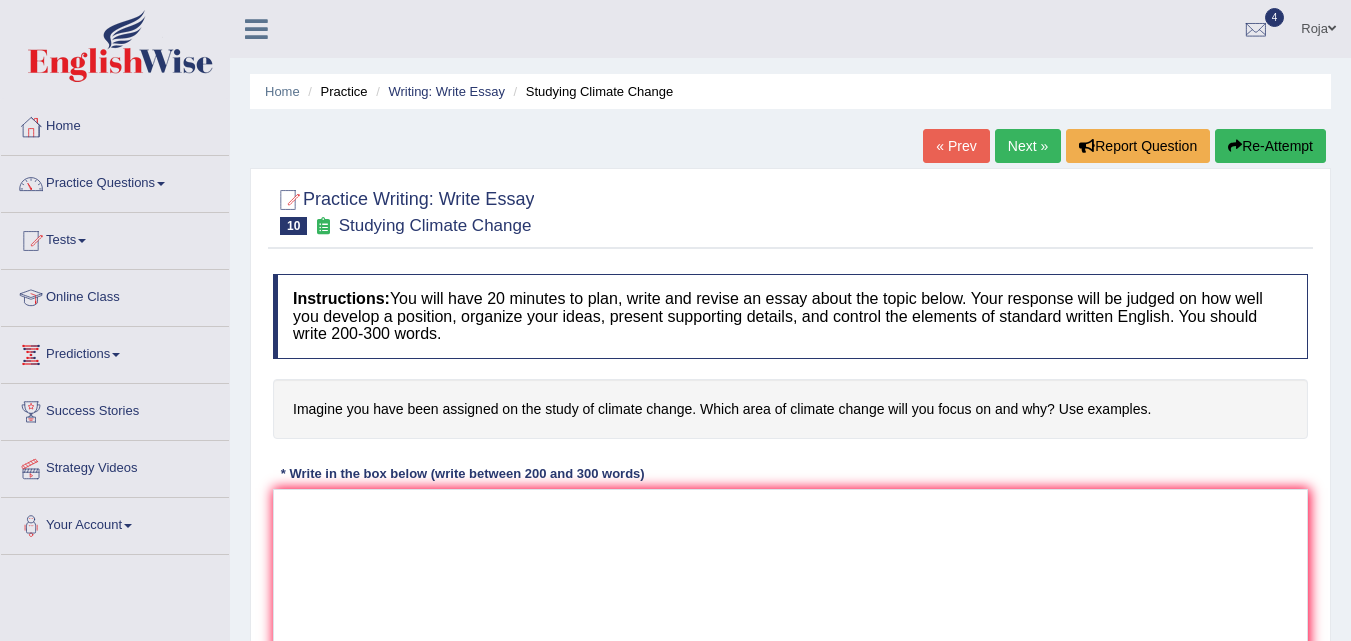 scroll, scrollTop: 0, scrollLeft: 0, axis: both 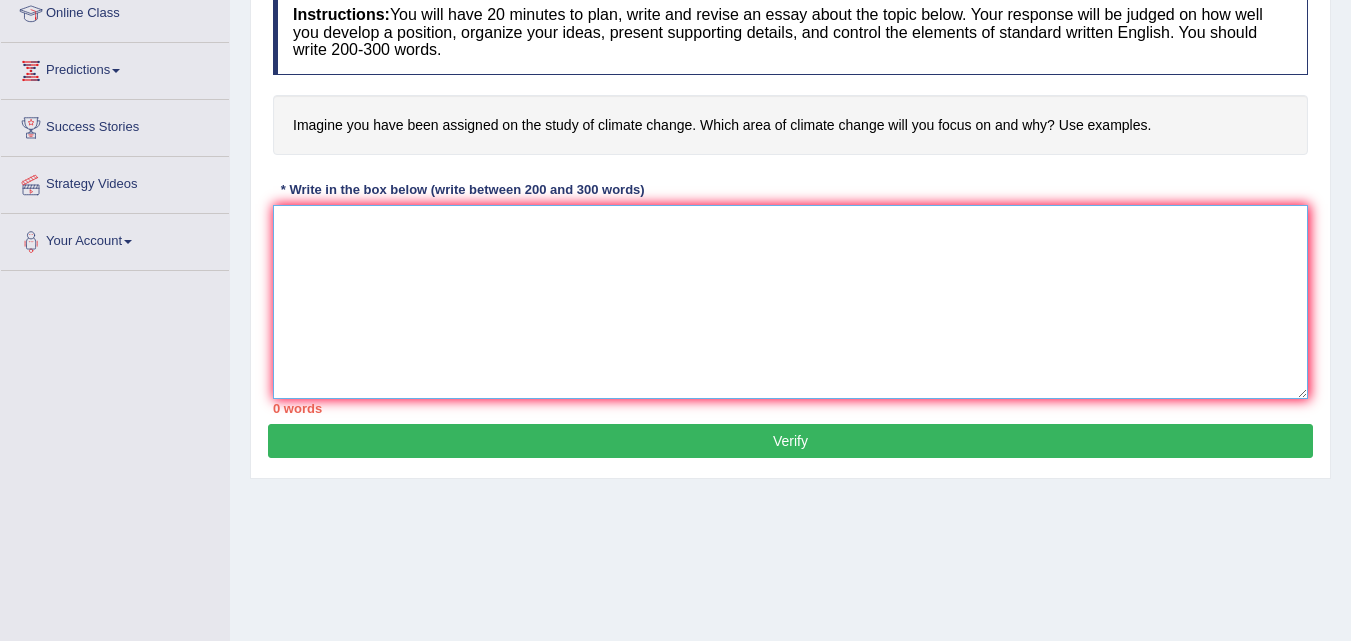click at bounding box center [790, 302] 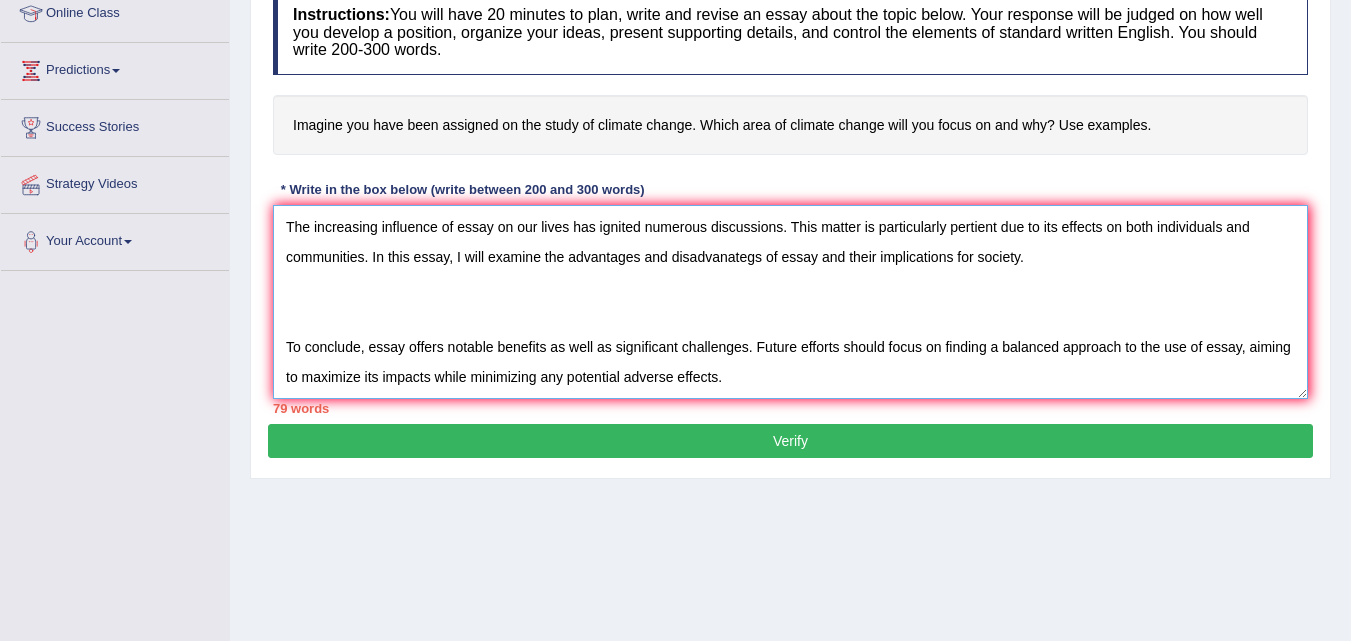 click on "The increasing influence of essay on our lives has ignited numerous discussions. This matter is particularly pertient due to its effects on both individuals and communities. In this essay, I will examine the advantages and disadvanategs of essay and their implications for society.
To conclude, essay offers notable benefits as well as significant challenges. Future efforts should focus on finding a balanced approach to the use of essay, aiming to maximize its impacts while minimizing any potential adverse effects." at bounding box center [790, 302] 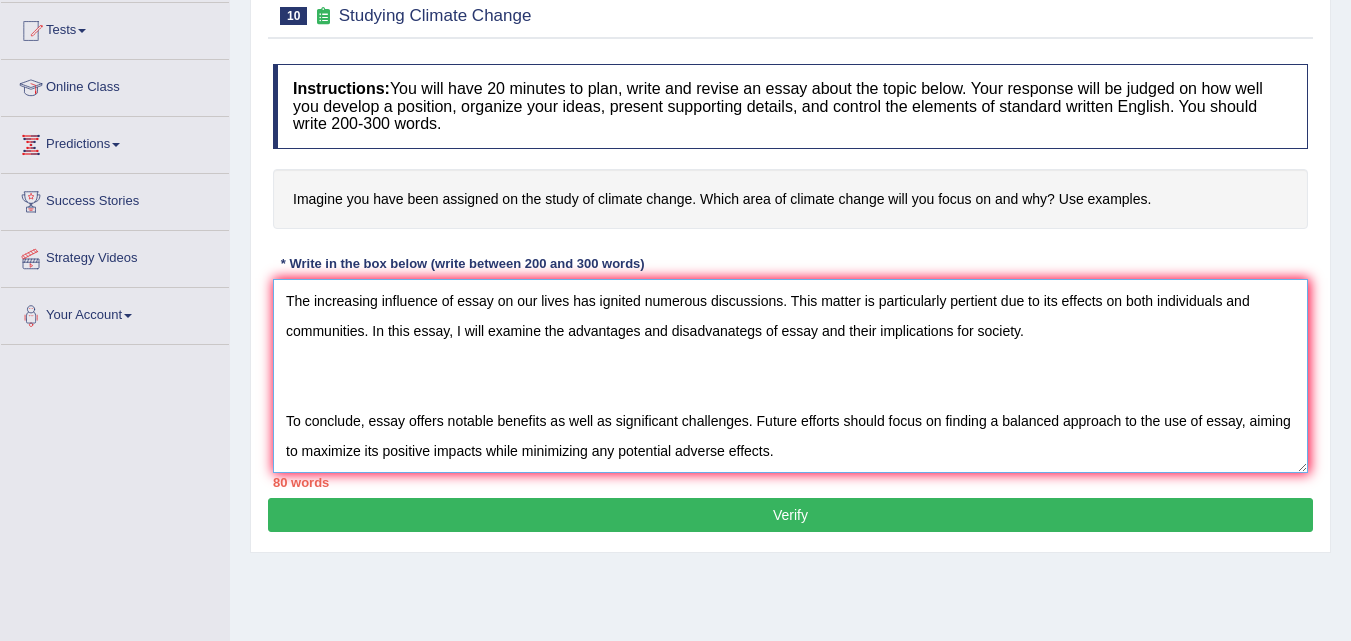 scroll, scrollTop: 205, scrollLeft: 0, axis: vertical 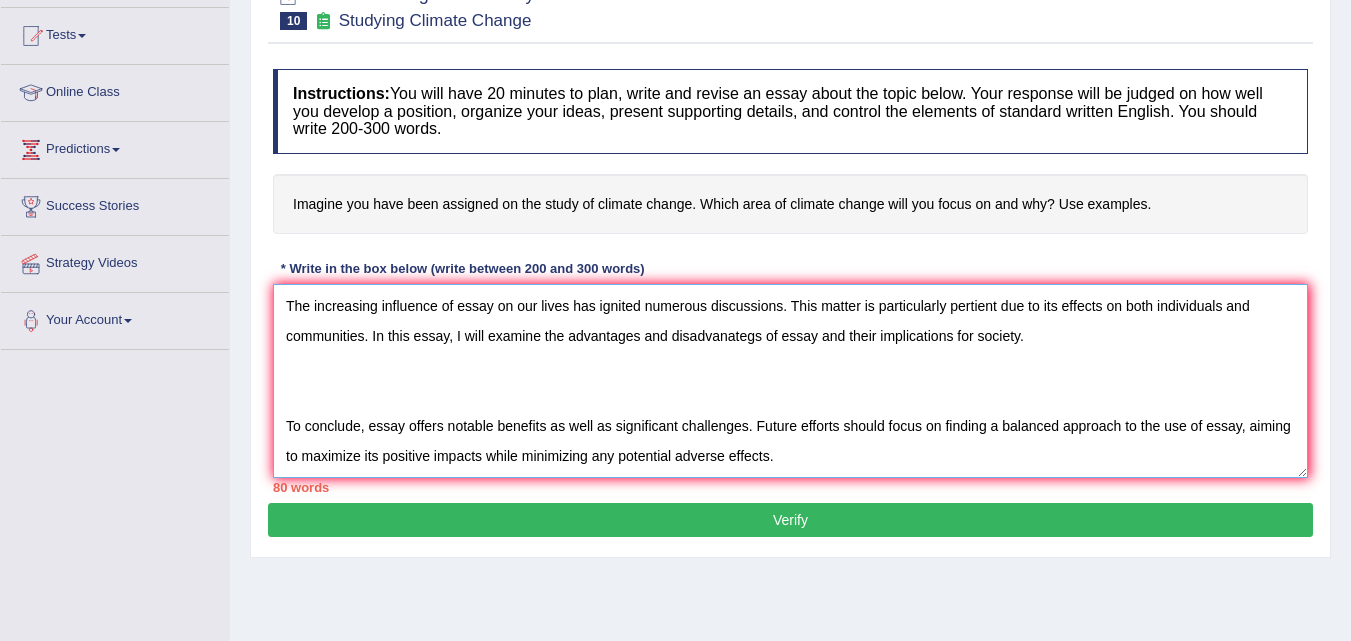 click on "The increasing influence of essay on our lives has ignited numerous discussions. This matter is particularly pertient due to its effects on both individuals and communities. In this essay, I will examine the advantages and disadvanategs of essay and their implications for society.
To conclude, essay offers notable benefits as well as significant challenges. Future efforts should focus on finding a balanced approach to the use of essay, aiming to maximize its positive impacts while minimizing any potential adverse effects." at bounding box center (790, 381) 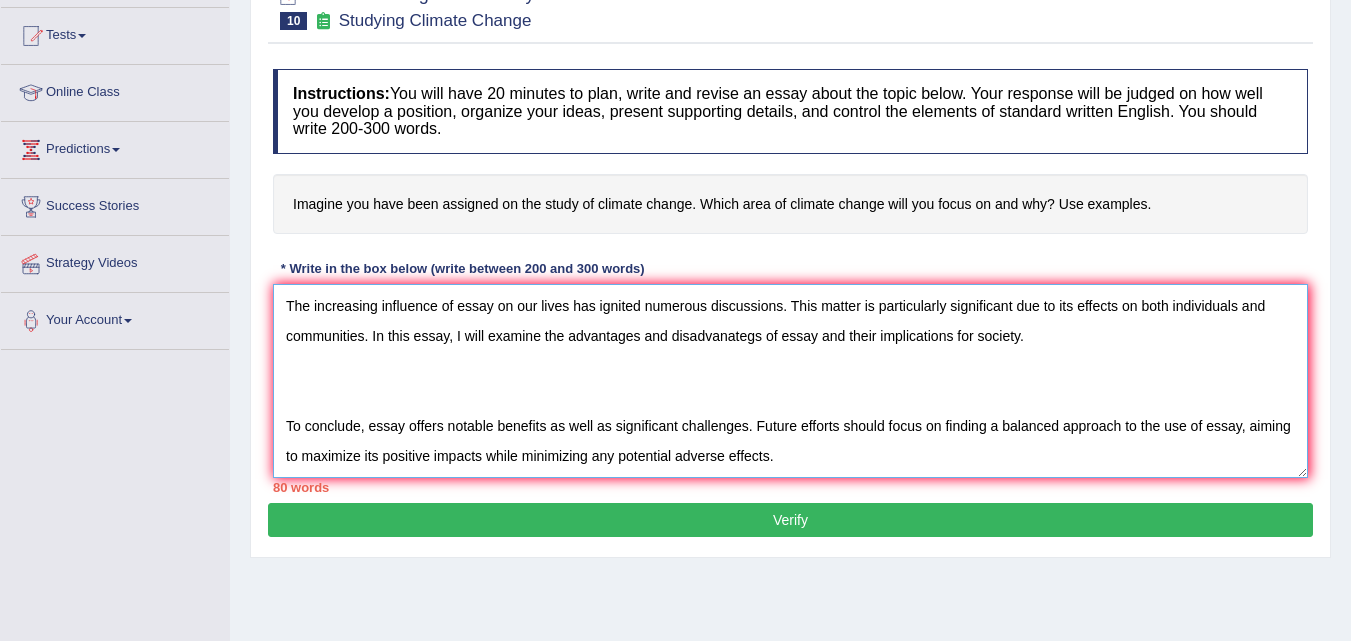 click on "The increasing influence of essay on our lives has ignited numerous discussions. This matter is particularly significant due to its effects on both individuals and communities. In this essay, I will examine the advantages and disadvanategs of essay and their implications for society.
To conclude, essay offers notable benefits as well as significant challenges. Future efforts should focus on finding a balanced approach to the use of essay, aiming to maximize its positive impacts while minimizing any potential adverse effects." at bounding box center [790, 381] 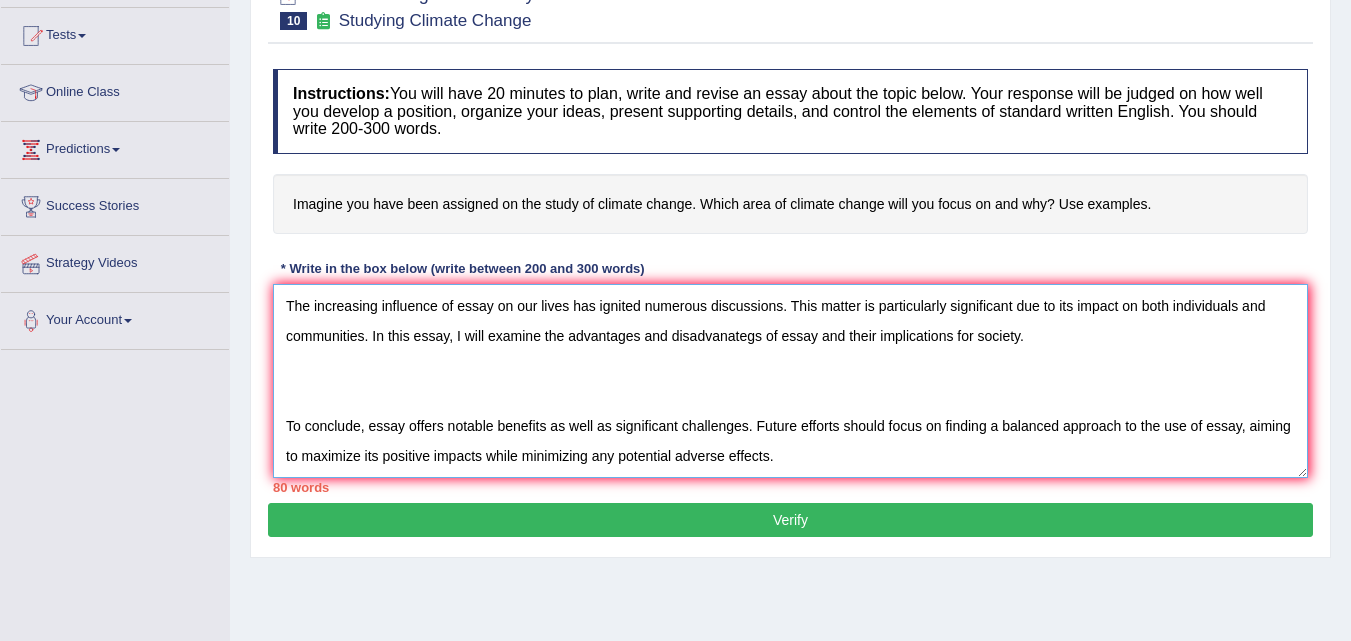 click on "The increasing influence of essay on our lives has ignited numerous discussions. This matter is particularly significant due to its impact on both individuals and communities. In this essay, I will examine the advantages and disadvanategs of essay and their implications for society.
To conclude, essay offers notable benefits as well as significant challenges. Future efforts should focus on finding a balanced approach to the use of essay, aiming to maximize its positive impacts while minimizing any potential adverse effects." at bounding box center (790, 381) 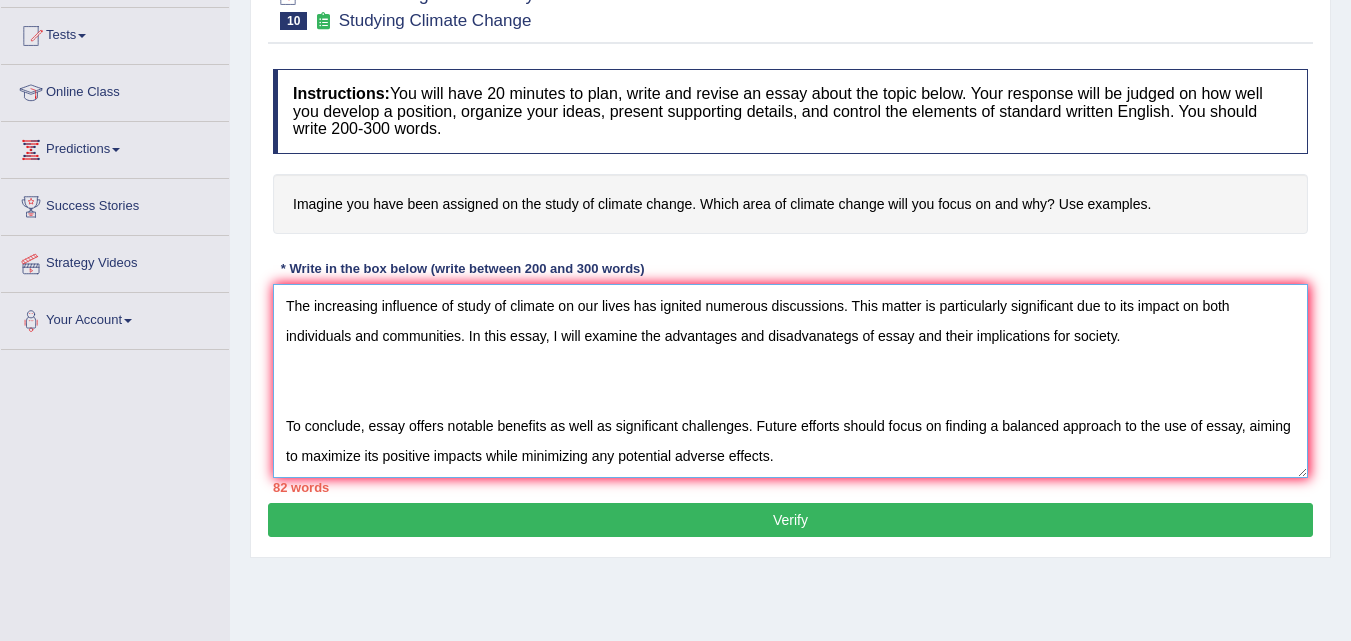 click on "The increasing influence of study of climate on our lives has ignited numerous discussions. This matter is particularly significant due to its impact on both individuals and communities. In this essay, I will examine the advantages and disadvanategs of essay and their implications for society.
To conclude, essay offers notable benefits as well as significant challenges. Future efforts should focus on finding a balanced approach to the use of essay, aiming to maximize its positive impacts while minimizing any potential adverse effects." at bounding box center [790, 381] 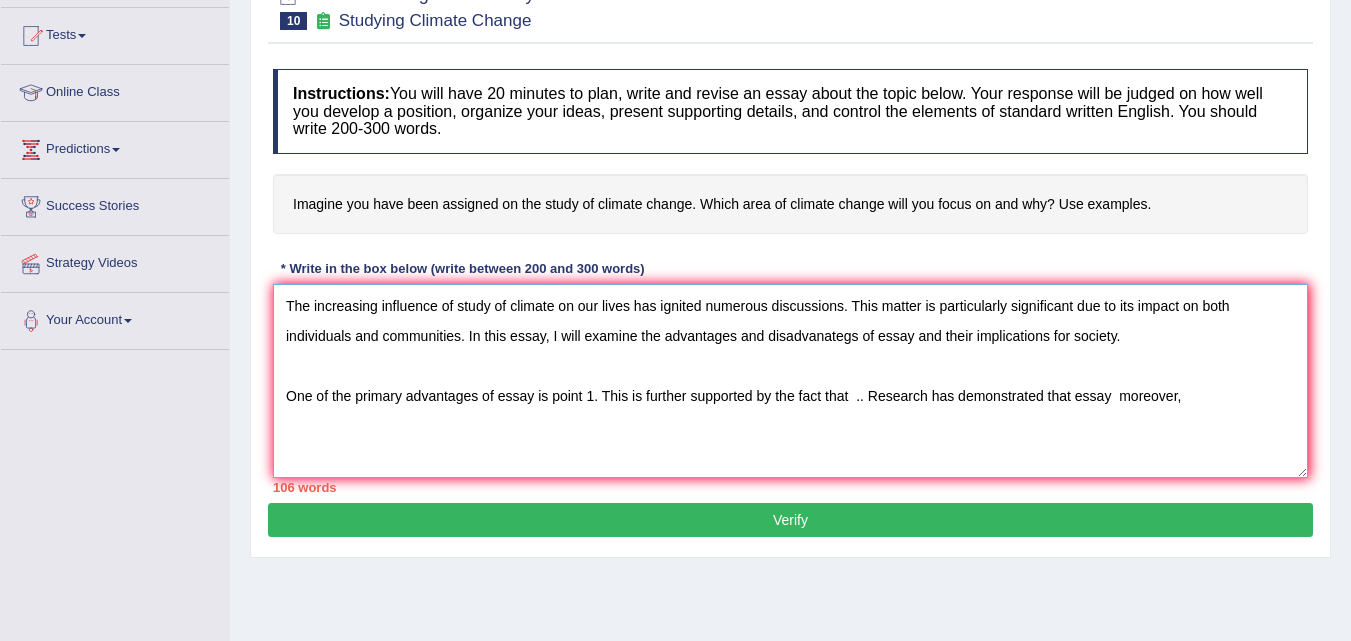 click on "The increasing influence of study of climate on our lives has ignited numerous discussions. This matter is particularly significant due to its impact on both individuals and communities. In this essay, I will examine the advantages and disadvanategs of essay and their implications for society.
One of the primary advantages of essay is point 1. This is further supported by the fact that  .. Research has demonstrated that essay  moreover,
To conclude, essay offers notable benefits as well as significant challenges. Future efforts should focus on finding a balanced approach to the use of essay, aiming to maximize its positive impacts while minimizing any potential adverse effects." at bounding box center [790, 381] 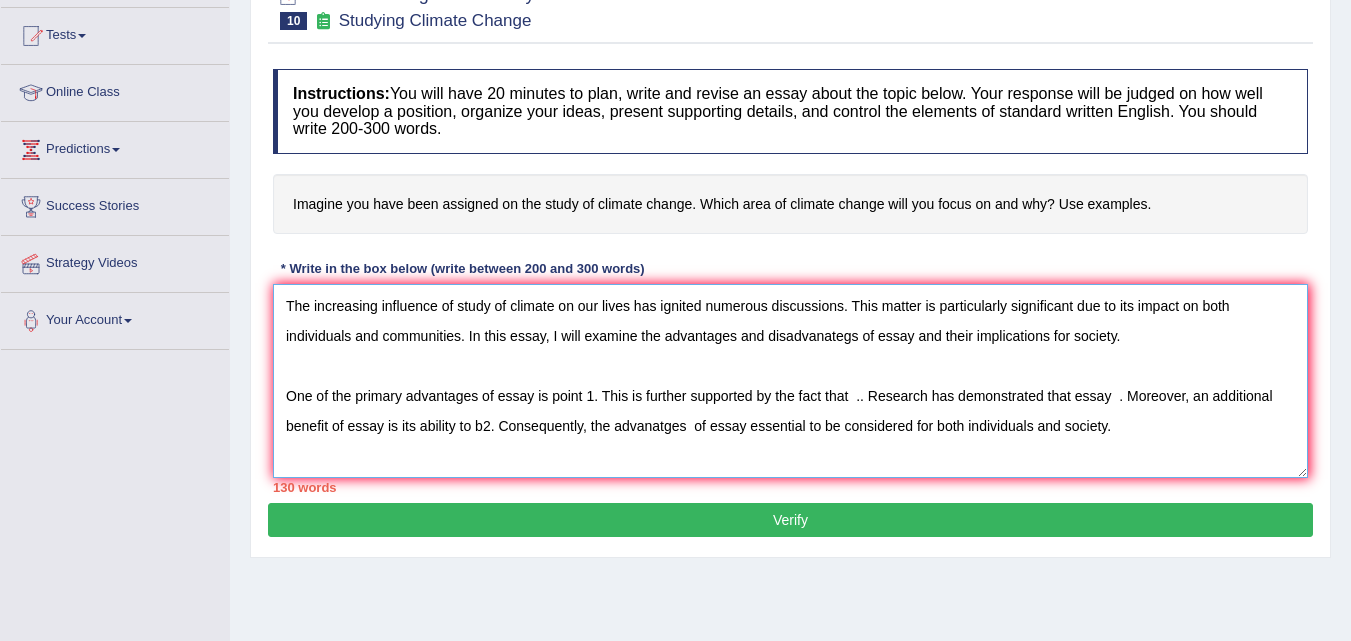 scroll, scrollTop: 17, scrollLeft: 0, axis: vertical 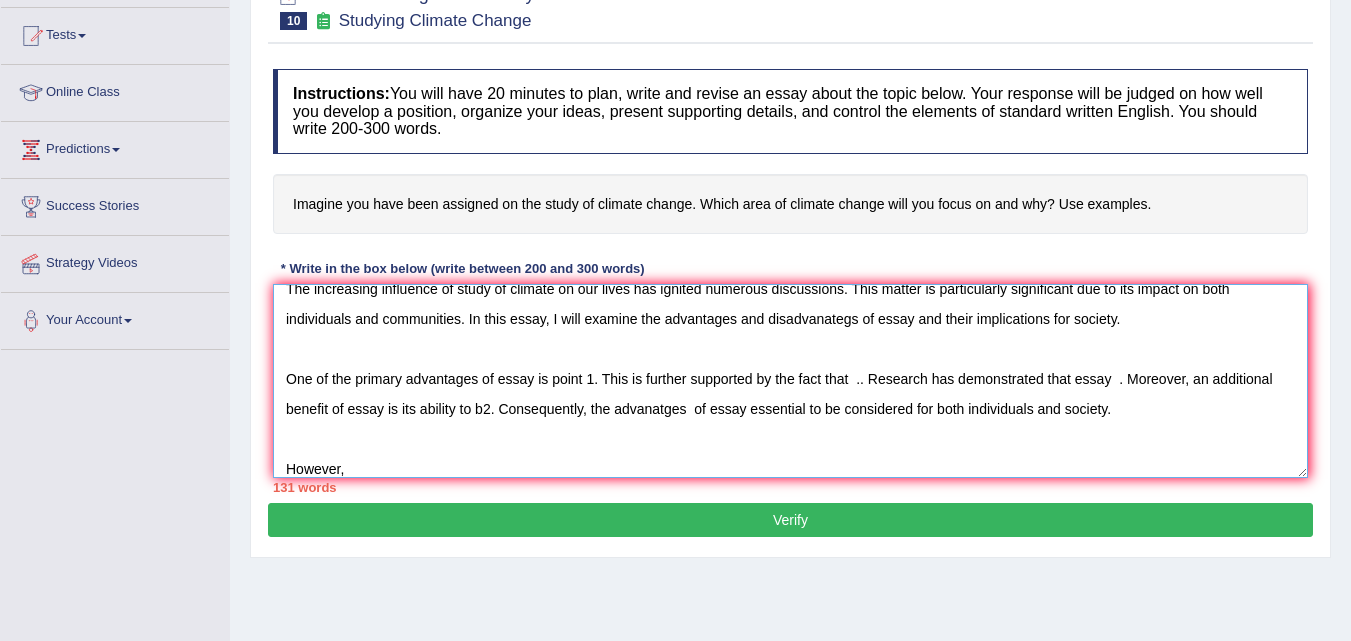 click on "The increasing influence of study of climate on our lives has ignited numerous discussions. This matter is particularly significant due to its impact on both individuals and communities. In this essay, I will examine the advantages and disadvanategs of essay and their implications for society.
One of the primary advantages of essay is point 1. This is further supported by the fact that  .. Research has demonstrated that essay  . Moreover, an additional benefit of essay is its ability to b2. Consequently, the advanatges  of essay essential to be considered for both individuals and society.
However,
To conclude, essay offers notable benefits as well as significant challenges. Future efforts should focus on finding a balanced approach to the use of essay, aiming to maximize its positive impacts while minimizing any potential adverse effects." at bounding box center (790, 381) 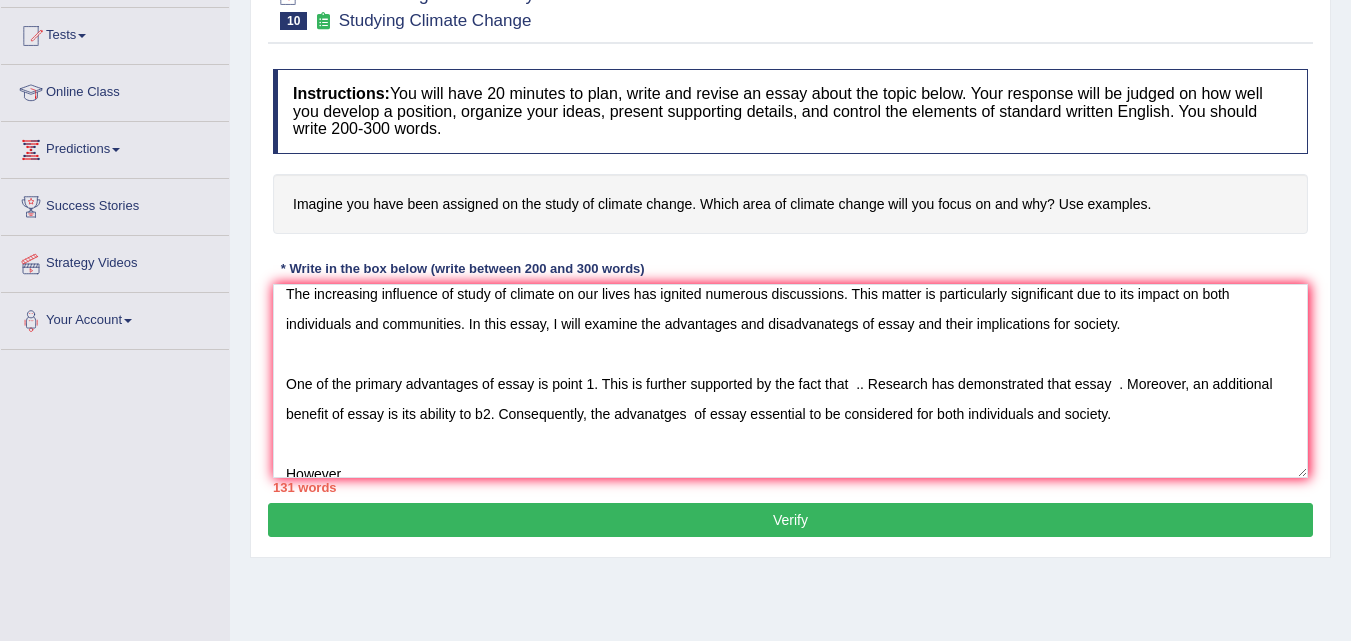 drag, startPoint x: 539, startPoint y: 212, endPoint x: 653, endPoint y: 226, distance: 114.85643 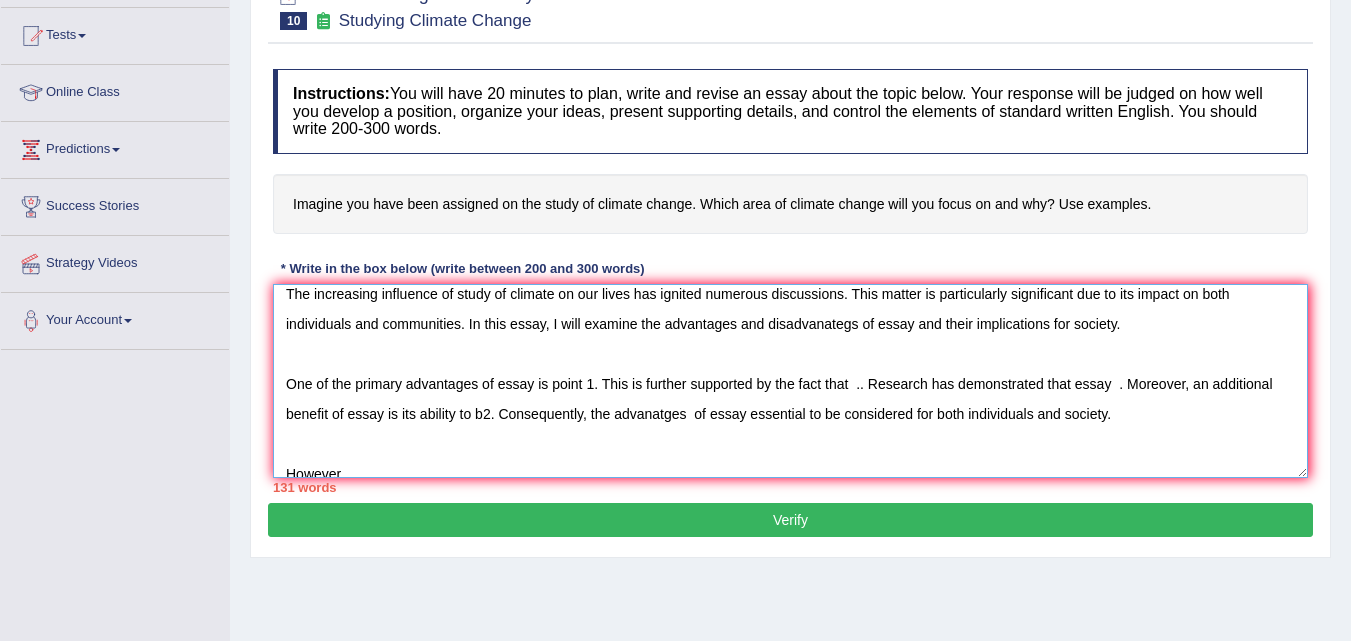 click on "The increasing influence of study of climate on our lives has ignited numerous discussions. This matter is particularly significant due to its impact on both individuals and communities. In this essay, I will examine the advantages and disadvanategs of essay and their implications for society.
One of the primary advantages of essay is point 1. This is further supported by the fact that  .. Research has demonstrated that essay  . Moreover, an additional benefit of essay is its ability to b2. Consequently, the advanatges  of essay essential to be considered for both individuals and society.
However,
To conclude, essay offers notable benefits as well as significant challenges. Future efforts should focus on finding a balanced approach to the use of essay, aiming to maximize its positive impacts while minimizing any potential adverse effects." at bounding box center (790, 381) 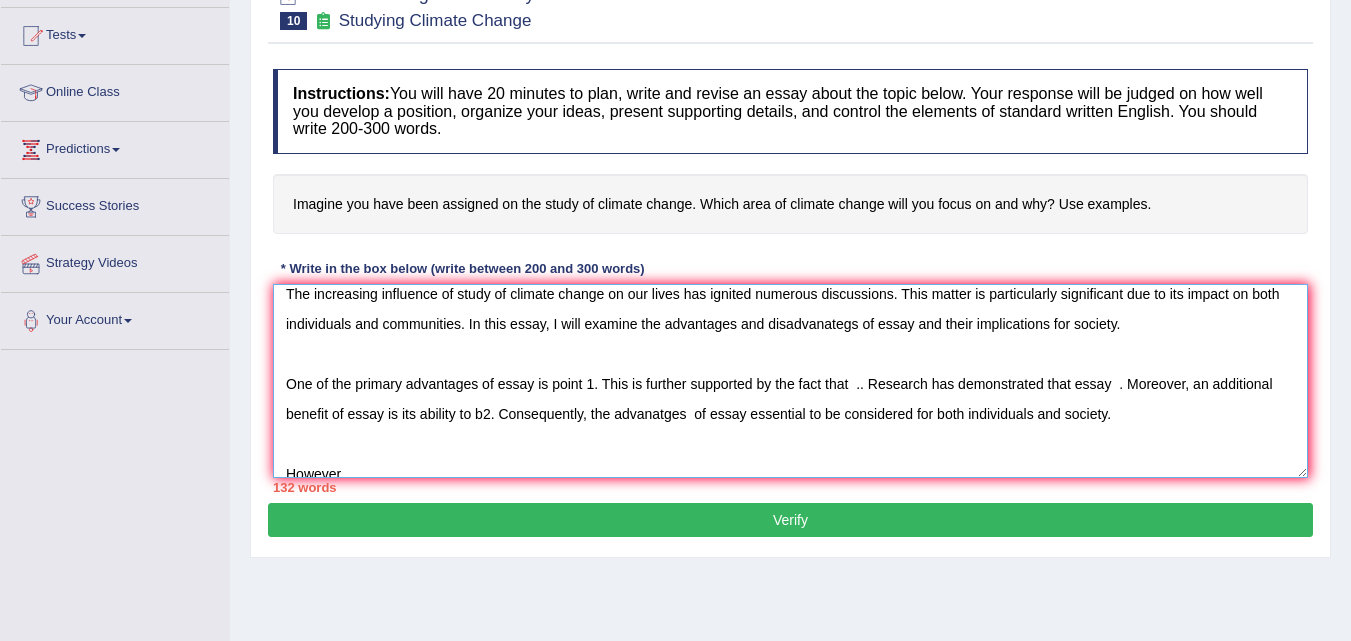 scroll, scrollTop: 0, scrollLeft: 0, axis: both 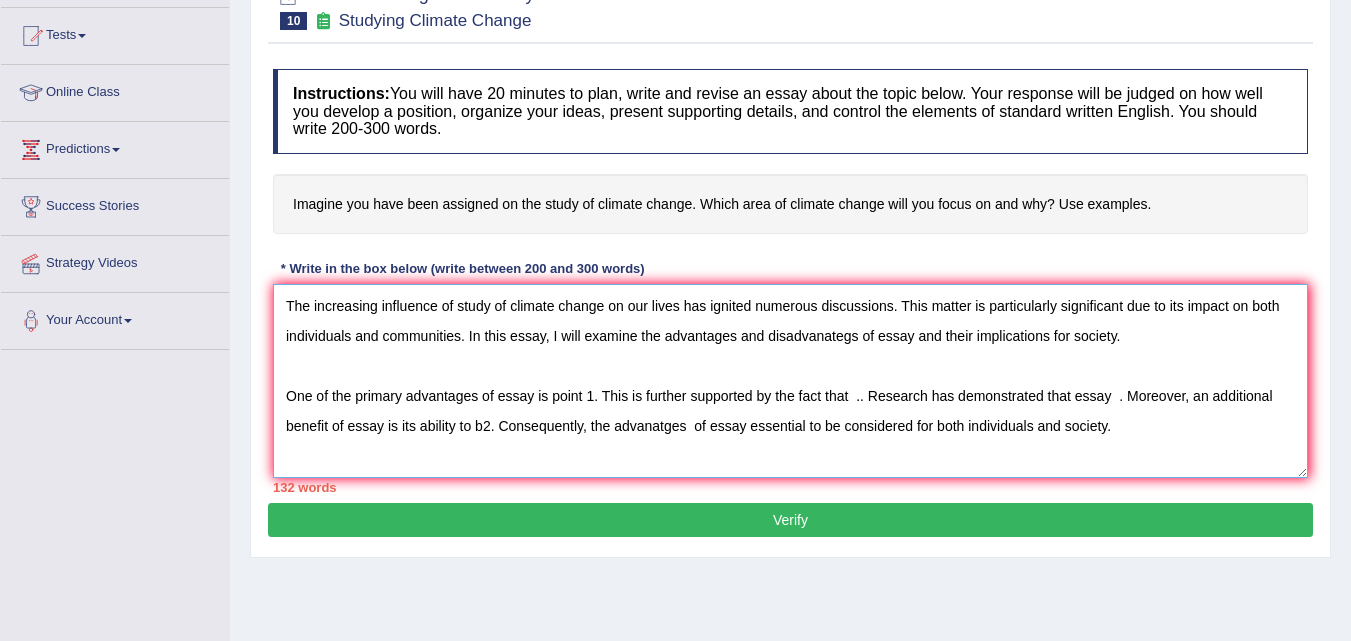 drag, startPoint x: 455, startPoint y: 295, endPoint x: 508, endPoint y: 295, distance: 53 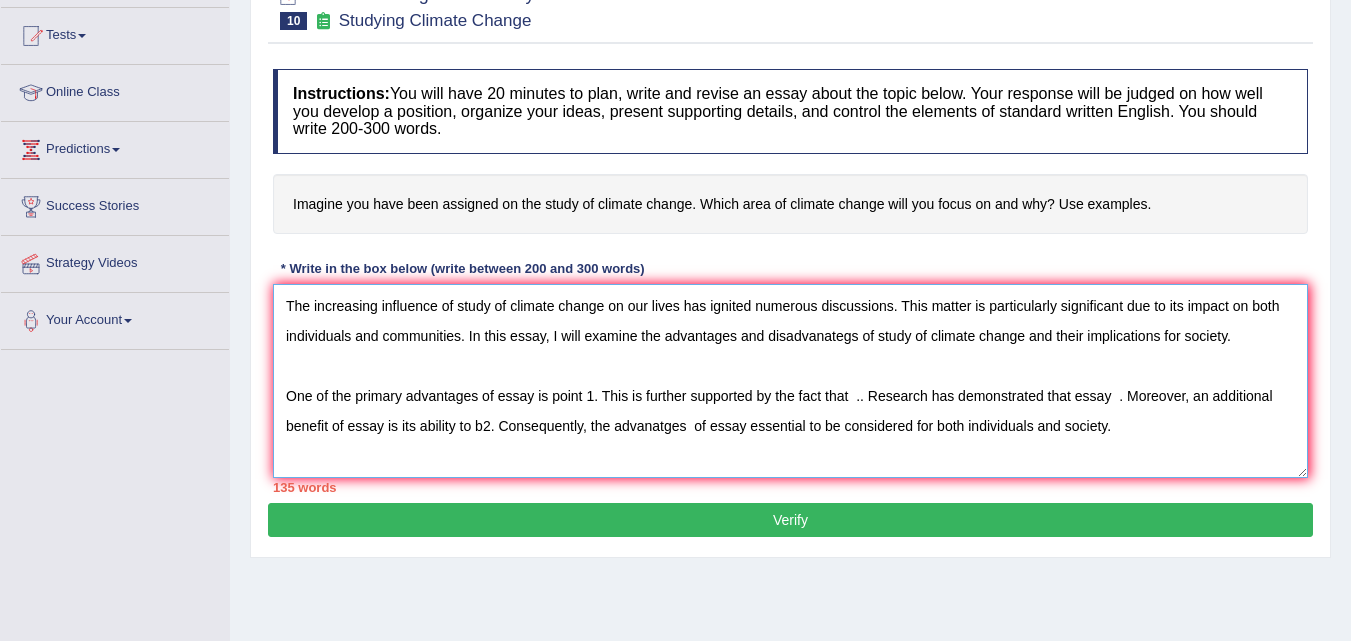 drag, startPoint x: 1307, startPoint y: 354, endPoint x: 1307, endPoint y: 370, distance: 16 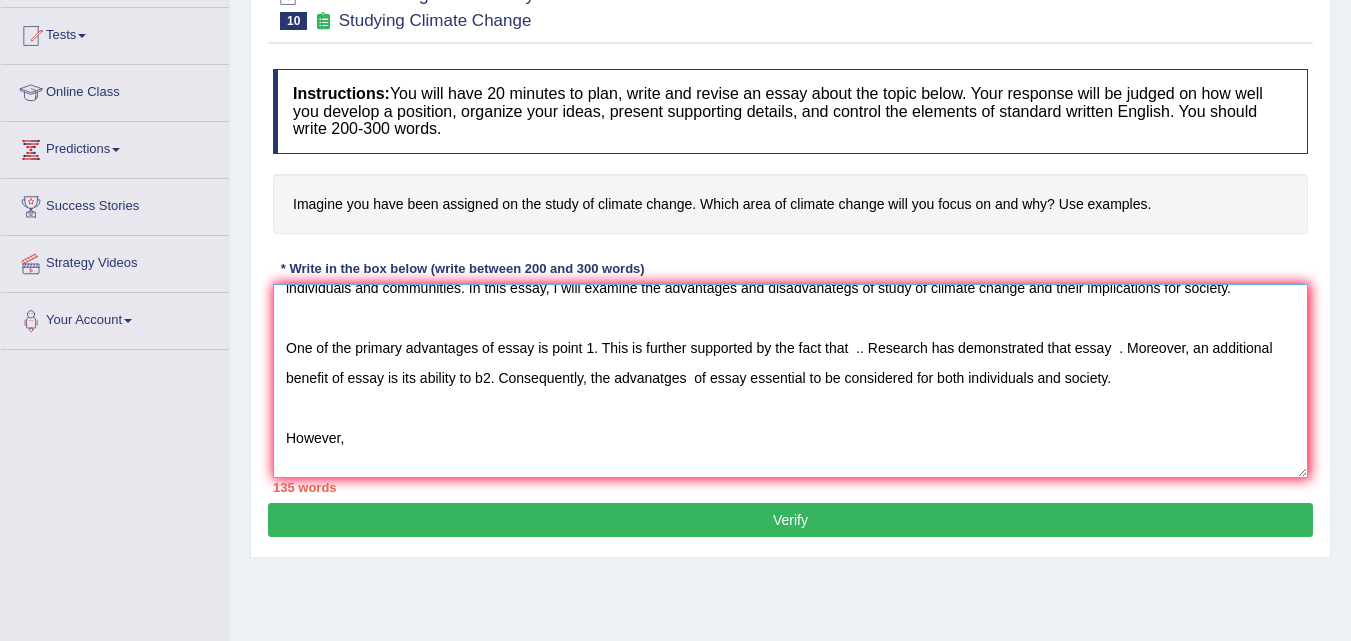 scroll, scrollTop: 0, scrollLeft: 0, axis: both 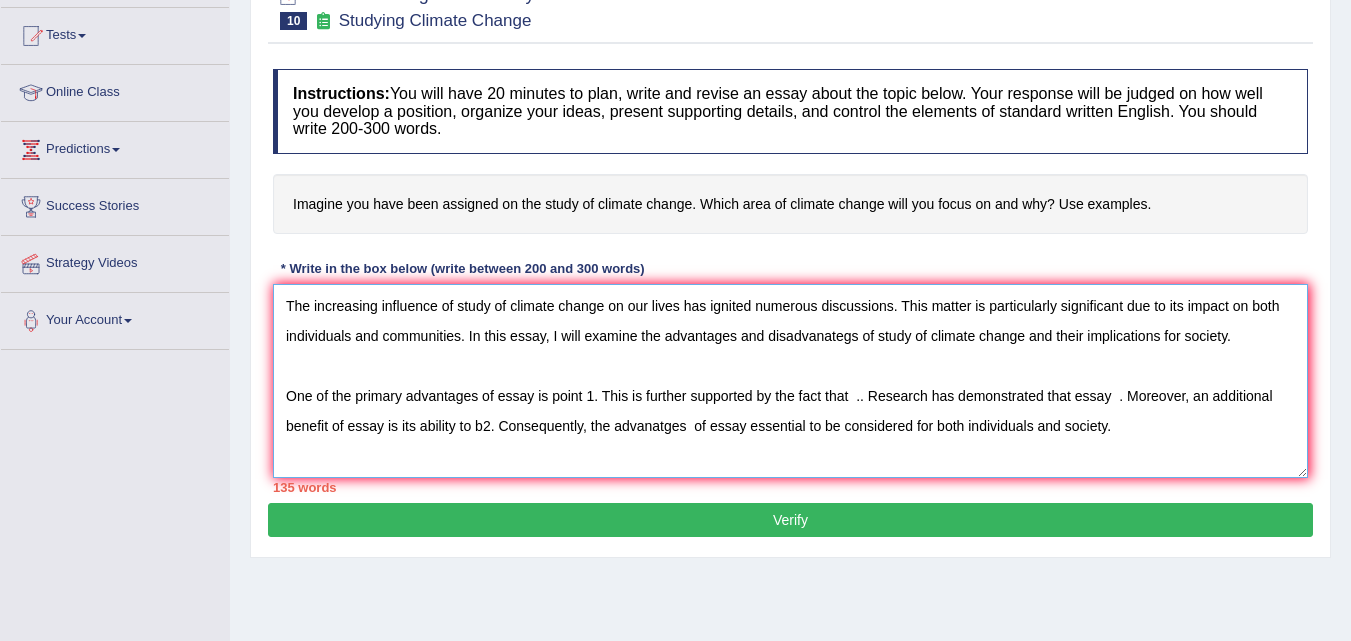 click on "The increasing influence of study of climate change on our lives has ignited numerous discussions. This matter is particularly significant due to its impact on both individuals and communities. In this essay, I will examine the advantages and disadvanategs of study of climate change and their implications for society.
One of the primary advantages of essay is point 1. This is further supported by the fact that  .. Research has demonstrated that essay  . Moreover, an additional benefit of essay is its ability to b2. Consequently, the advanatges  of essay essential to be considered for both individuals and society.
However,
To conclude, essay offers notable benefits as well as significant challenges. Future efforts should focus on finding a balanced approach to the use of essay, aiming to maximize its positive impacts while minimizing any potential adverse effects." at bounding box center (790, 381) 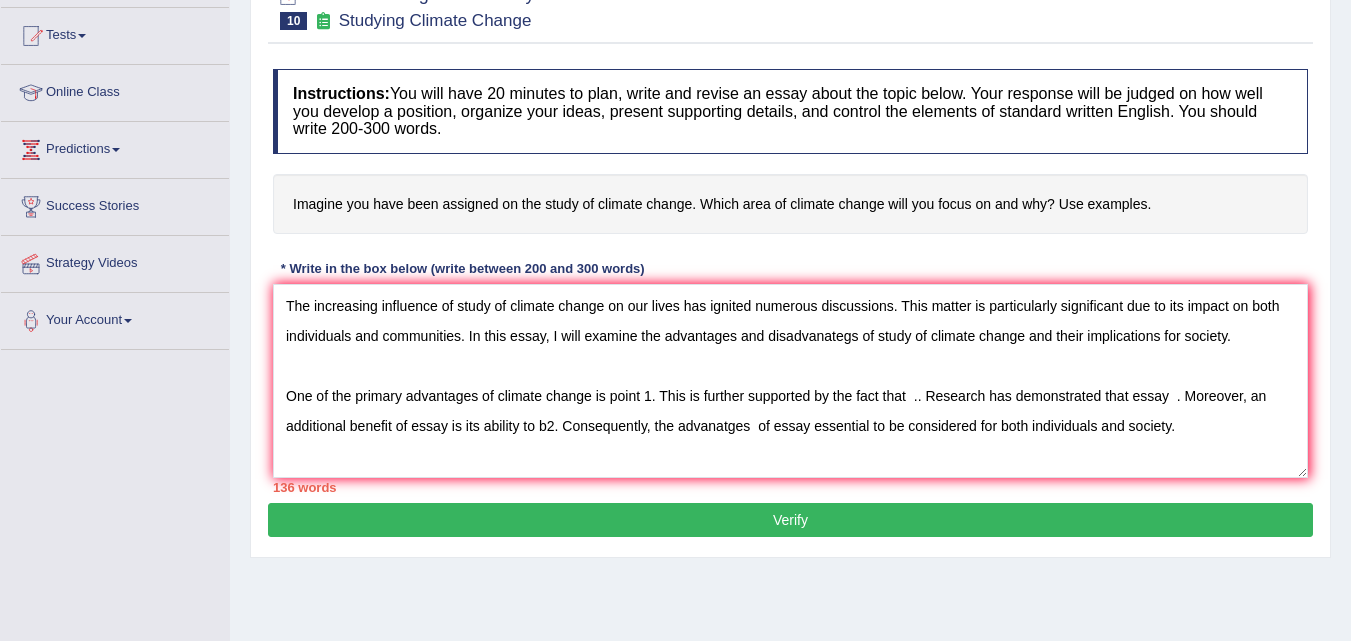 click on "Imagine you have been assigned on the study of climate change. Which area of climate change will you focus on and why? Use examples." at bounding box center (790, 204) 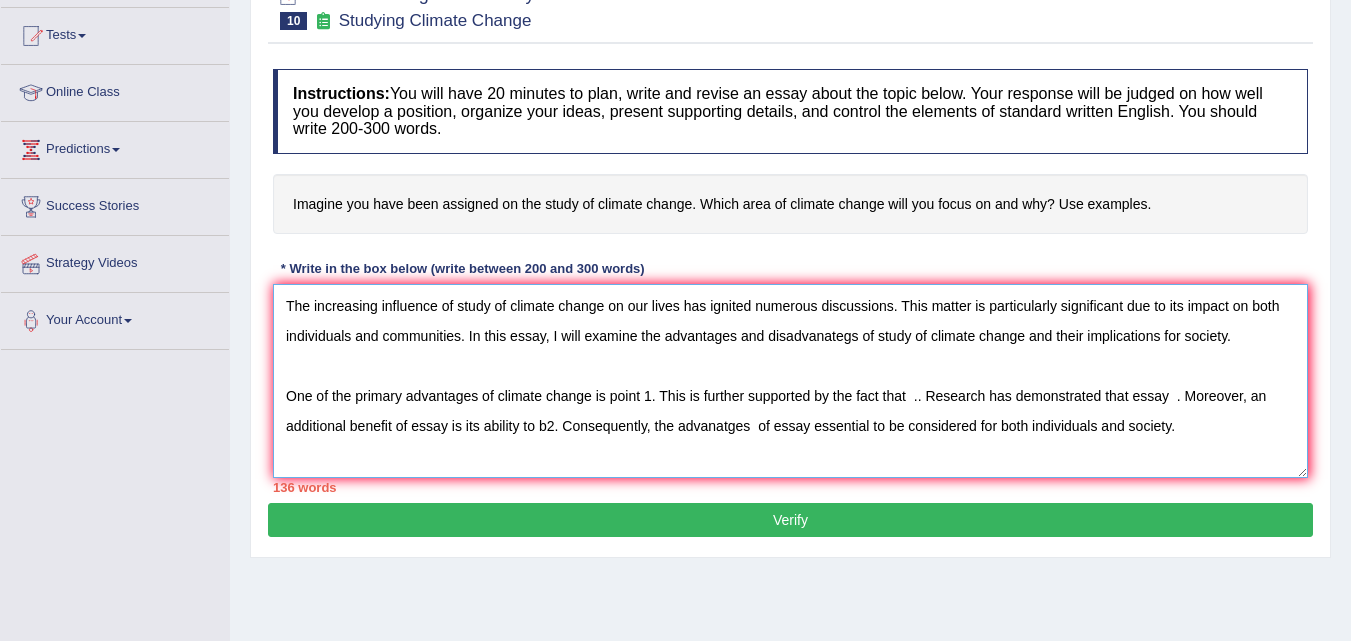 drag, startPoint x: 613, startPoint y: 406, endPoint x: 652, endPoint y: 406, distance: 39 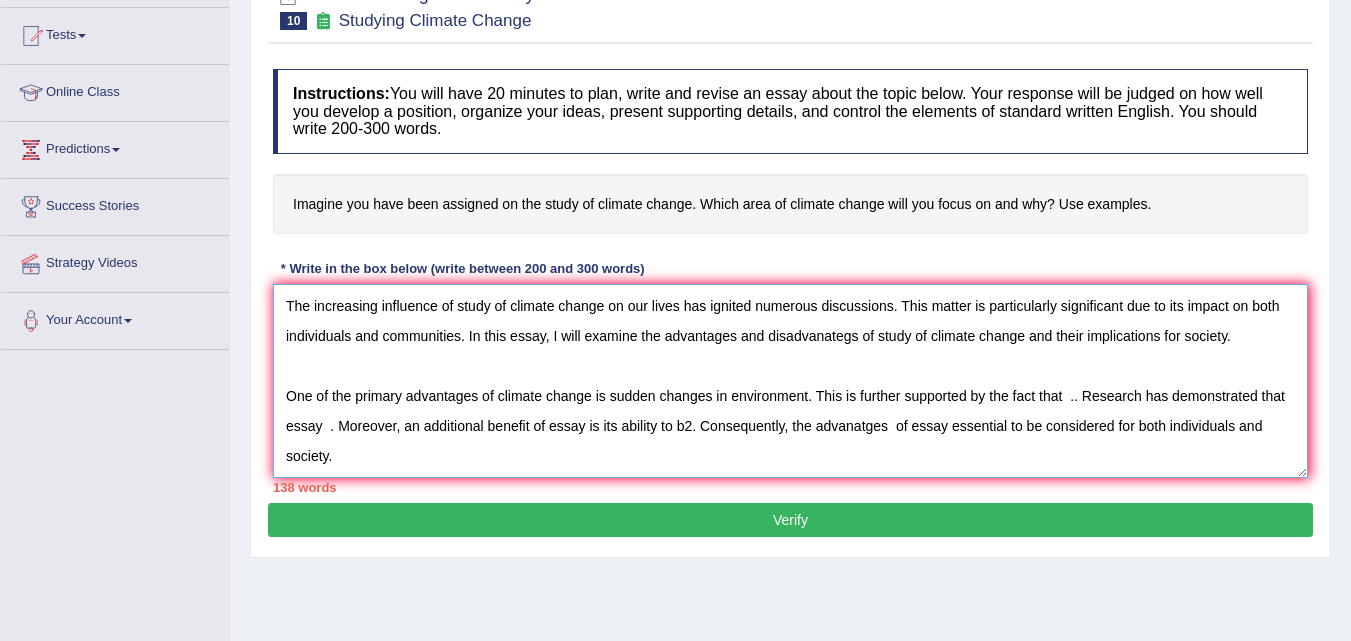 click on "The increasing influence of study of climate change on our lives has ignited numerous discussions. This matter is particularly significant due to its impact on both individuals and communities. In this essay, I will examine the advantages and disadvanategs of study of climate change and their implications for society.
One of the primary advantages of climate change is sudden changes in environment. This is further supported by the fact that  .. Research has demonstrated that essay  . Moreover, an additional benefit of essay is its ability to b2. Consequently, the advanatges  of essay essential to be considered for both individuals and society.
However,
To conclude, essay offers notable benefits as well as significant challenges. Future efforts should focus on finding a balanced approach to the use of essay, aiming to maximize its positive impacts while minimizing any potential adverse effects." at bounding box center (790, 381) 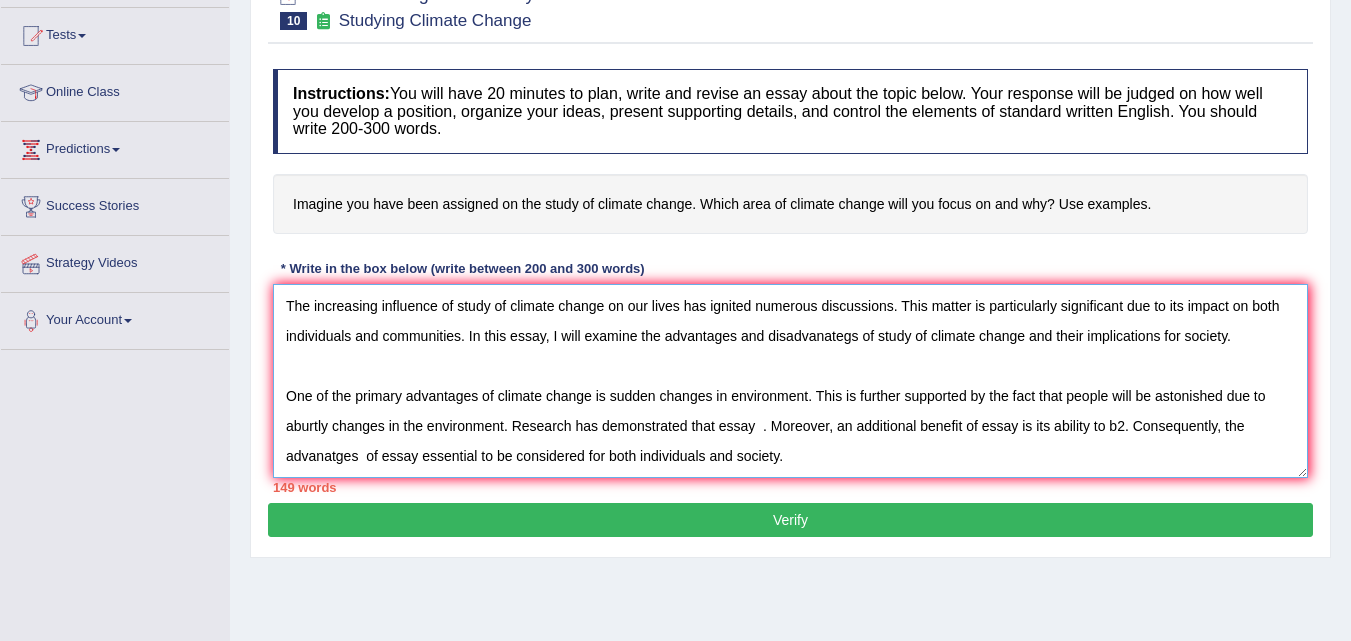 drag, startPoint x: 501, startPoint y: 404, endPoint x: 591, endPoint y: 400, distance: 90.088844 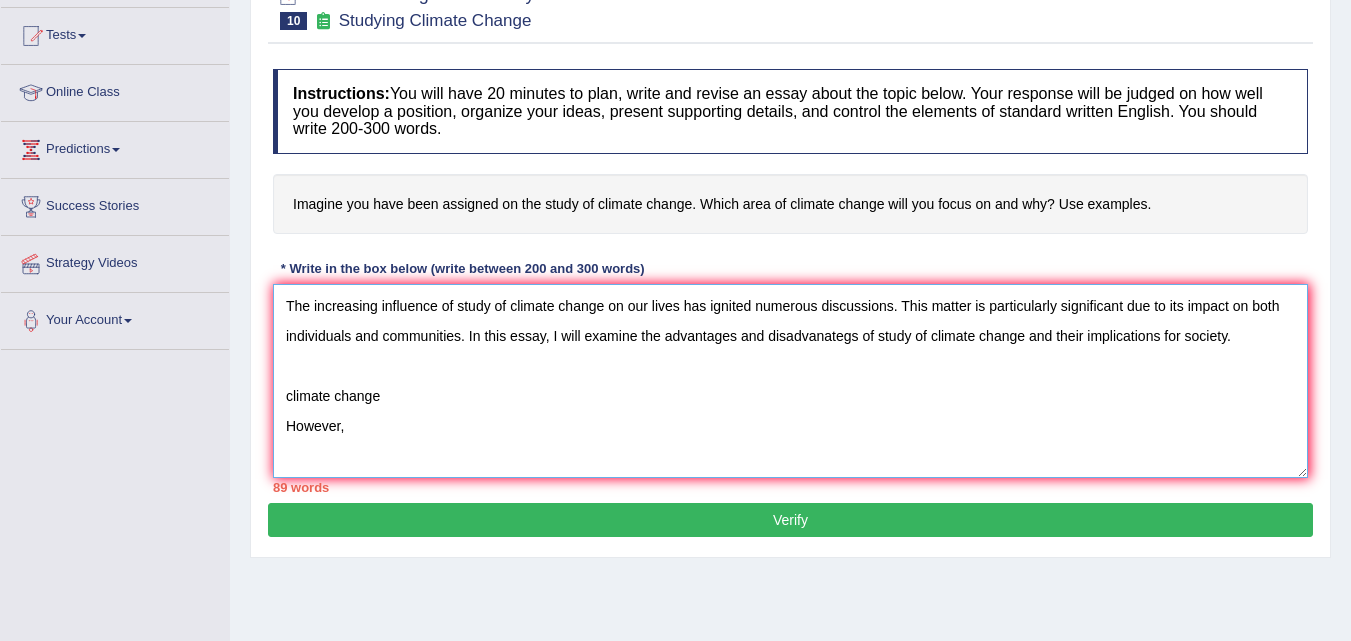 click on "The increasing influence of study of climate change on our lives has ignited numerous discussions. This matter is particularly significant due to its impact on both individuals and communities. In this essay, I will examine the advantages and disadvanategs of study of climate change and their implications for society.
climate change
However,
To conclude, essay offers notable benefits as well as significant challenges. Future efforts should focus on finding a balanced approach to the use of essay, aiming to maximize its positive impacts while minimizing any potential adverse effects." at bounding box center (790, 381) 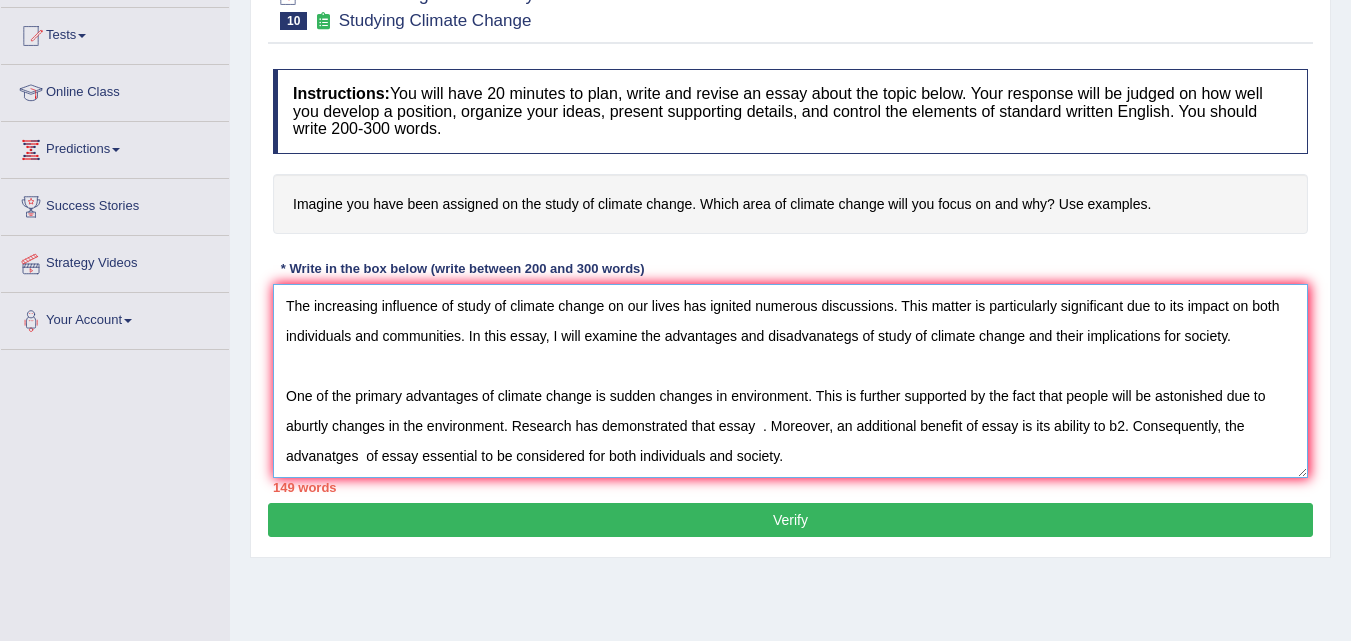 click on "The increasing influence of study of climate change on our lives has ignited numerous discussions. This matter is particularly significant due to its impact on both individuals and communities. In this essay, I will examine the advantages and disadvanategs of study of climate change and their implications for society.
One of the primary advantages of climate change is sudden changes in environment. This is further supported by the fact that people will be astonished due to aburtly changes in the environment. Research has demonstrated that essay  . Moreover, an additional benefit of essay is its ability to b2. Consequently, the advanatges  of essay essential to be considered for both individuals and society.
However,
To conclude, essay offers notable benefits as well as significant challenges. Future efforts should focus on finding a balanced approach to the use of essay, aiming to maximize its positive impacts while minimizing any potential adverse effects." at bounding box center (790, 381) 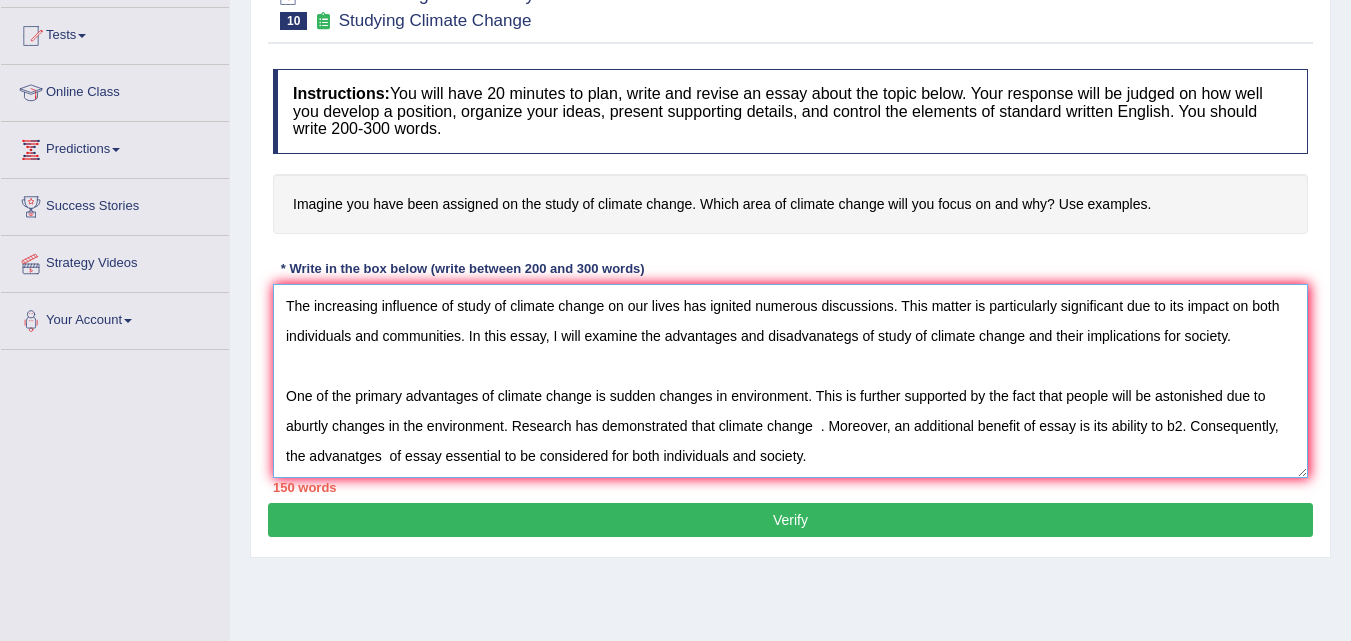 click on "The increasing influence of study of climate change on our lives has ignited numerous discussions. This matter is particularly significant due to its impact on both individuals and communities. In this essay, I will examine the advantages and disadvanategs of study of climate change and their implications for society.
One of the primary advantages of climate change is sudden changes in environment. This is further supported by the fact that people will be astonished due to aburtly changes in the environment. Research has demonstrated that climate change  . Moreover, an additional benefit of essay is its ability to b2. Consequently, the advanatges  of essay essential to be considered for both individuals and society.
However,
To conclude, essay offers notable benefits as well as significant challenges. Future efforts should focus on finding a balanced approach to the use of essay, aiming to maximize its positive impacts while minimizing any potential adverse effects." at bounding box center (790, 381) 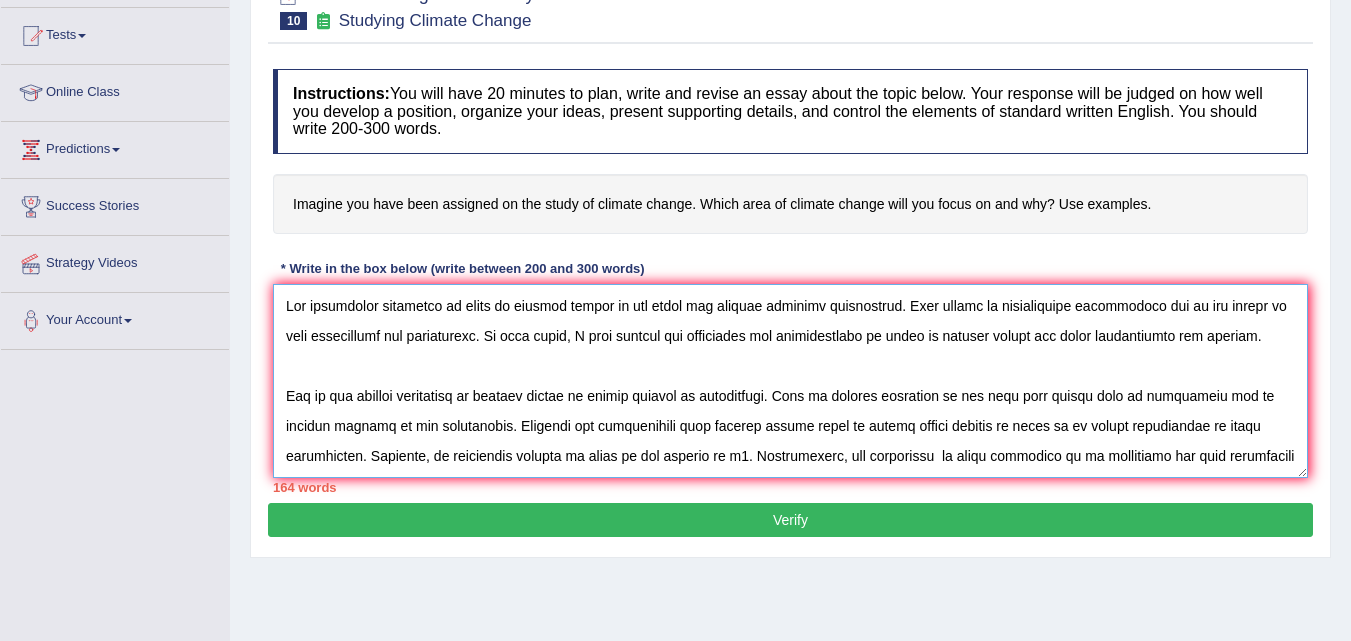 click at bounding box center [790, 381] 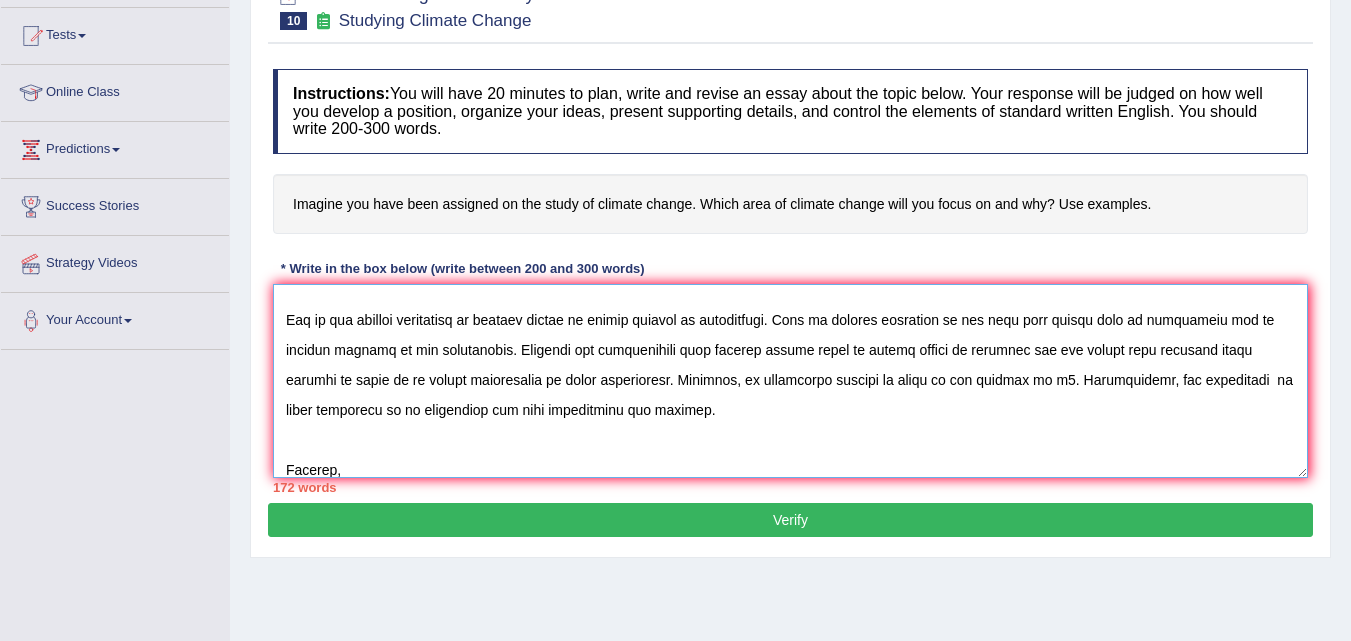 scroll, scrollTop: 59, scrollLeft: 0, axis: vertical 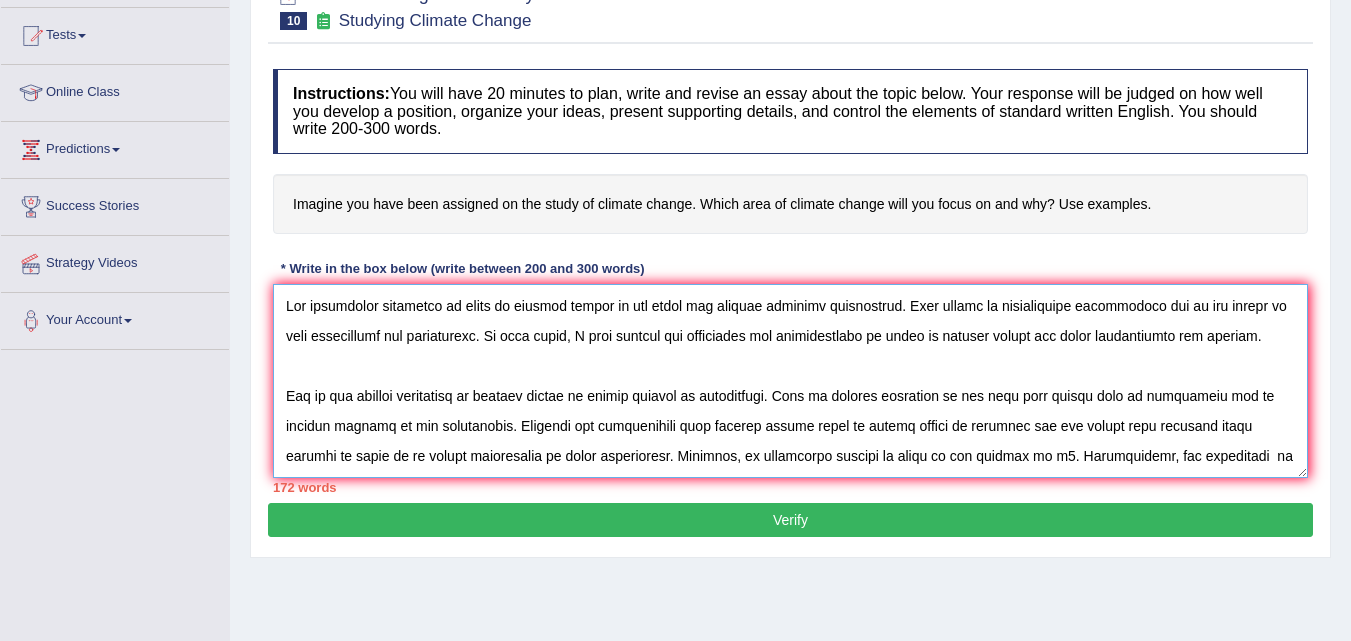 click at bounding box center [790, 381] 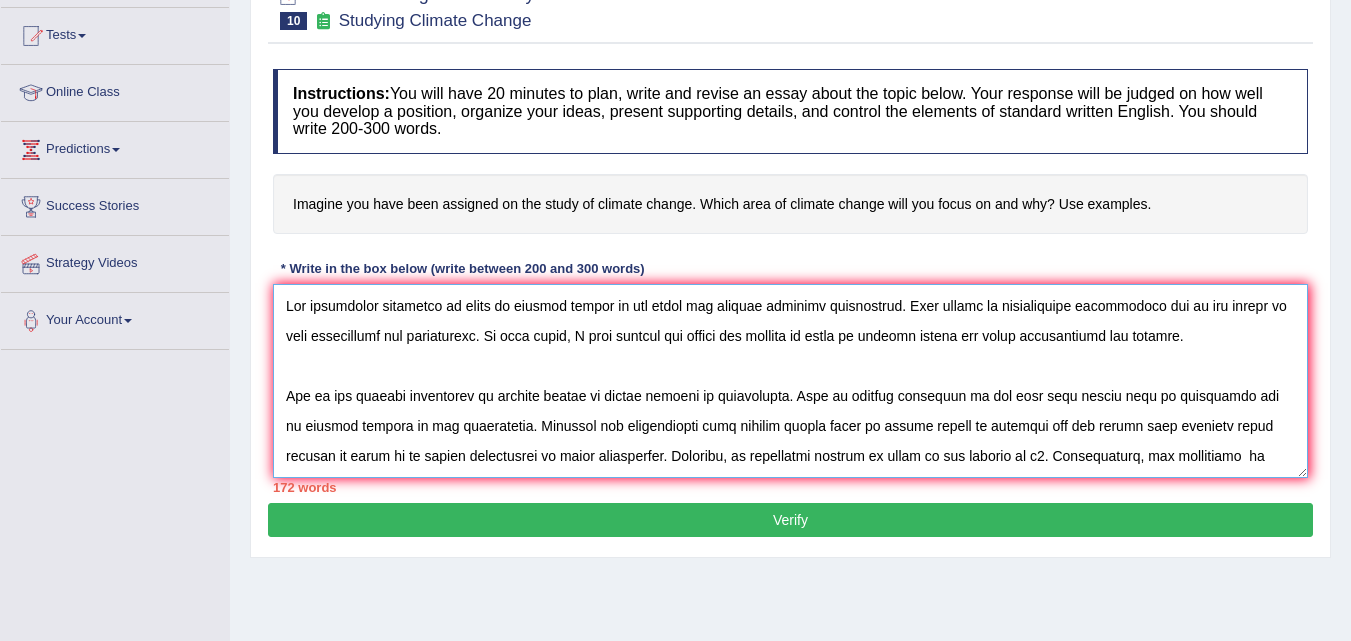 drag, startPoint x: 667, startPoint y: 341, endPoint x: 785, endPoint y: 341, distance: 118 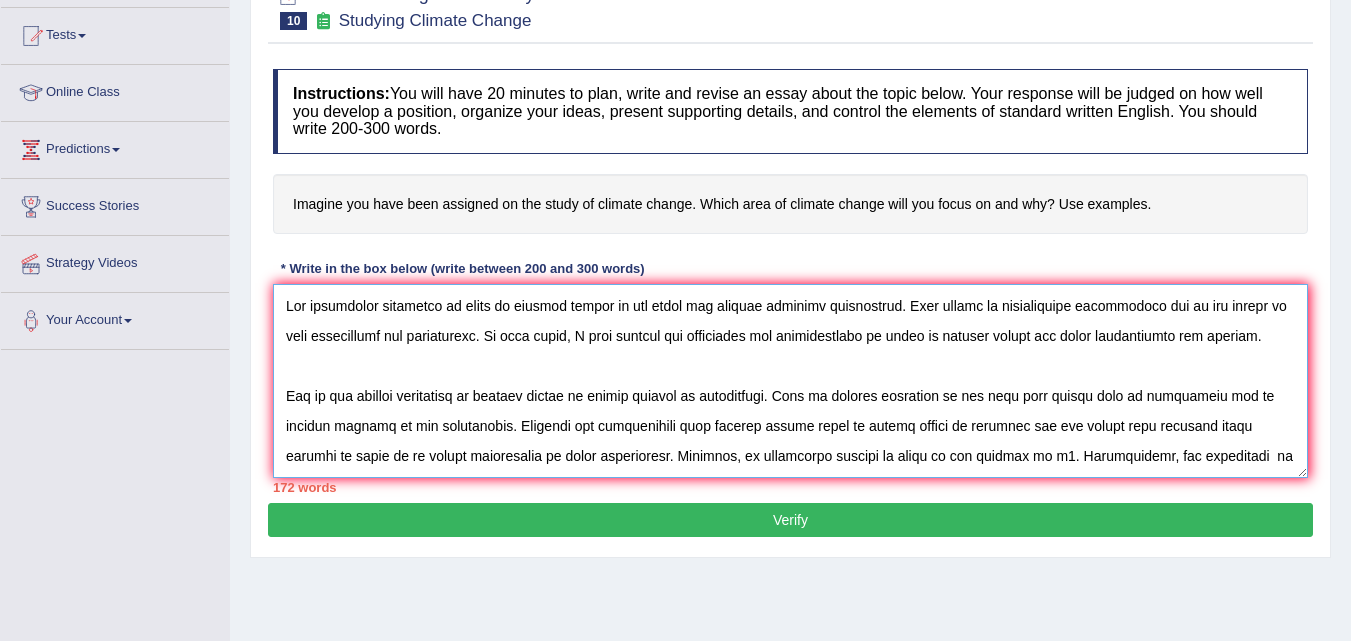 click at bounding box center [790, 381] 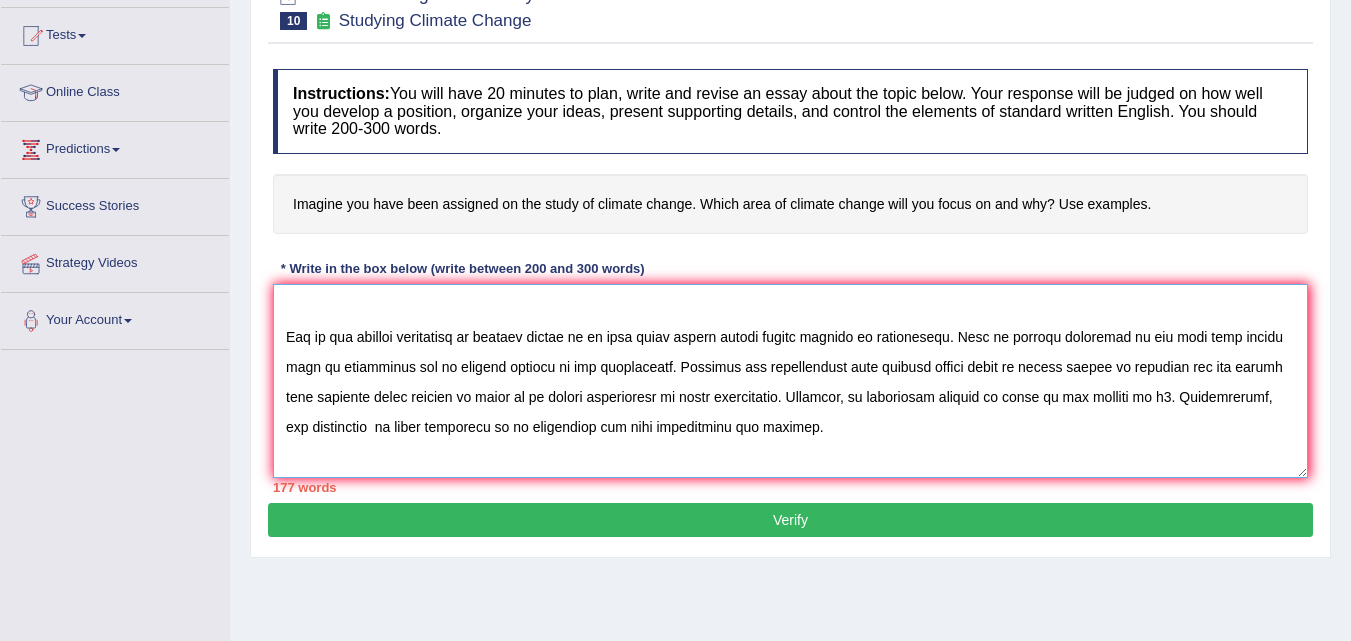 scroll, scrollTop: 51, scrollLeft: 0, axis: vertical 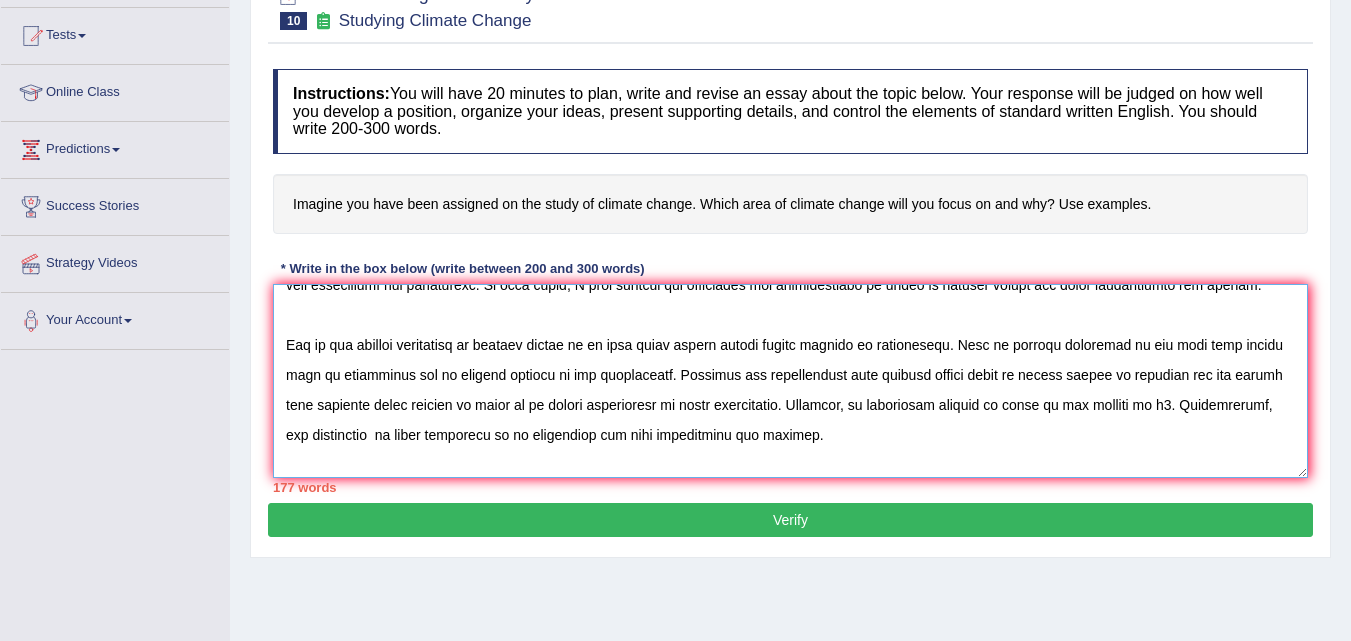 click at bounding box center (790, 381) 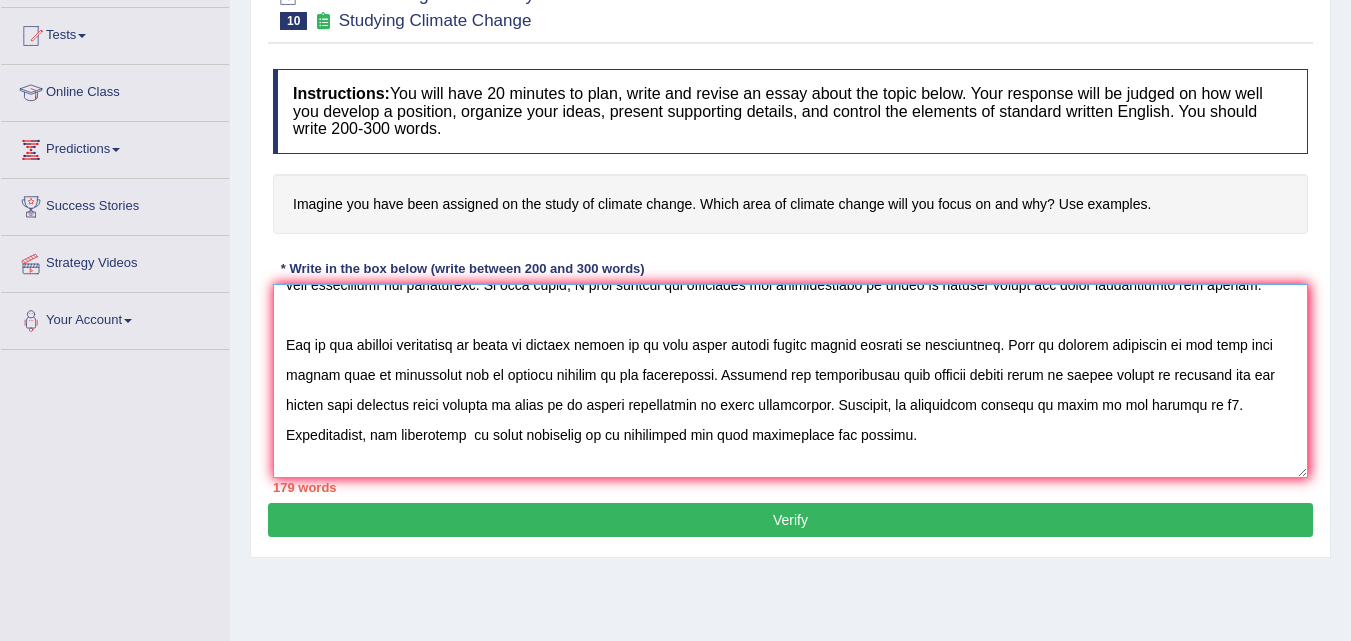 click at bounding box center (790, 381) 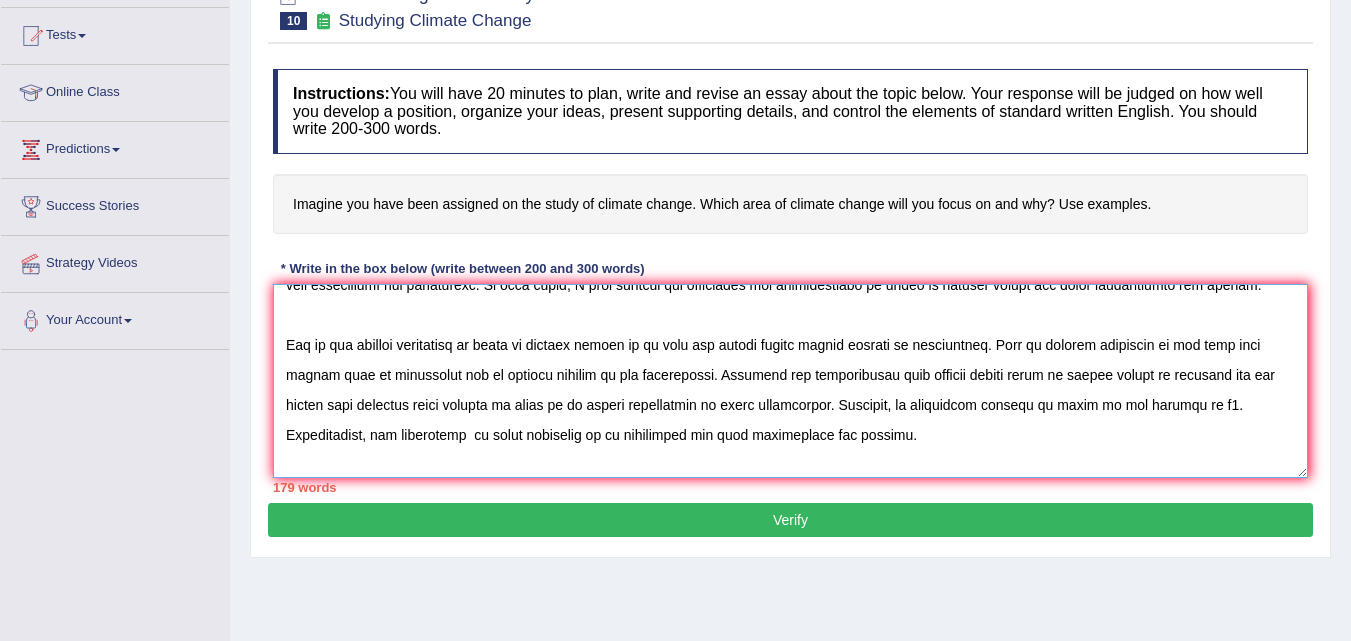 drag, startPoint x: 735, startPoint y: 381, endPoint x: 262, endPoint y: 377, distance: 473.0169 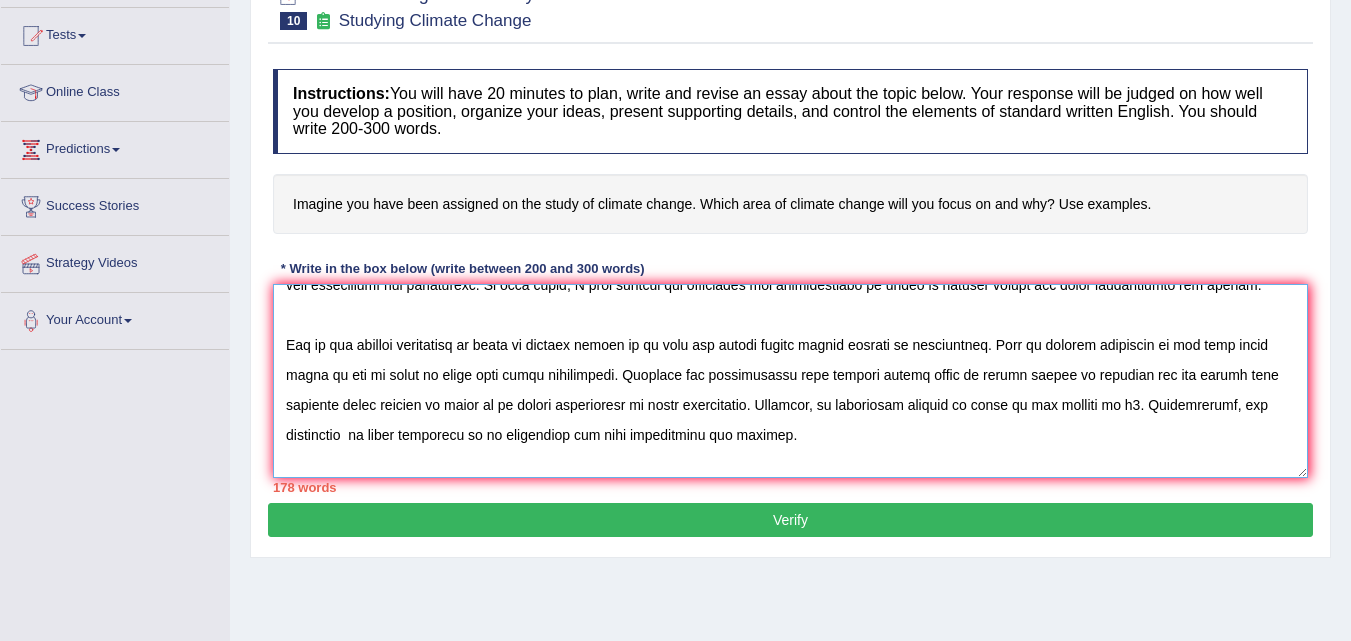 click at bounding box center [790, 381] 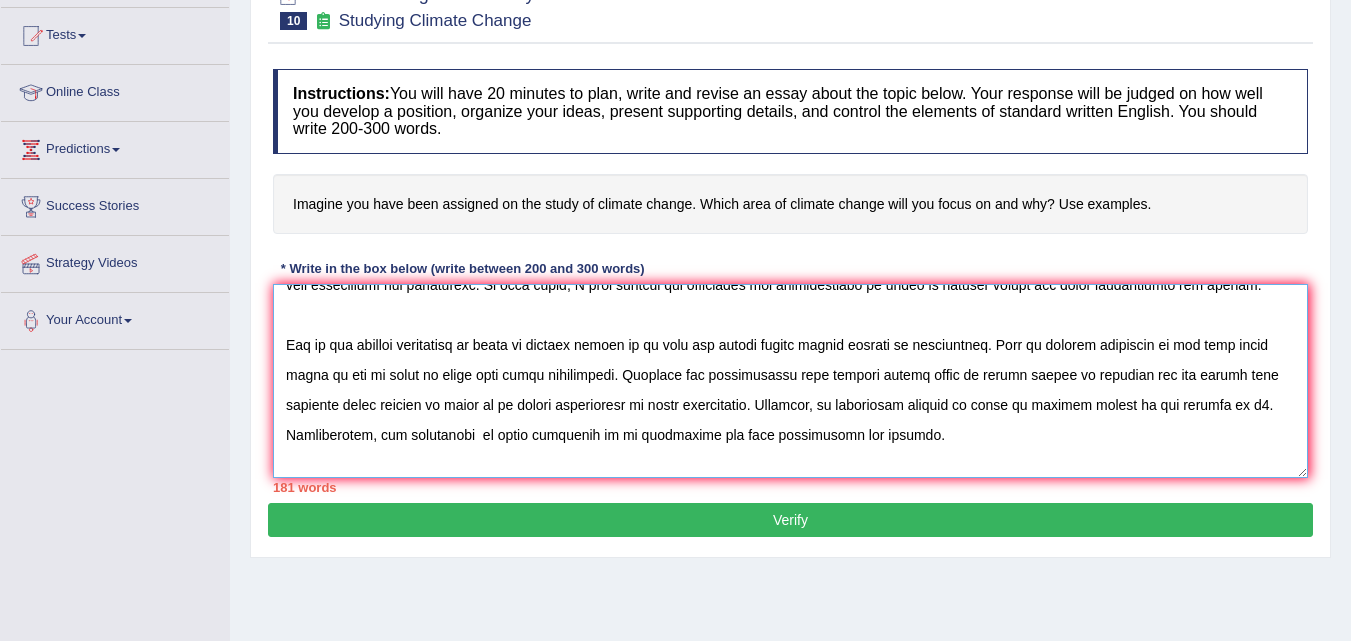 drag, startPoint x: 1290, startPoint y: 348, endPoint x: 1290, endPoint y: 376, distance: 28 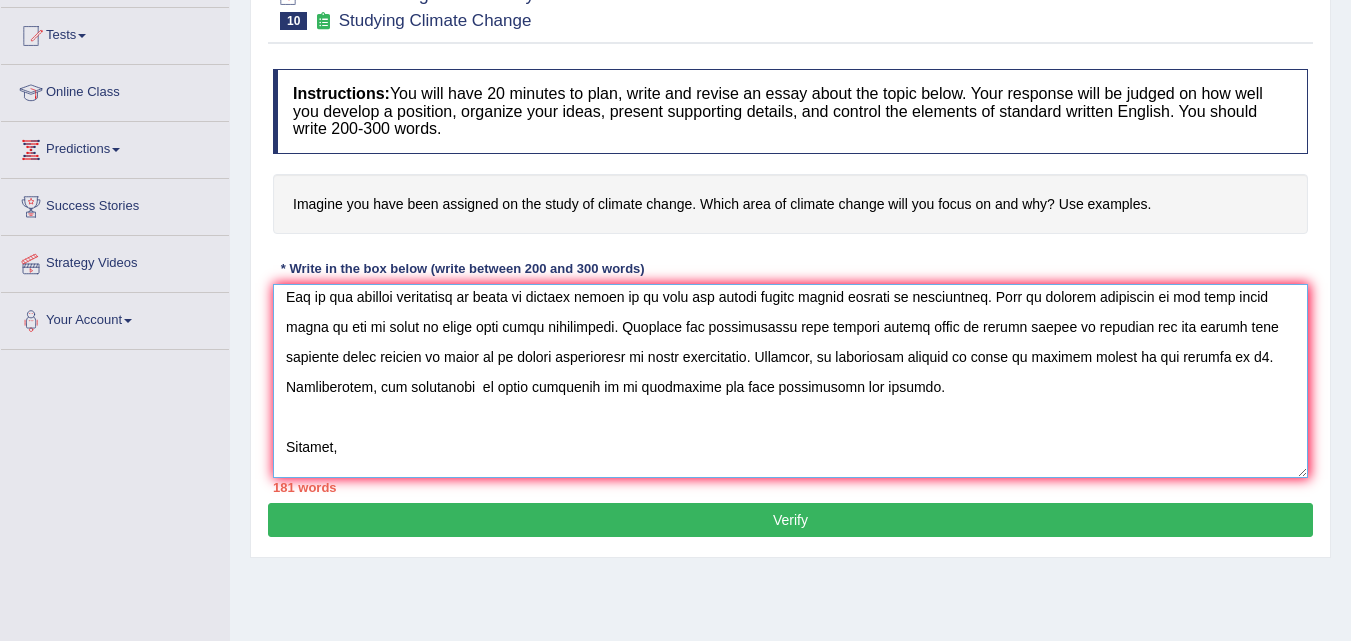 scroll, scrollTop: 94, scrollLeft: 0, axis: vertical 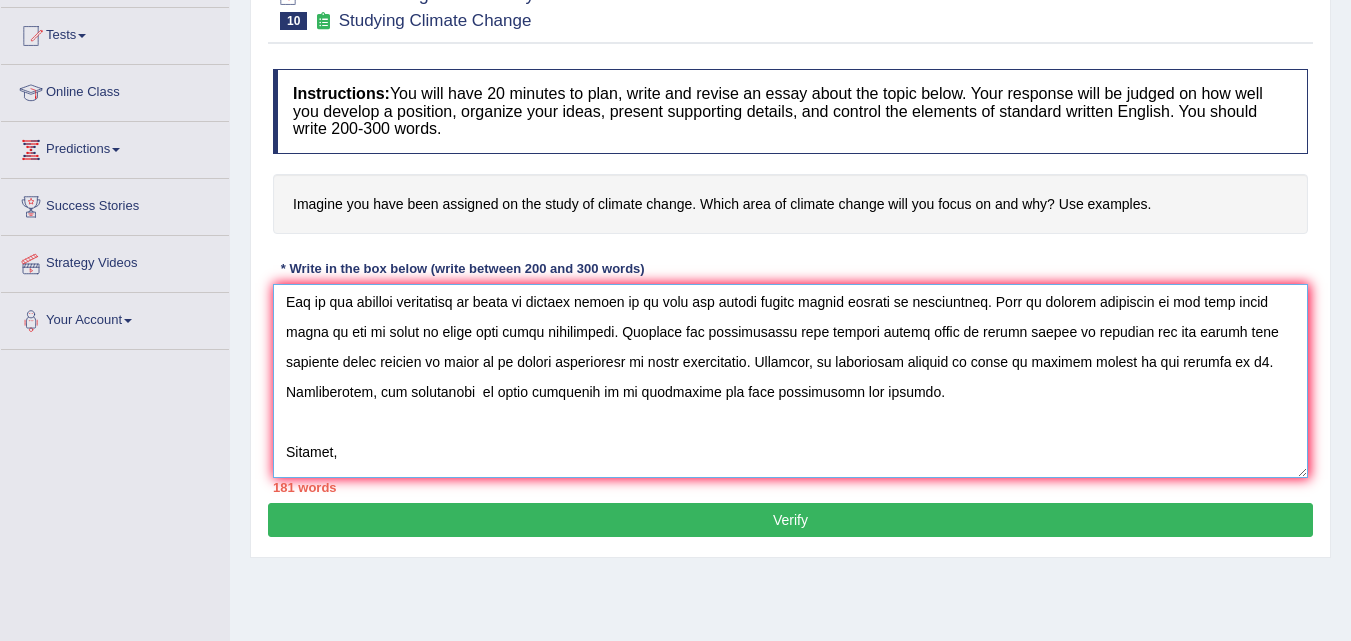 drag, startPoint x: 299, startPoint y: 389, endPoint x: 273, endPoint y: 390, distance: 26.019224 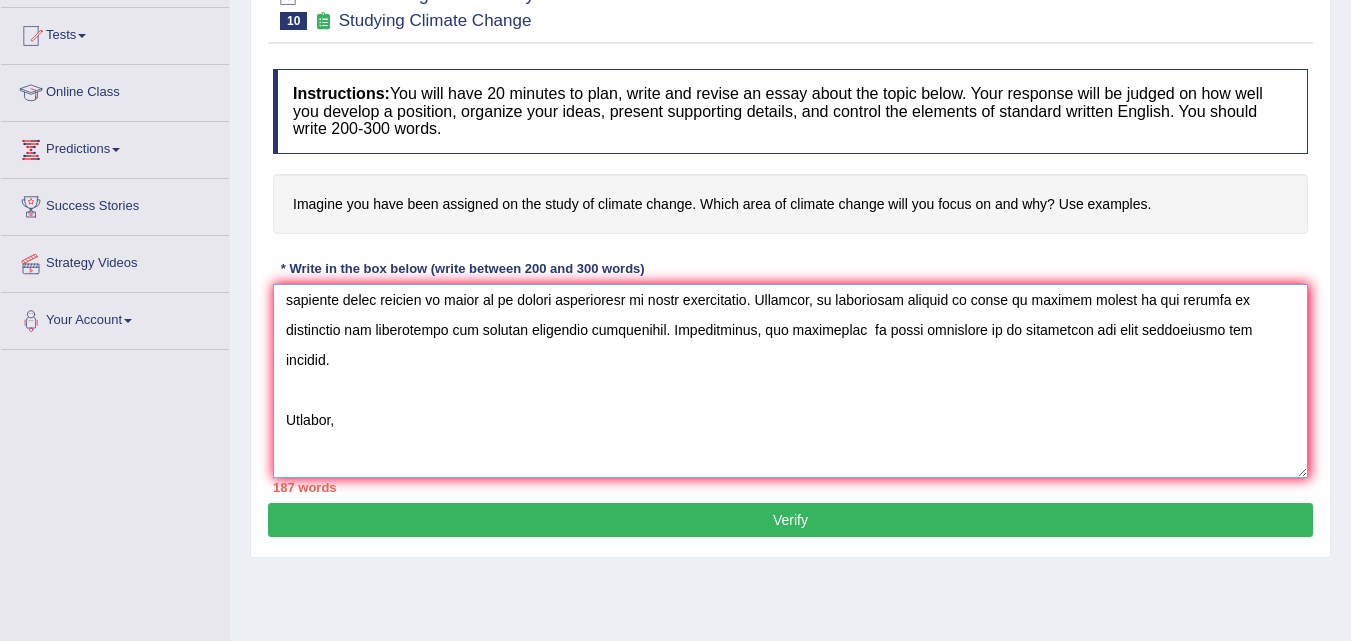 scroll, scrollTop: 181, scrollLeft: 0, axis: vertical 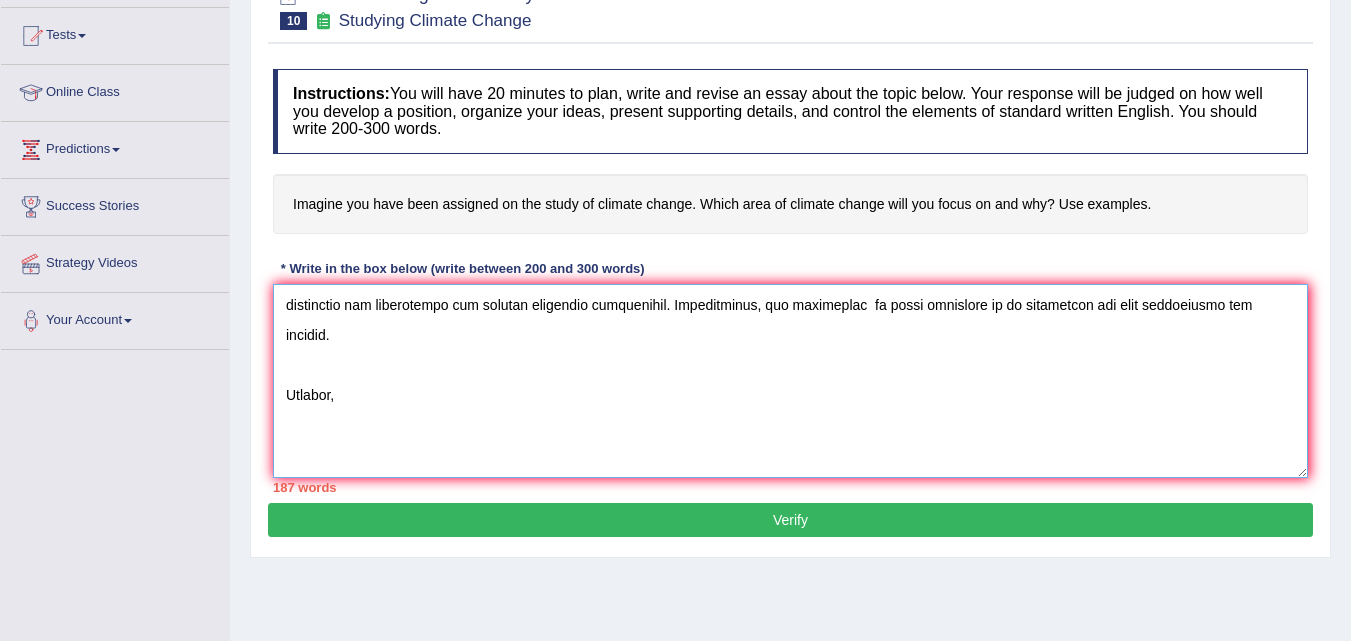 click at bounding box center (790, 381) 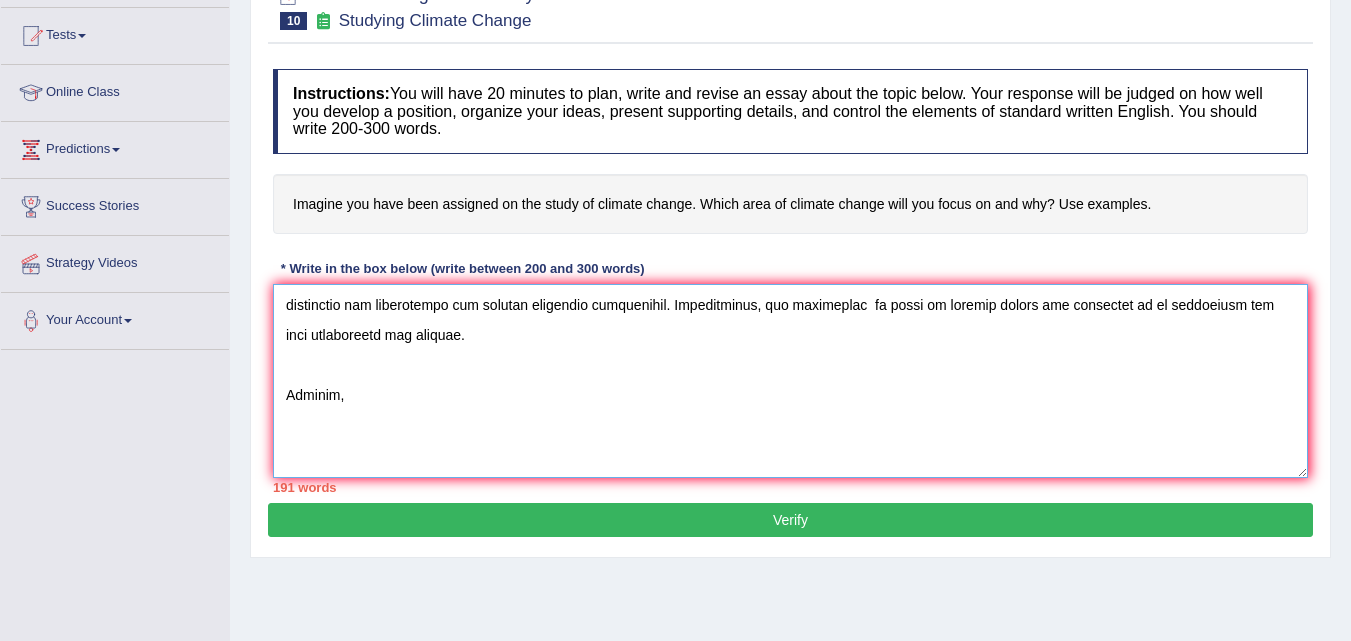 scroll, scrollTop: 240, scrollLeft: 0, axis: vertical 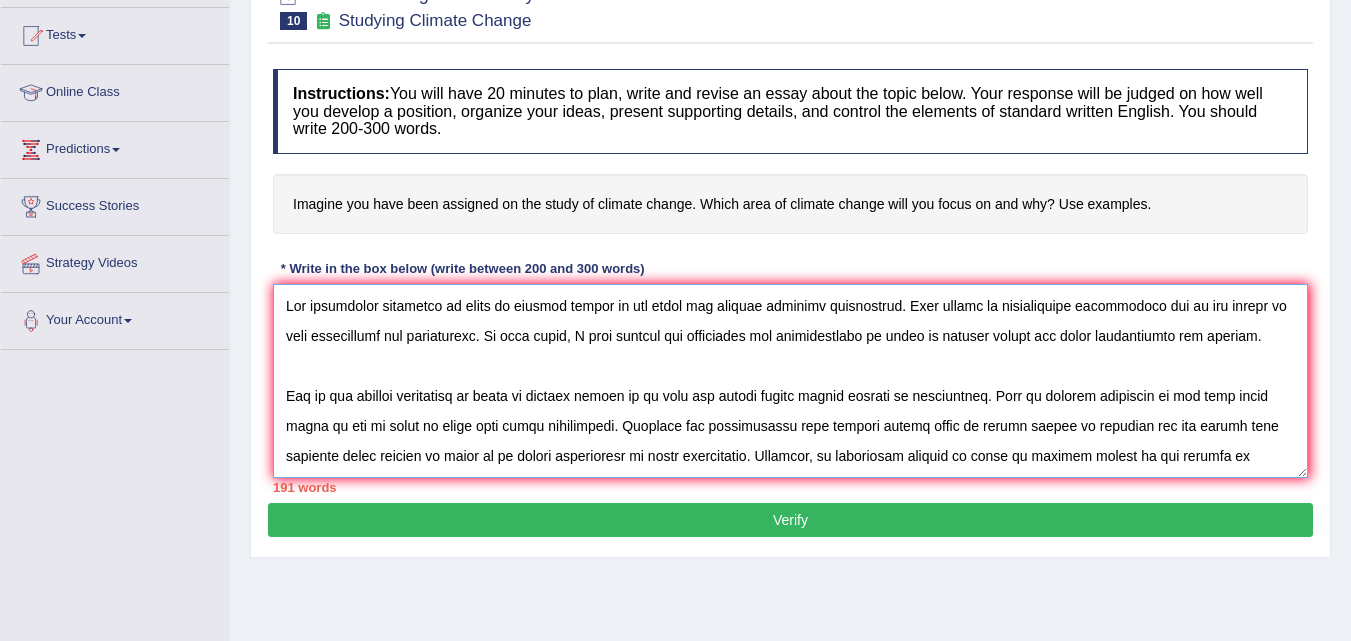 drag, startPoint x: 459, startPoint y: 306, endPoint x: 601, endPoint y: 306, distance: 142 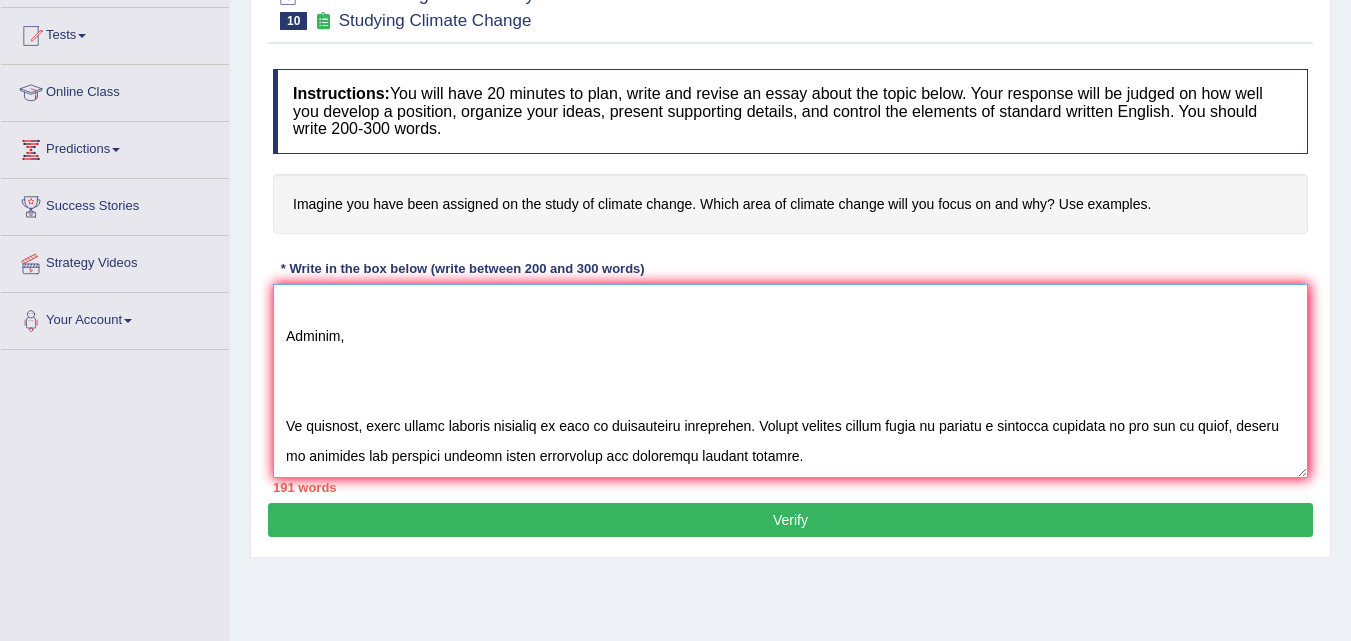 click at bounding box center [790, 381] 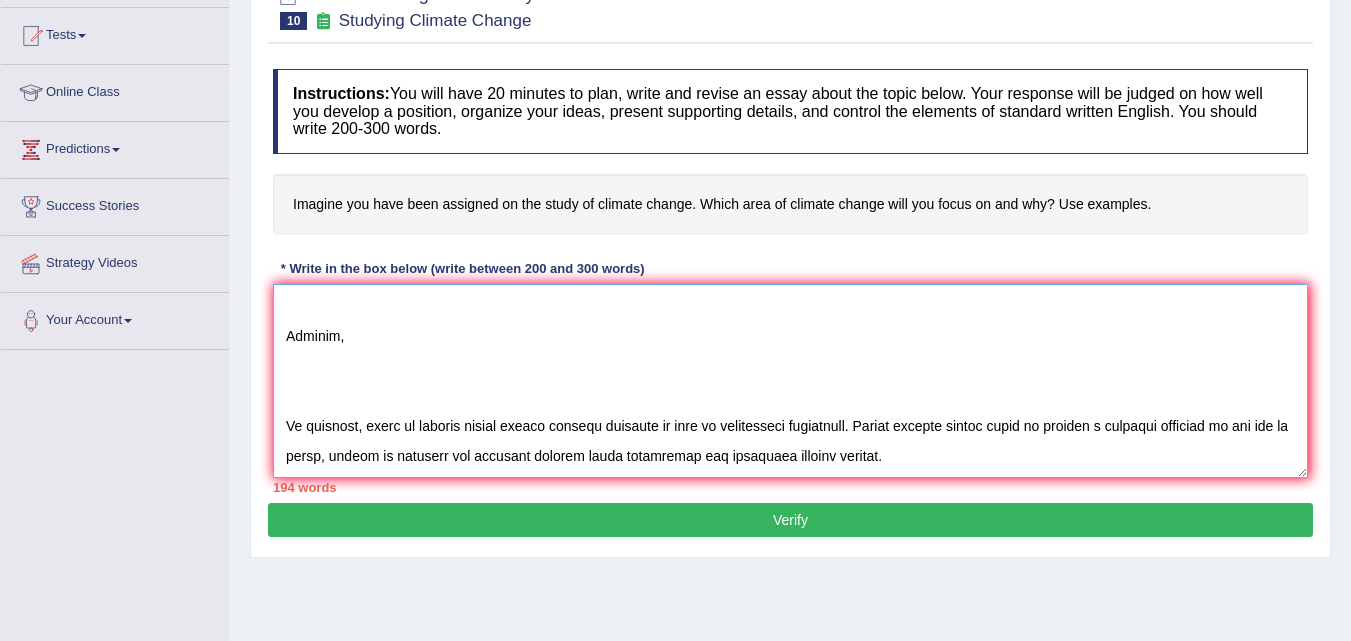 drag, startPoint x: 328, startPoint y: 460, endPoint x: 365, endPoint y: 459, distance: 37.01351 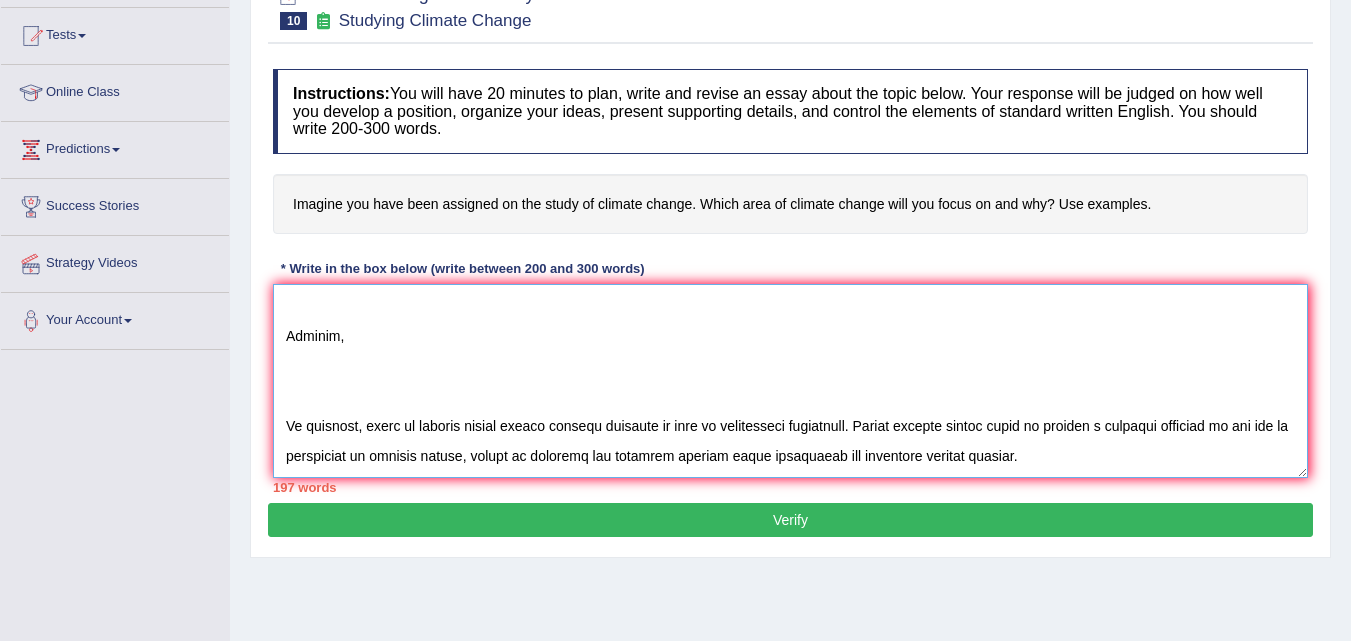 drag, startPoint x: 331, startPoint y: 459, endPoint x: 416, endPoint y: 462, distance: 85.052925 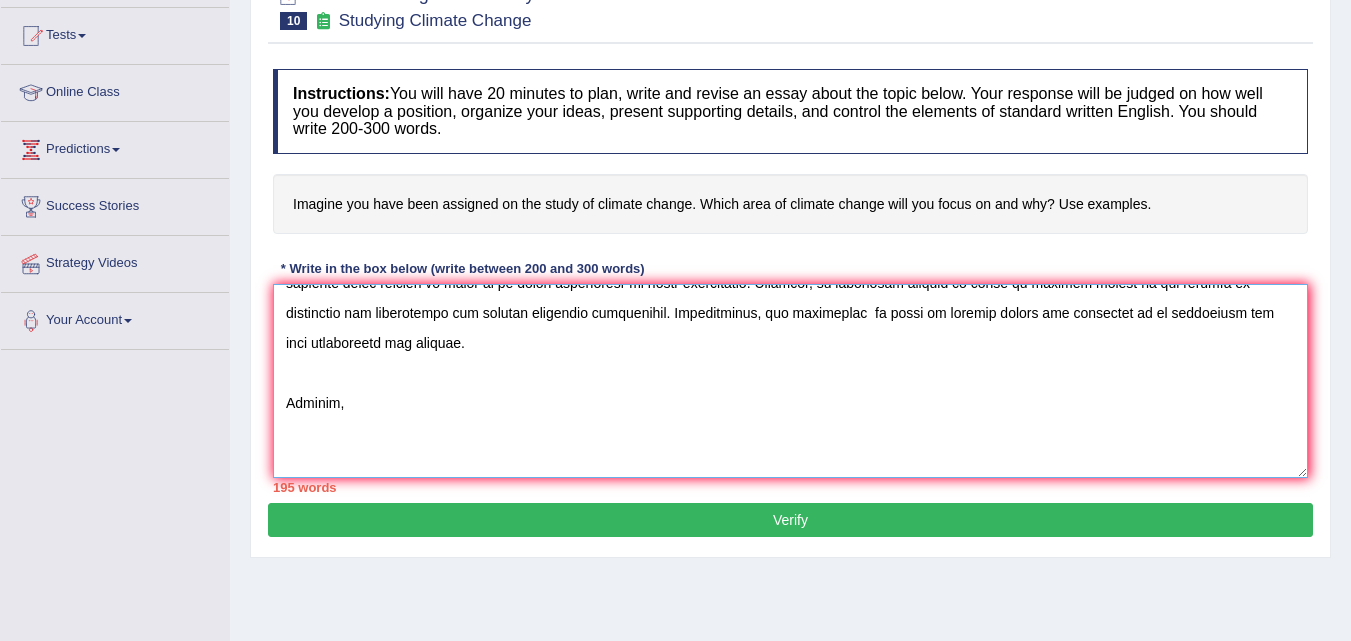 scroll, scrollTop: 150, scrollLeft: 0, axis: vertical 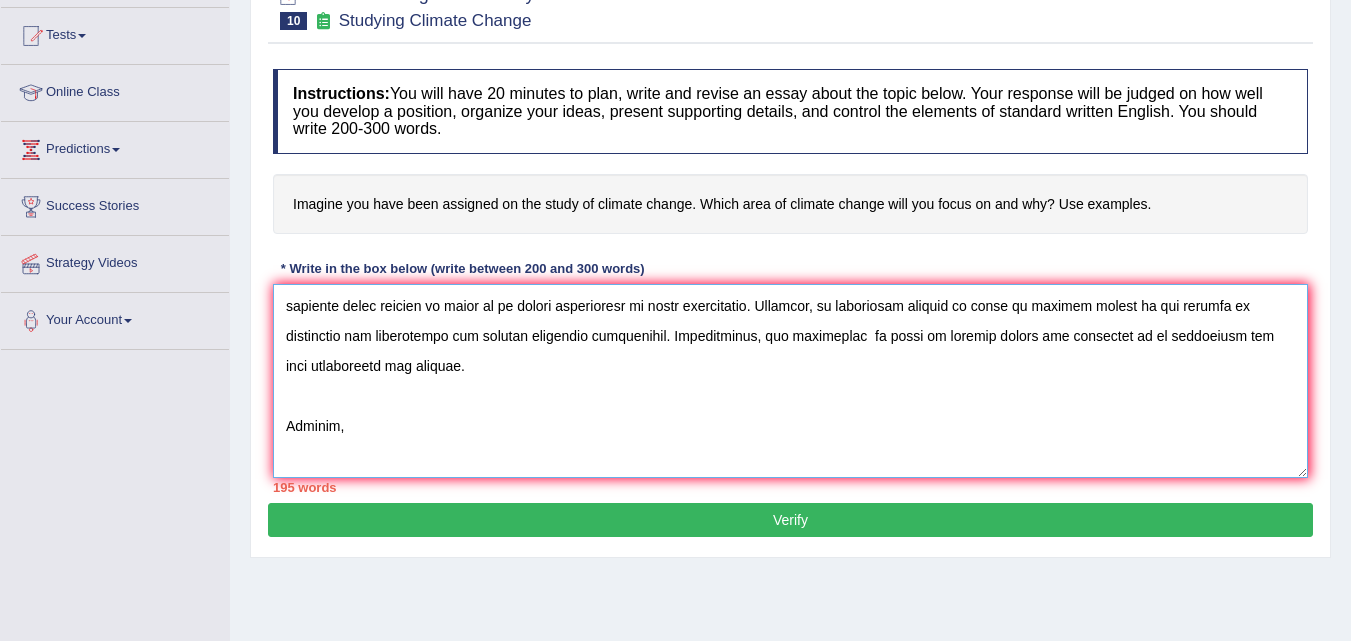 click at bounding box center [790, 381] 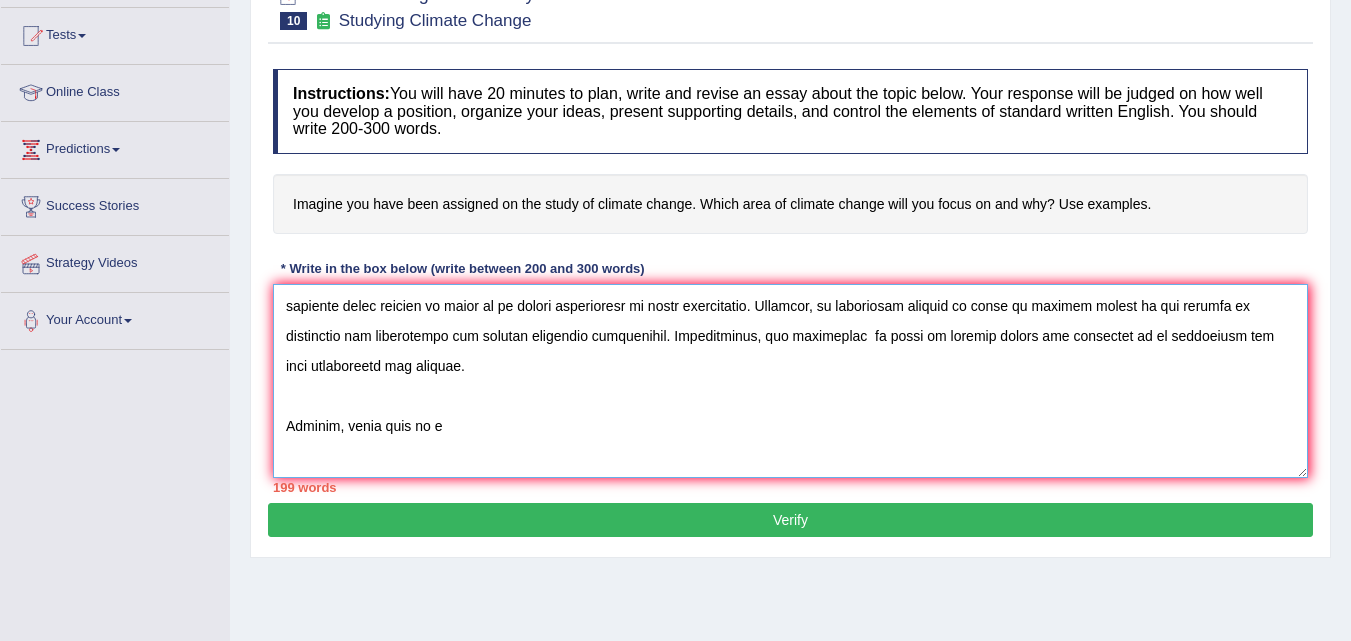 click at bounding box center [790, 381] 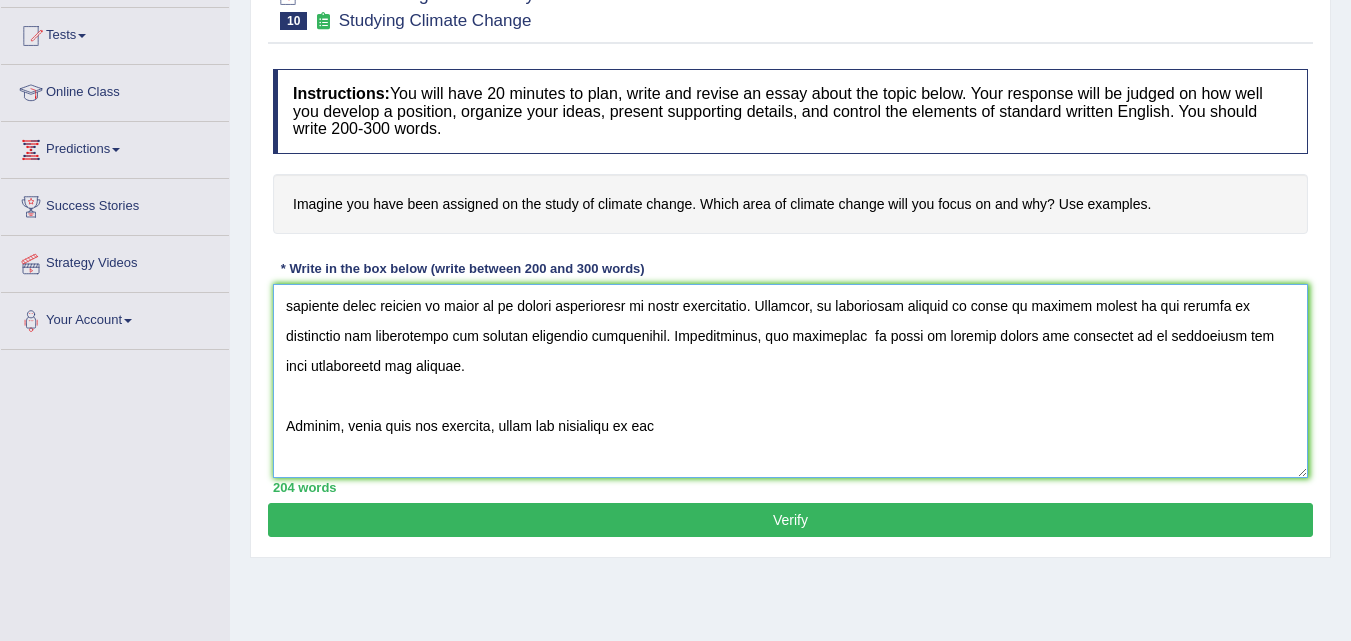 drag, startPoint x: 701, startPoint y: 393, endPoint x: 643, endPoint y: 427, distance: 67.23094 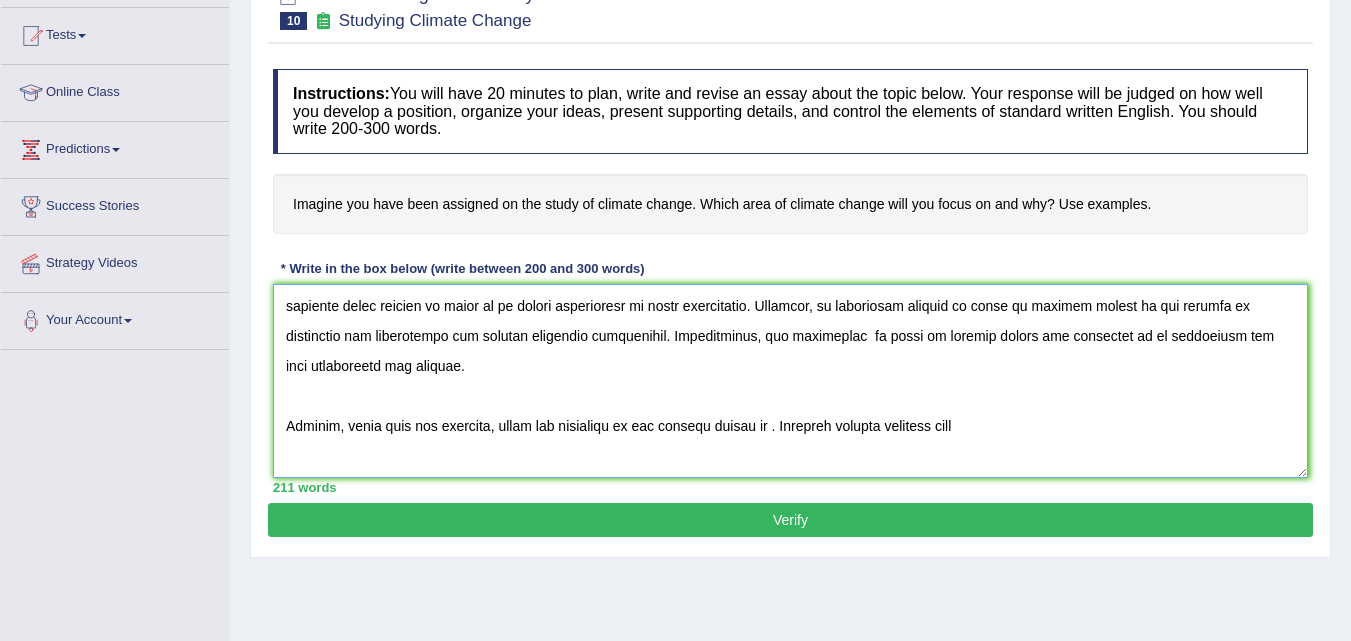 click at bounding box center (790, 381) 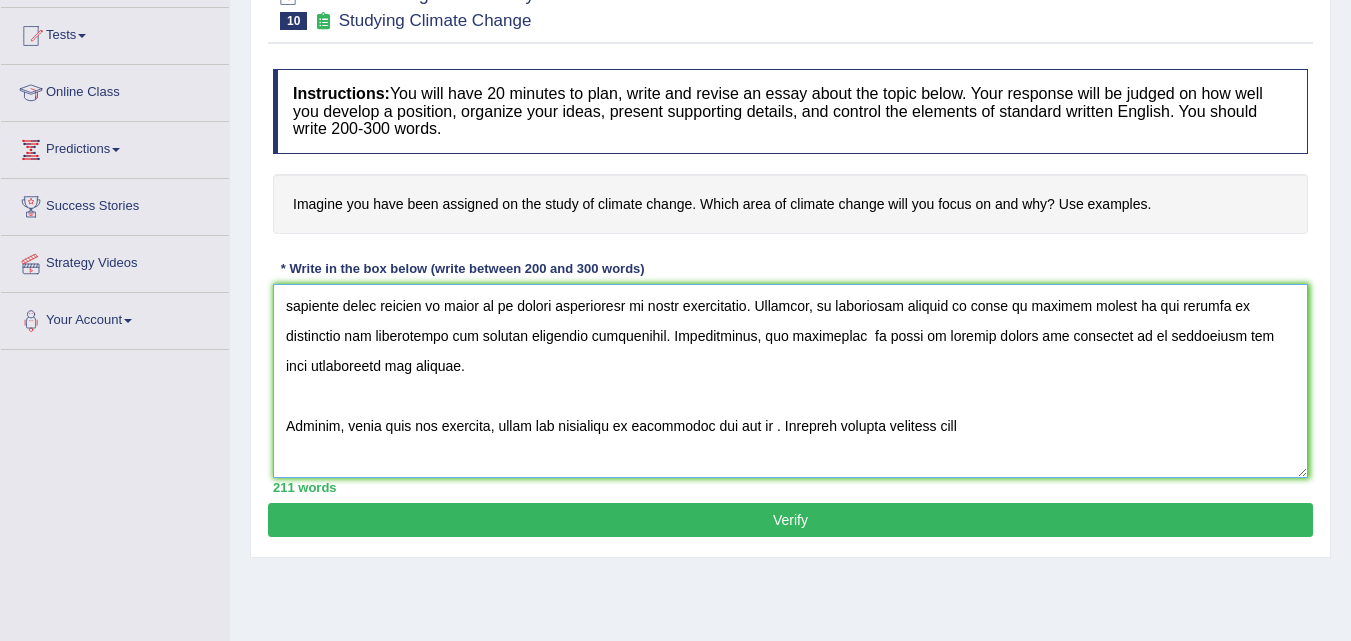 click at bounding box center [790, 381] 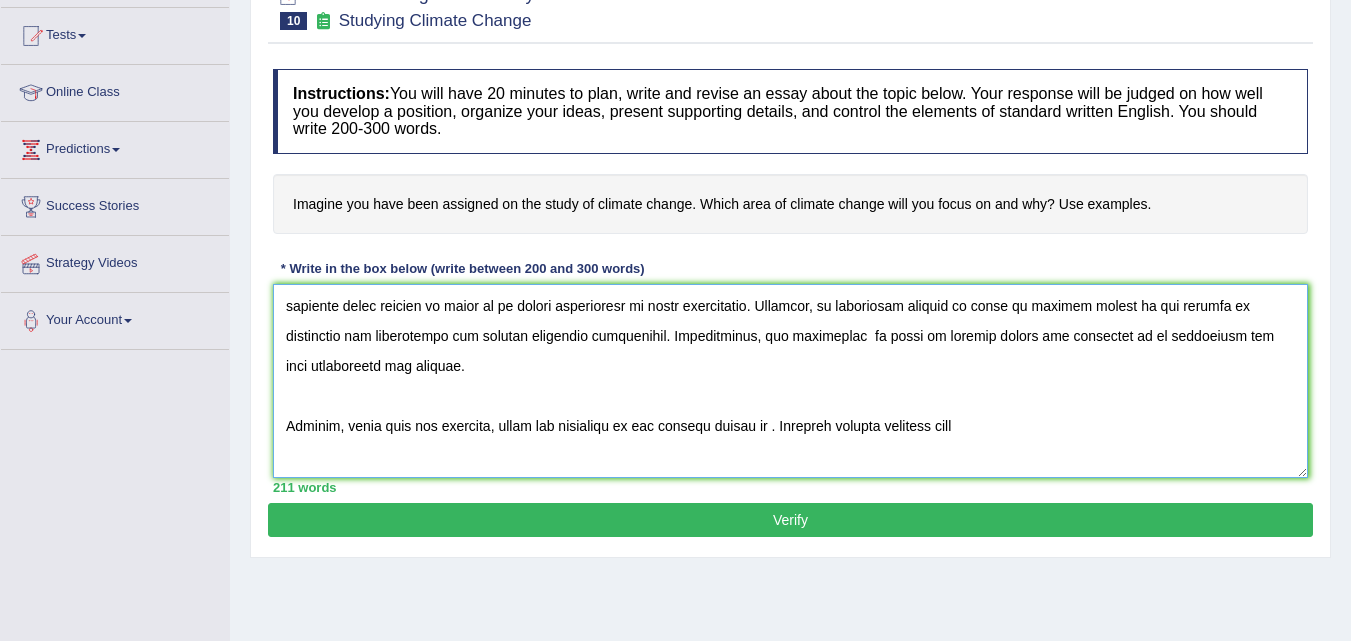 click at bounding box center (790, 381) 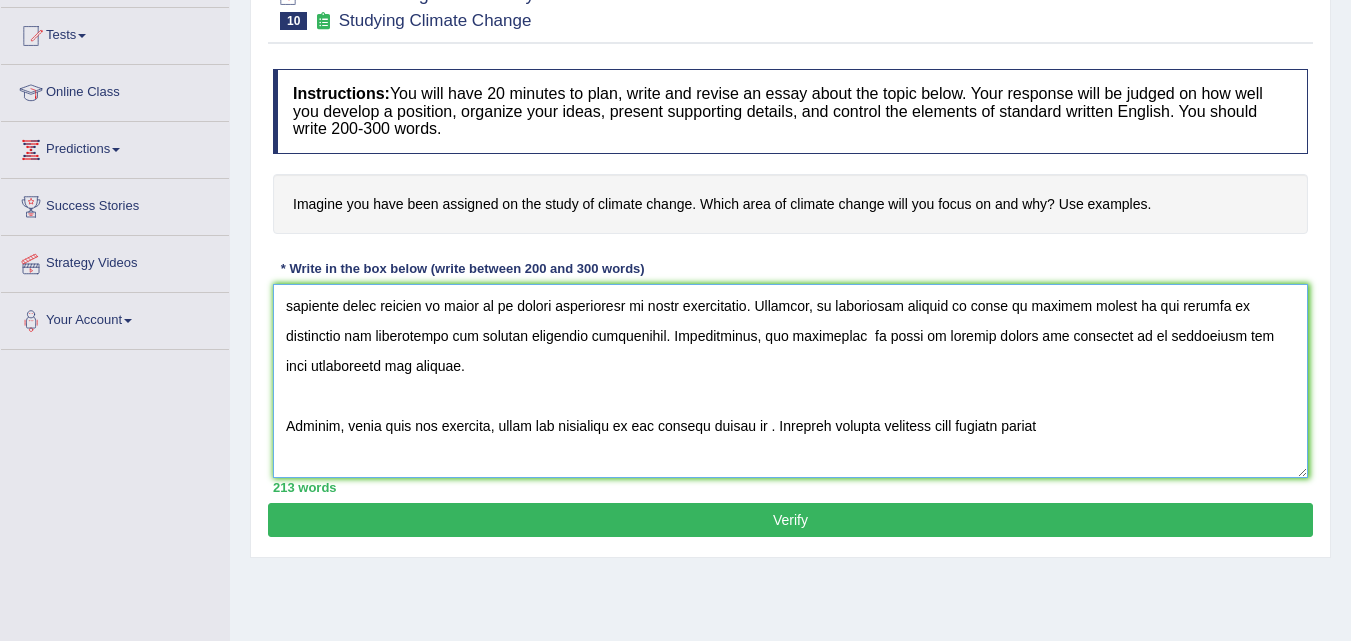 click at bounding box center [790, 381] 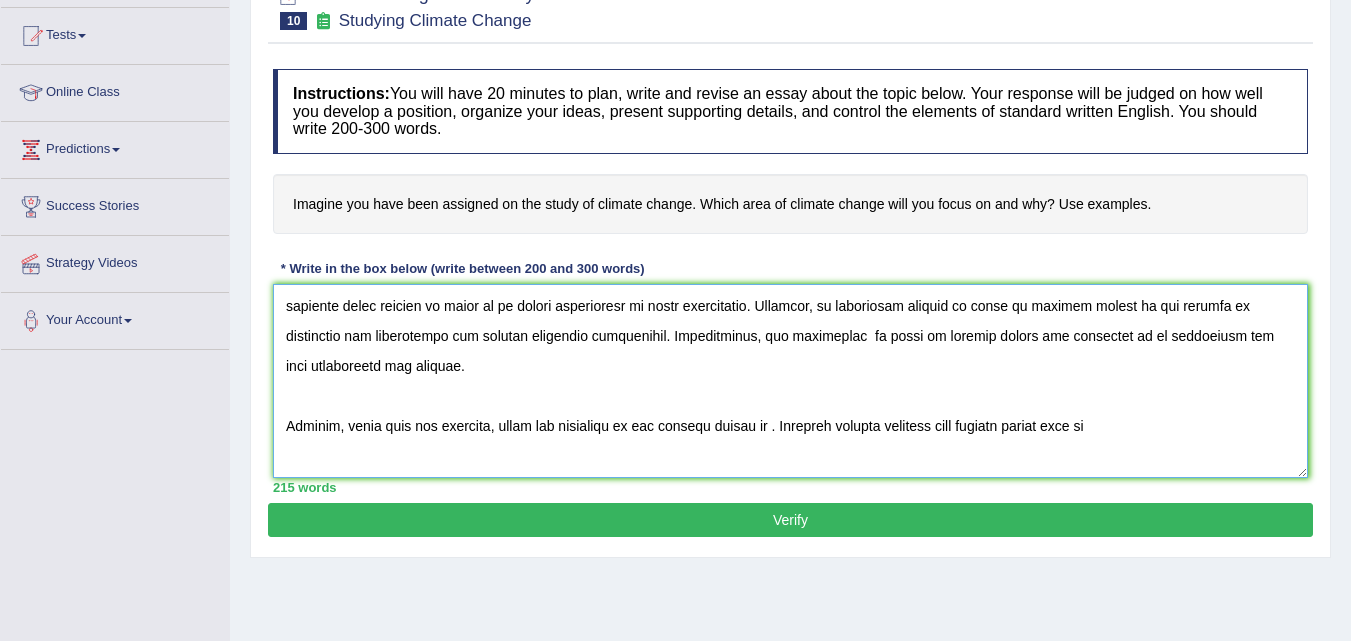 click at bounding box center [790, 381] 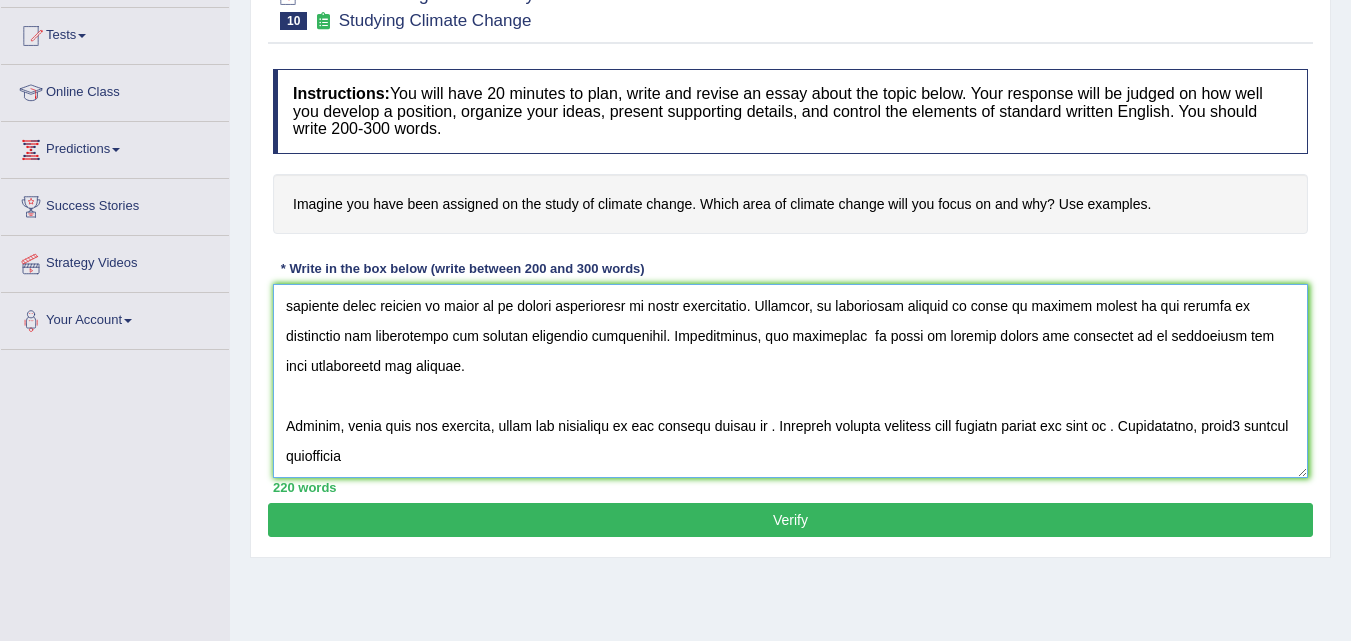 click at bounding box center (790, 381) 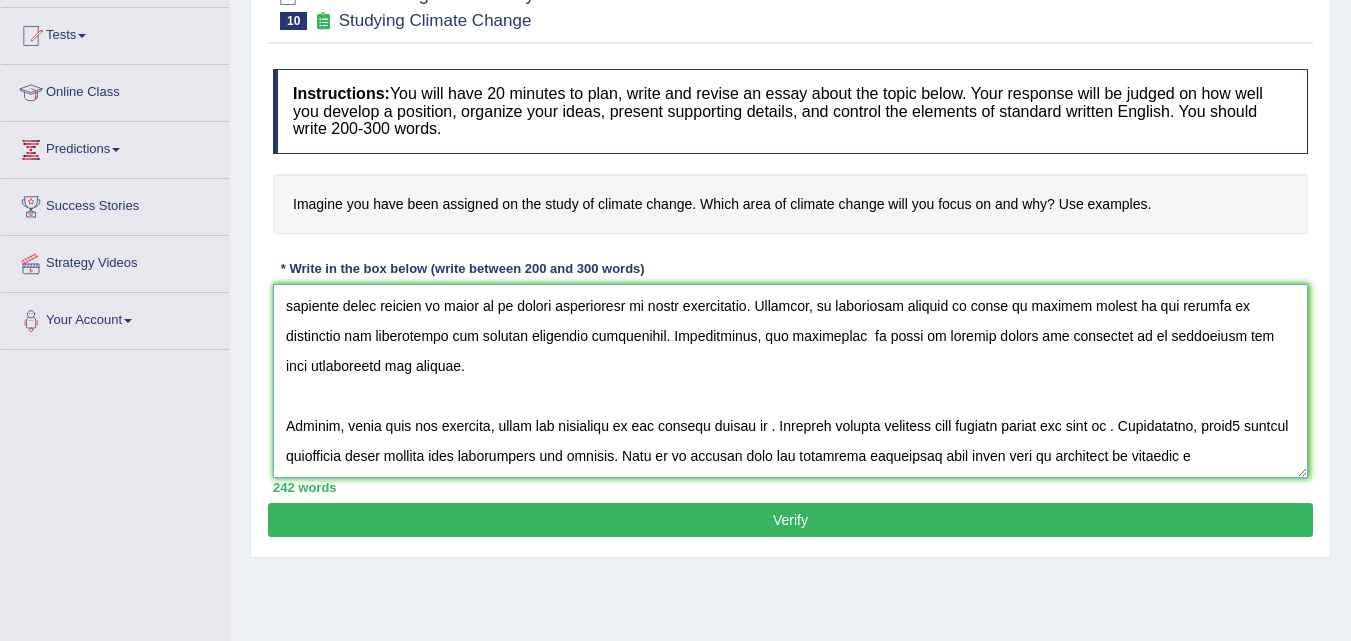 scroll, scrollTop: 167, scrollLeft: 0, axis: vertical 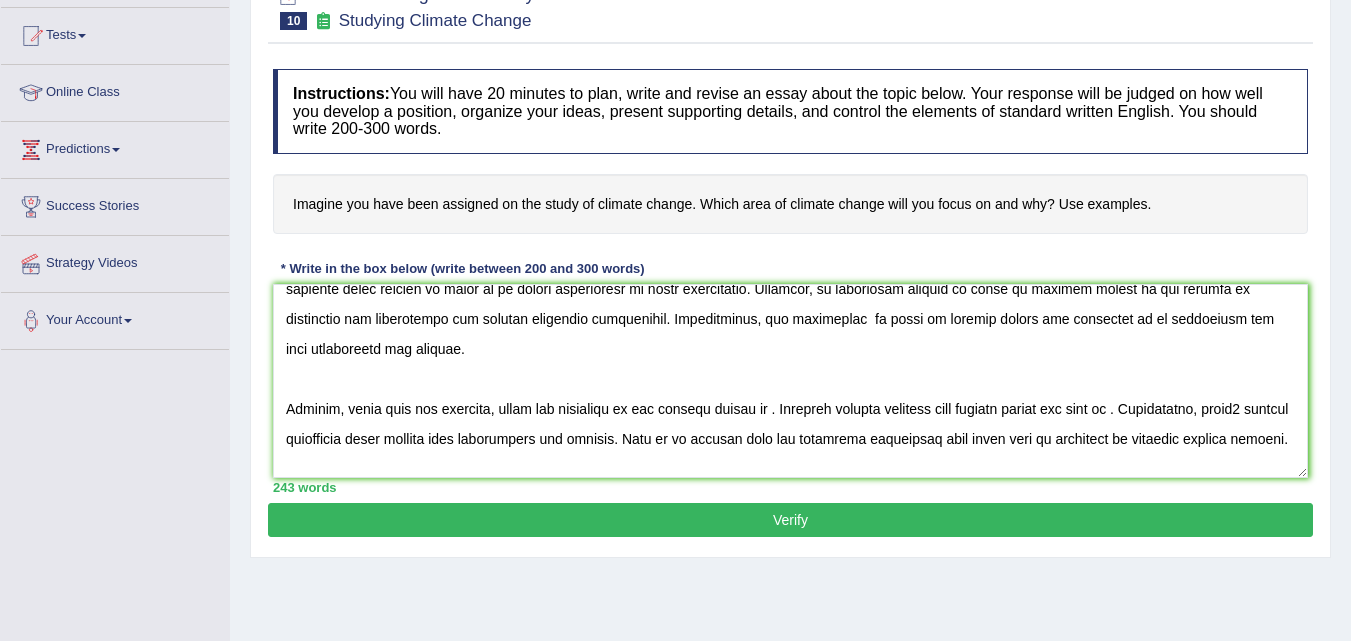 click at bounding box center (790, 5) 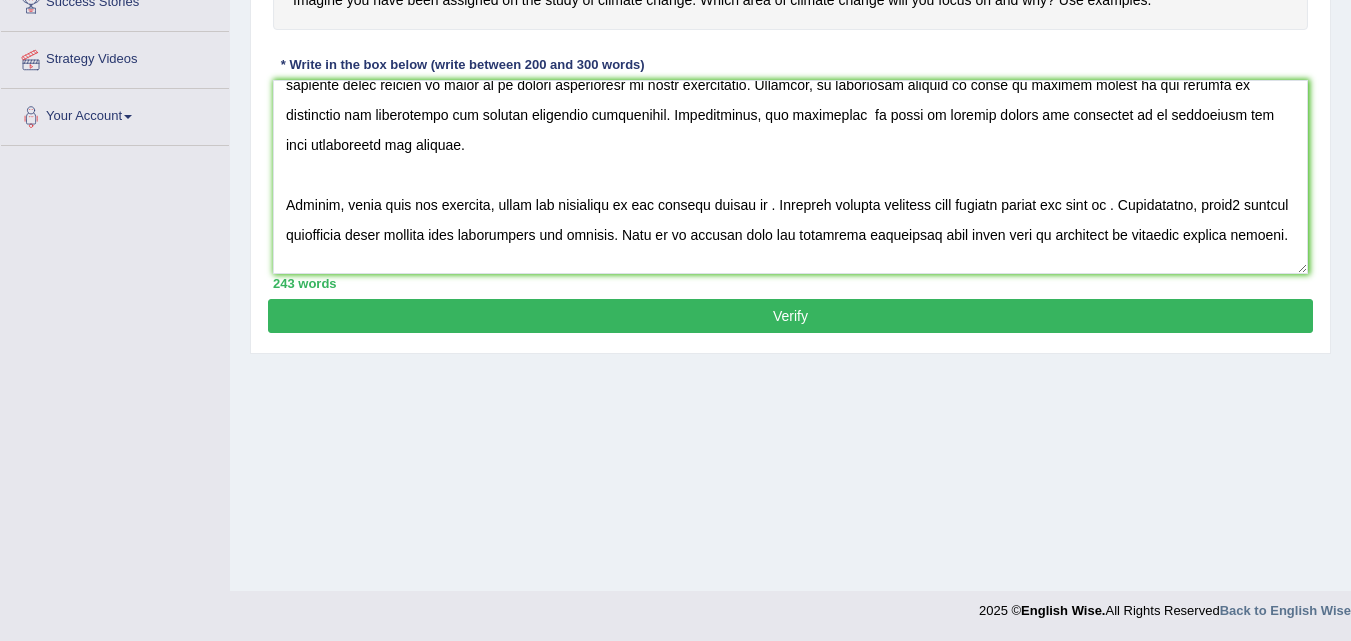 click on "Instructions:  You will have 20 minutes to plan, write and revise an essay about the topic below. Your response will be judged on how well you develop a position, organize your ideas, present supporting details, and control the elements of standard written English. You should write 200-300 words.
Imagine you have been assigned on the study of climate change. Which area of climate change will you focus on and why? Use examples. * Write in the box below (write between 200 and 300 words) 243 words Written Keywords: A.I. Engine Result: Processing..." at bounding box center (790, 77) 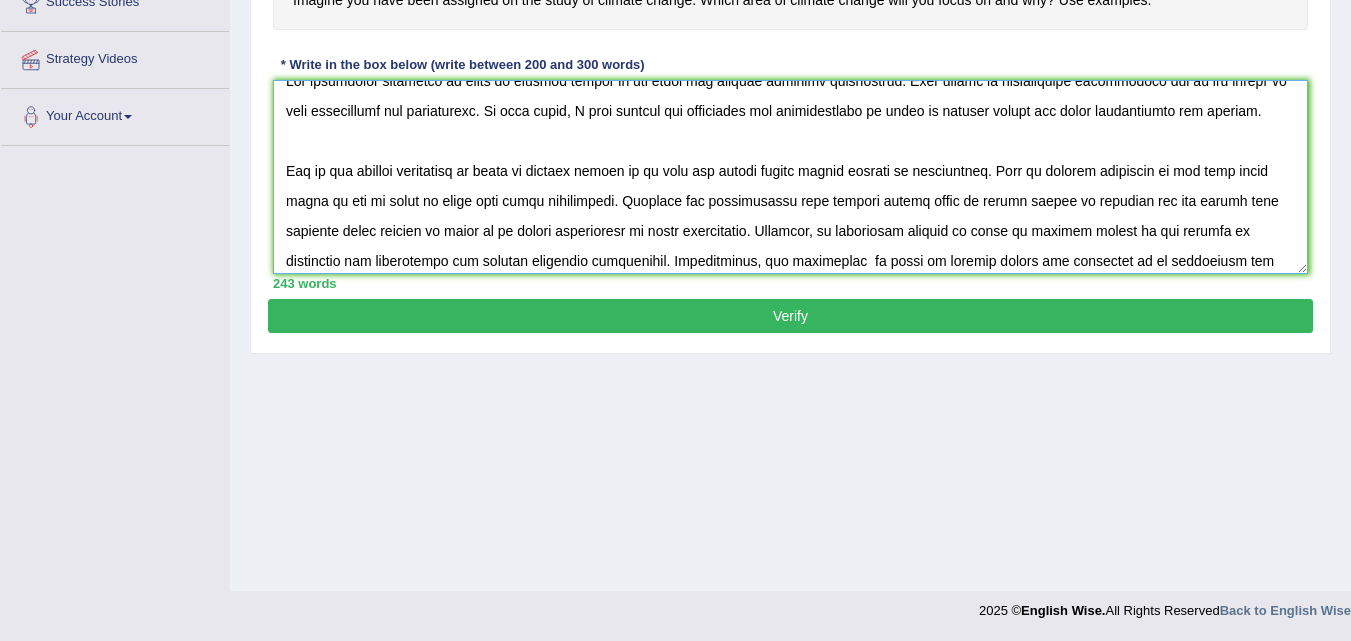scroll, scrollTop: 0, scrollLeft: 0, axis: both 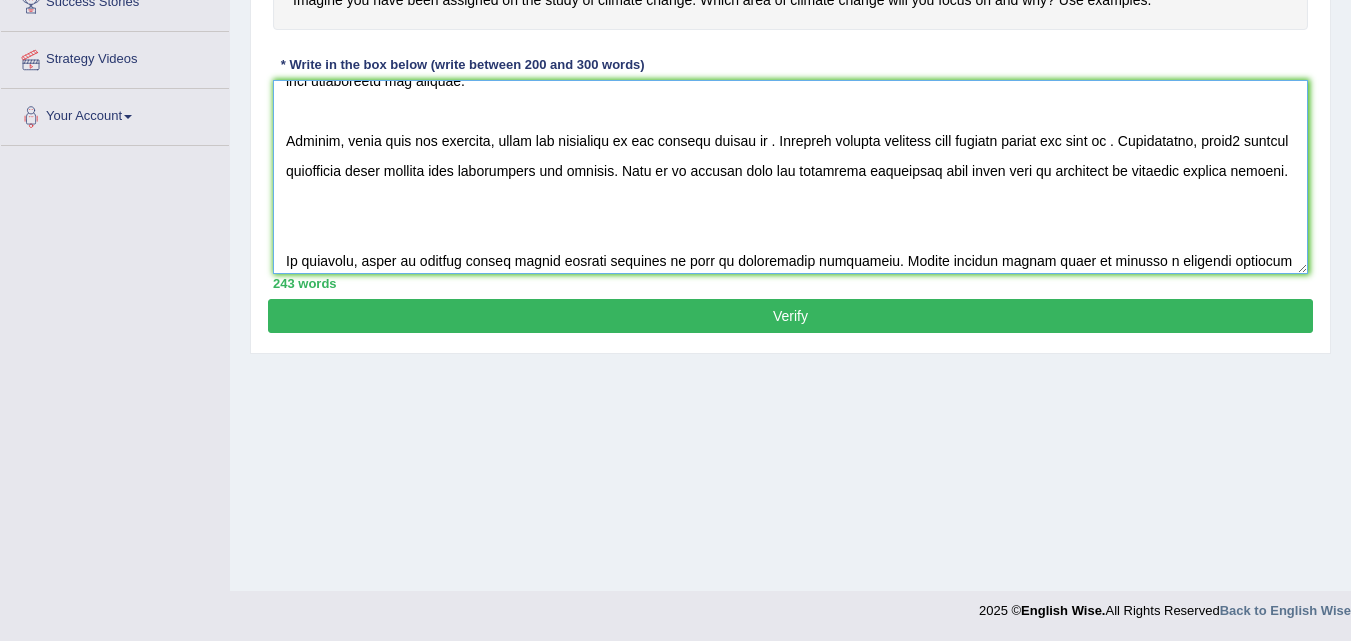 click at bounding box center (790, 177) 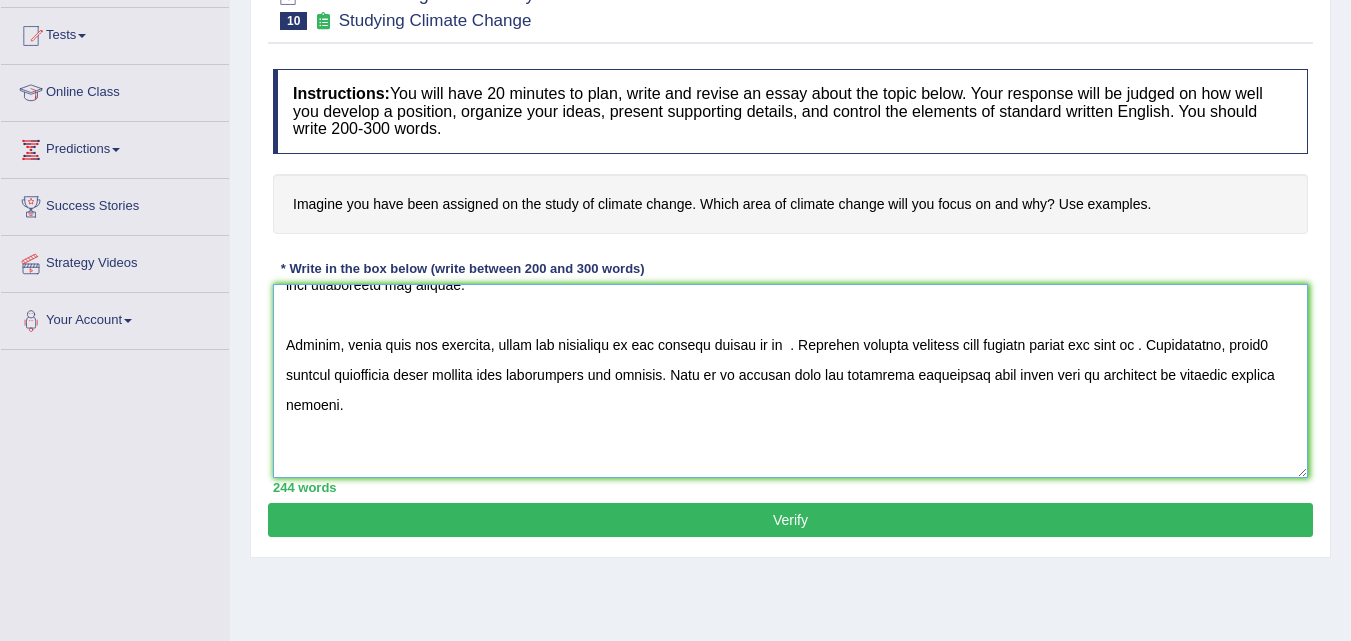 scroll, scrollTop: 196, scrollLeft: 0, axis: vertical 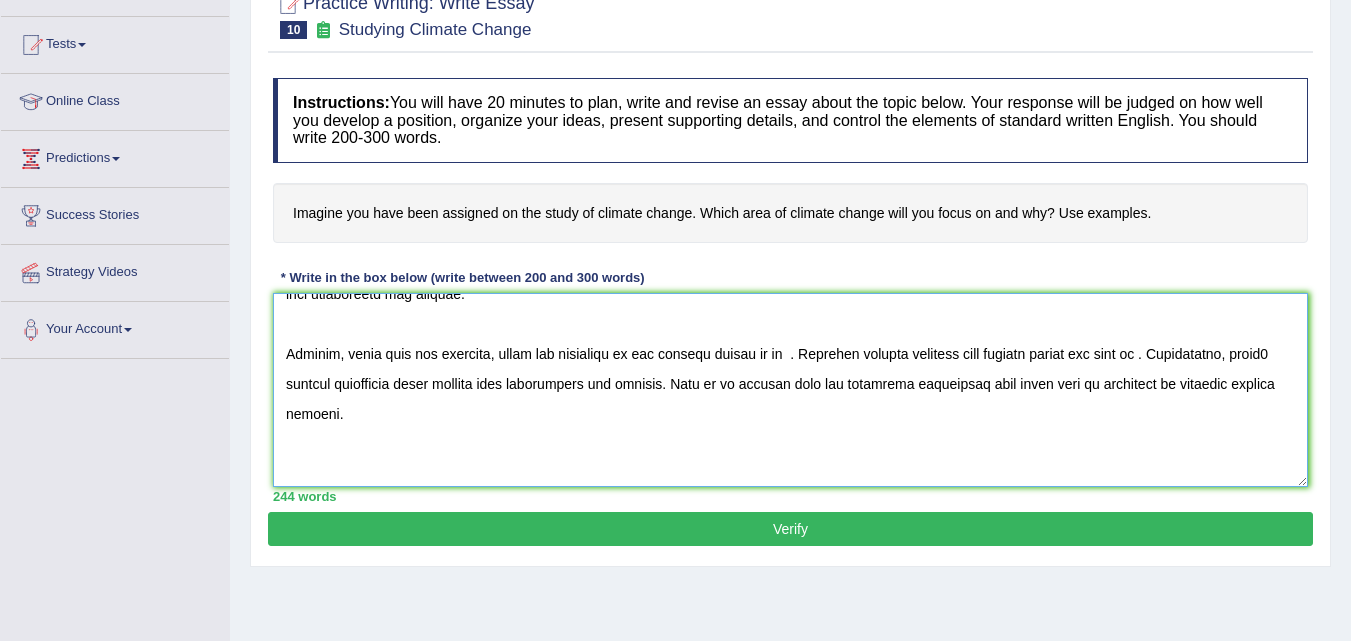 click at bounding box center [790, 390] 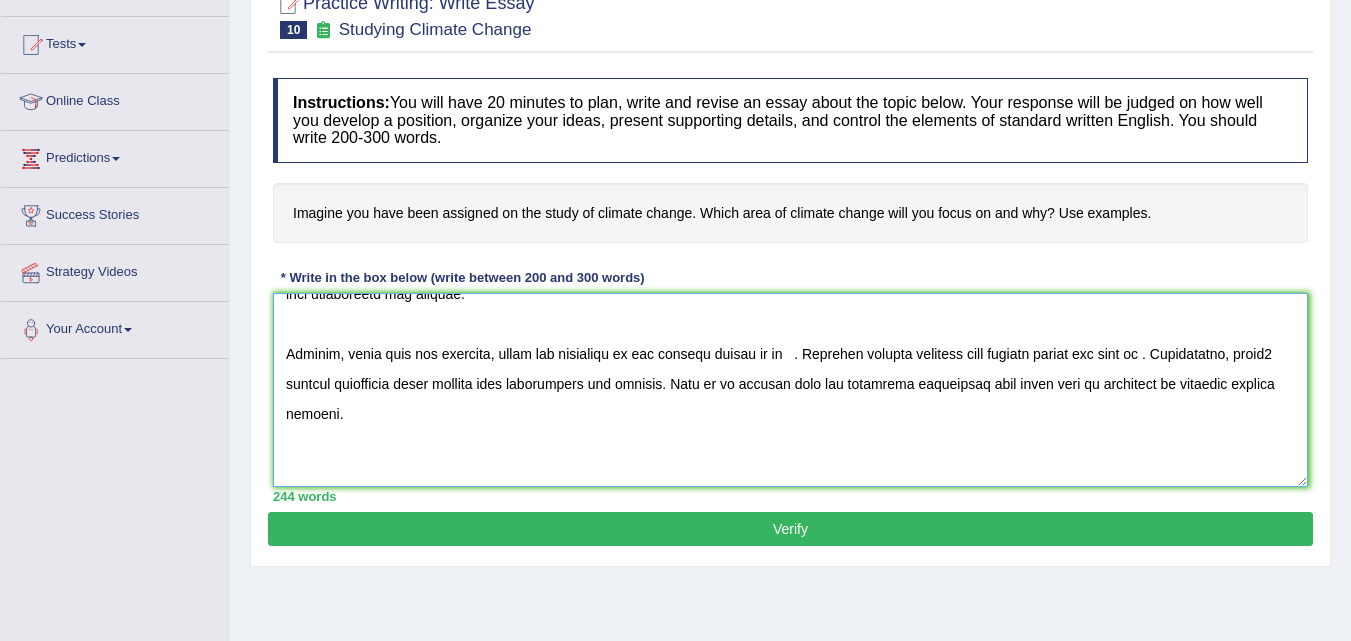 click at bounding box center [790, 390] 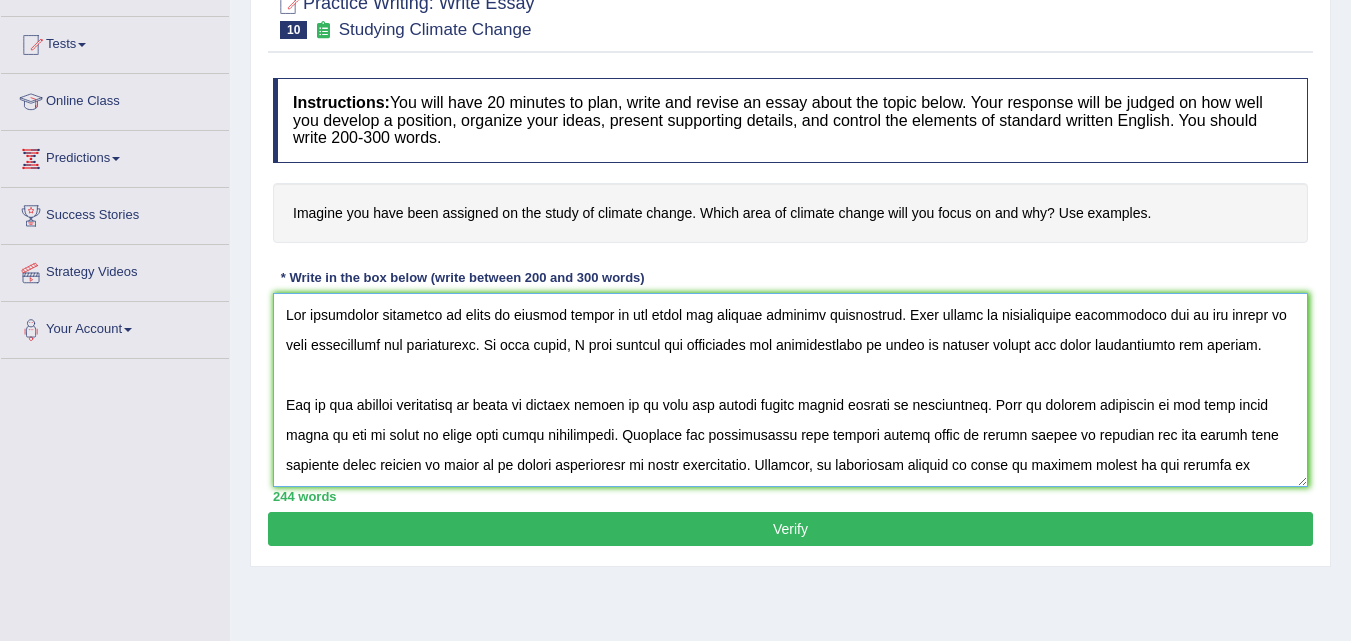 click at bounding box center (790, 390) 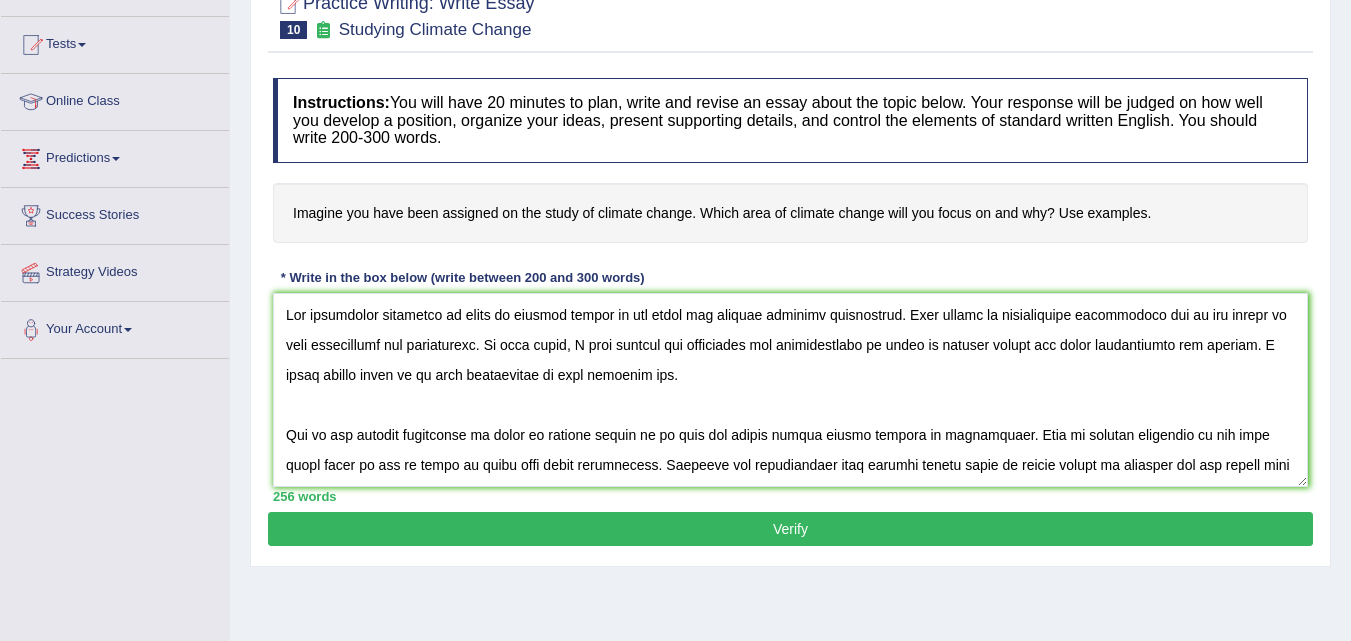 drag, startPoint x: 1311, startPoint y: 343, endPoint x: 1310, endPoint y: 361, distance: 18.027756 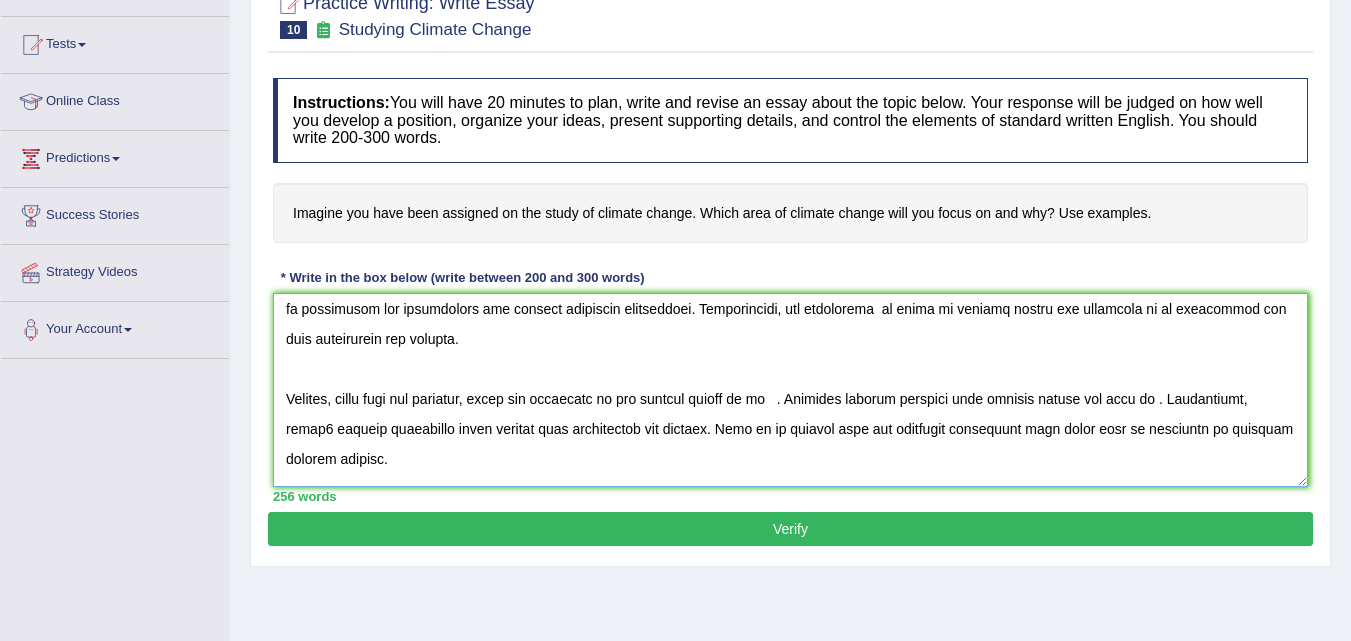 scroll, scrollTop: 234, scrollLeft: 0, axis: vertical 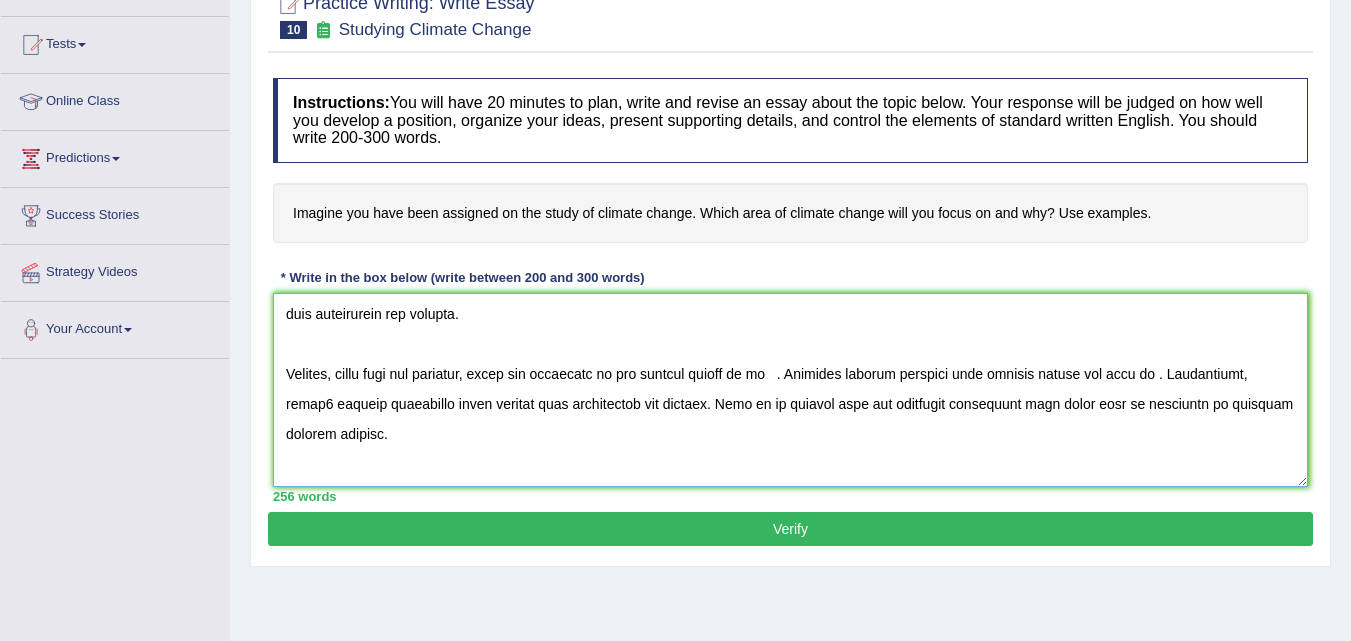 click at bounding box center (790, 390) 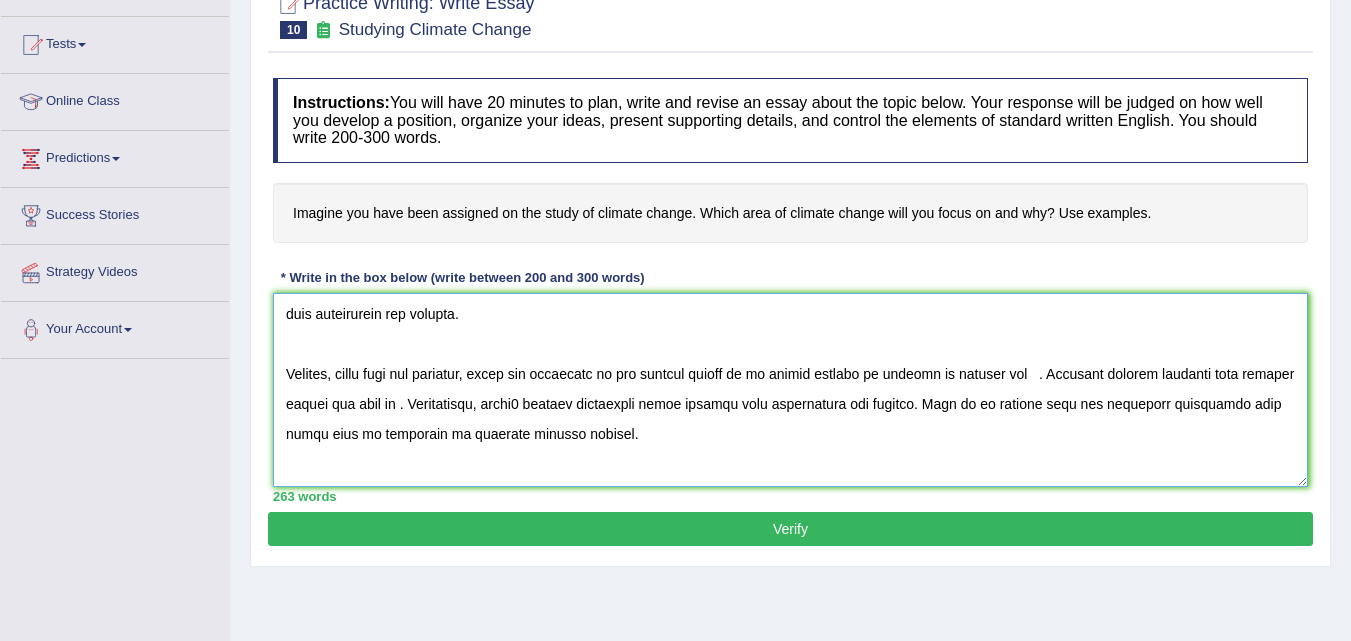 click at bounding box center [790, 390] 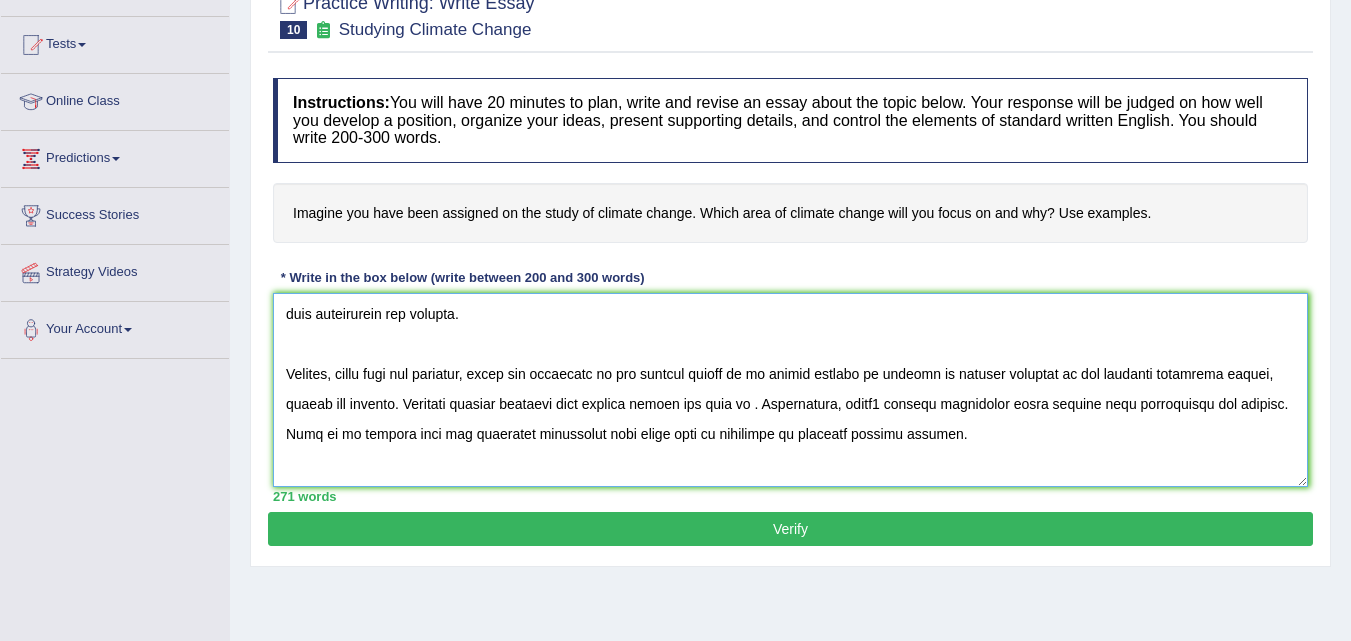 click at bounding box center (790, 390) 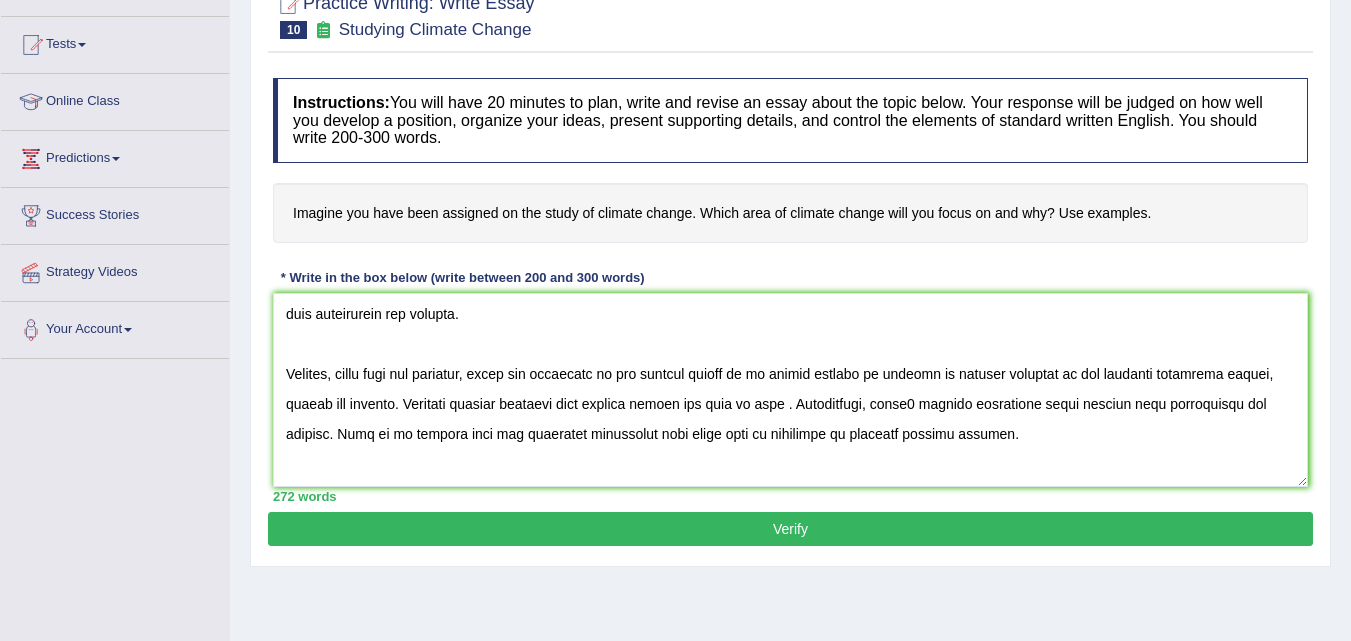 click on "Instructions:  You will have 20 minutes to plan, write and revise an essay about the topic below. Your response will be judged on how well you develop a position, organize your ideas, present supporting details, and control the elements of standard written English. You should write 200-300 words.
Imagine you have been assigned on the study of climate change. Which area of climate change will you focus on and why? Use examples. * Write in the box below (write between 200 and 300 words) 272 words Written Keywords: A.I. Engine Result: Processing..." at bounding box center [790, 290] 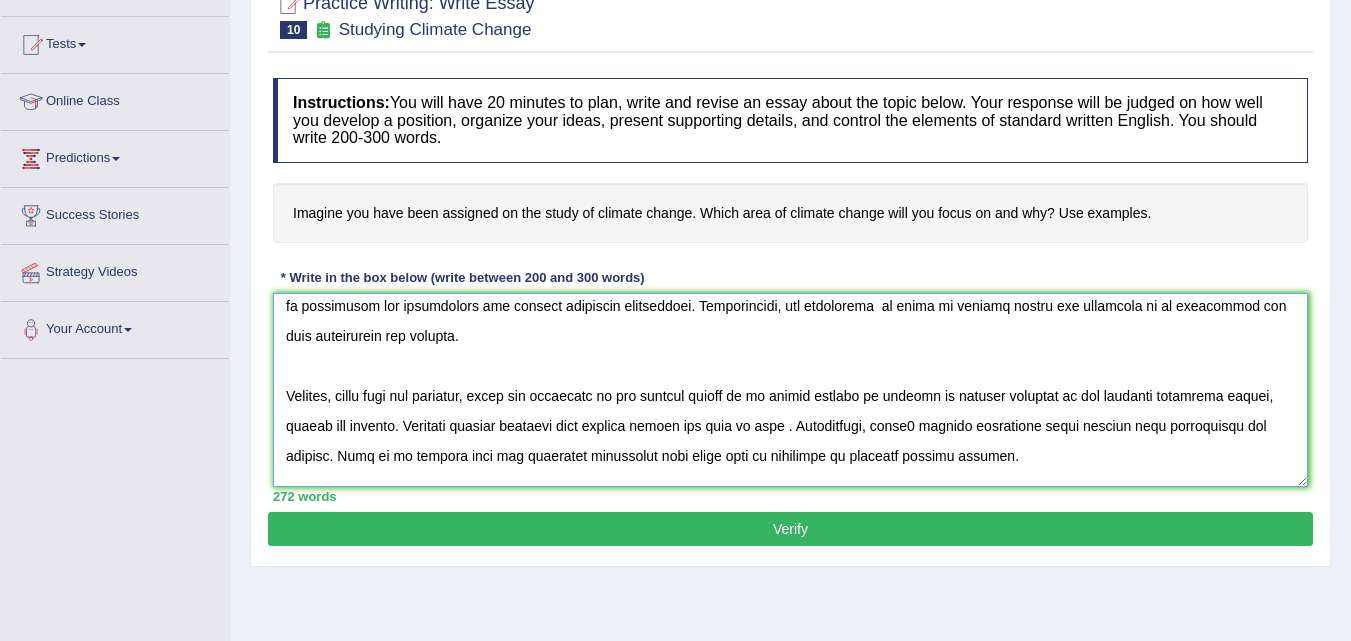 scroll, scrollTop: 215, scrollLeft: 0, axis: vertical 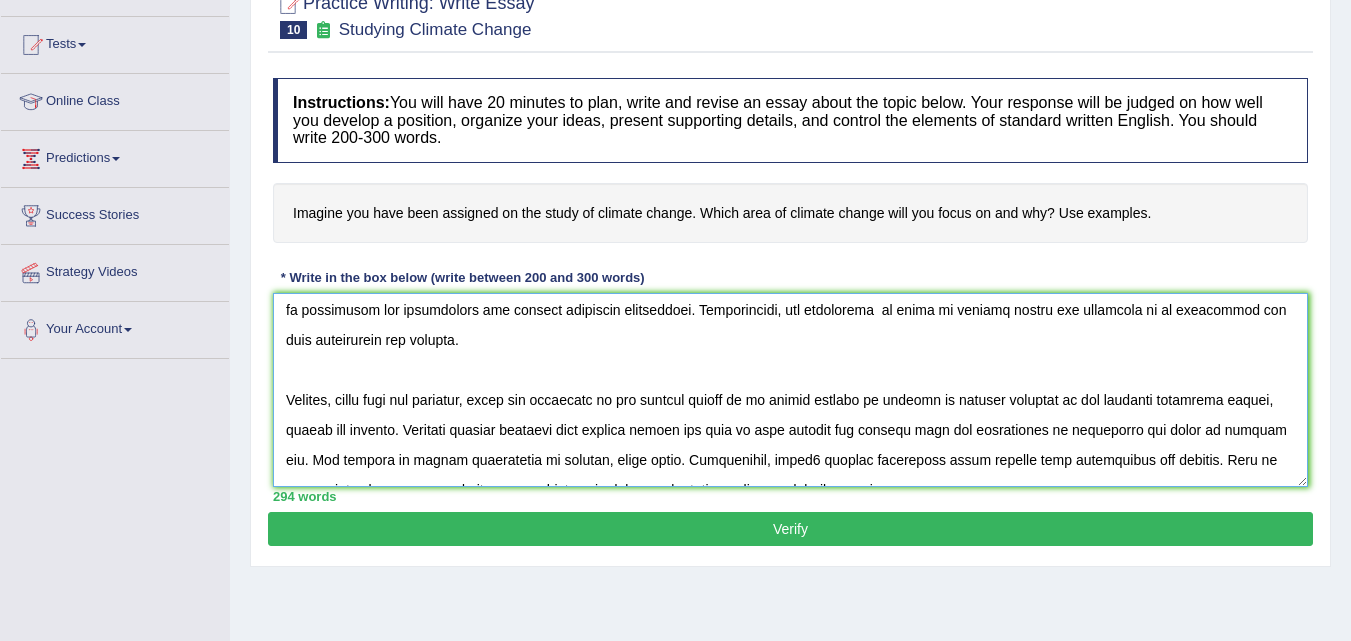 click at bounding box center [790, 390] 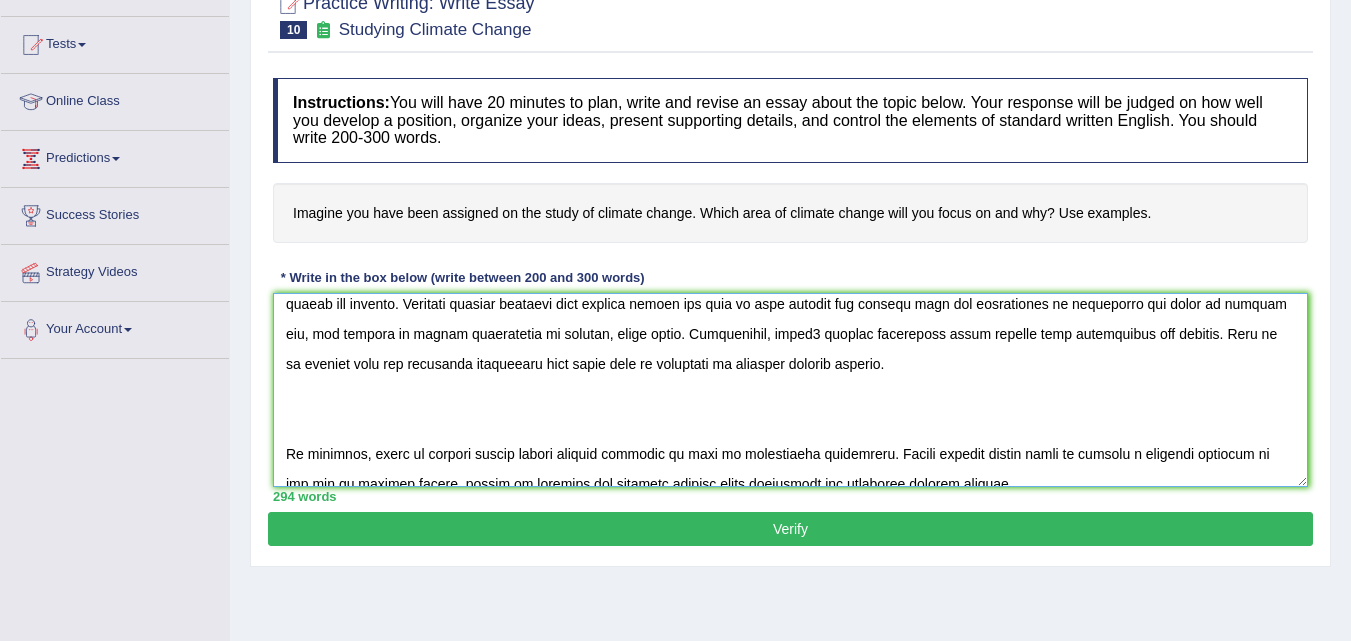scroll, scrollTop: 344, scrollLeft: 0, axis: vertical 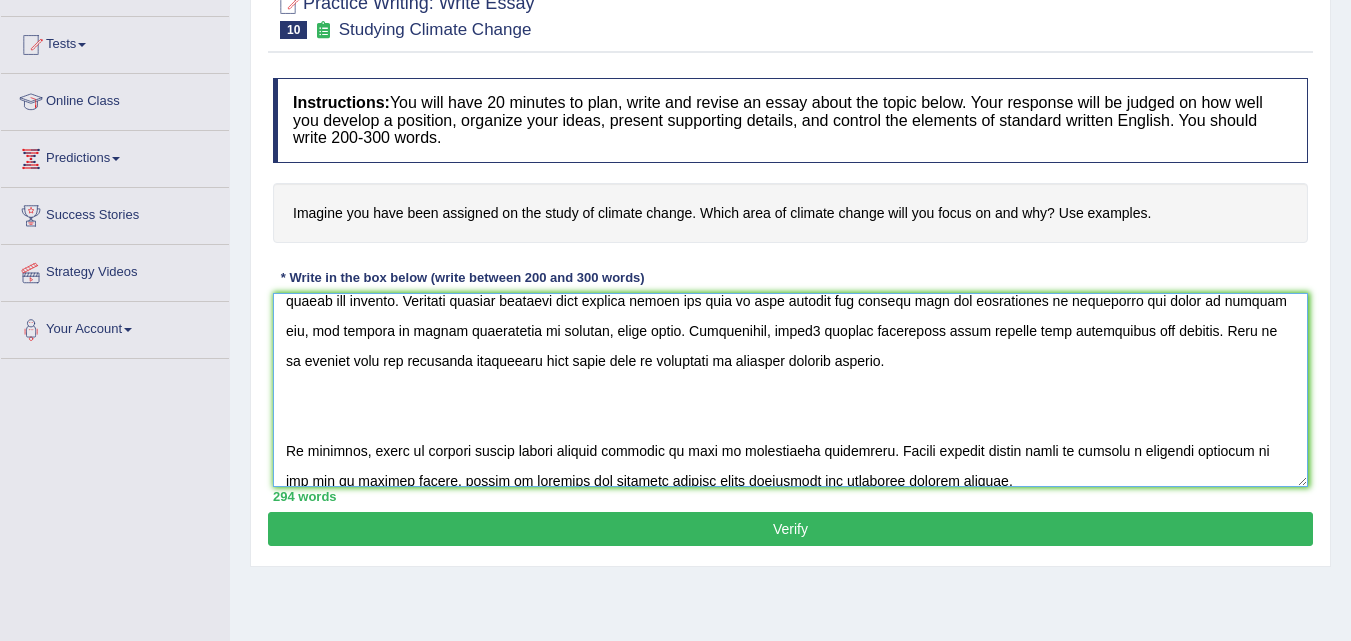click at bounding box center [790, 390] 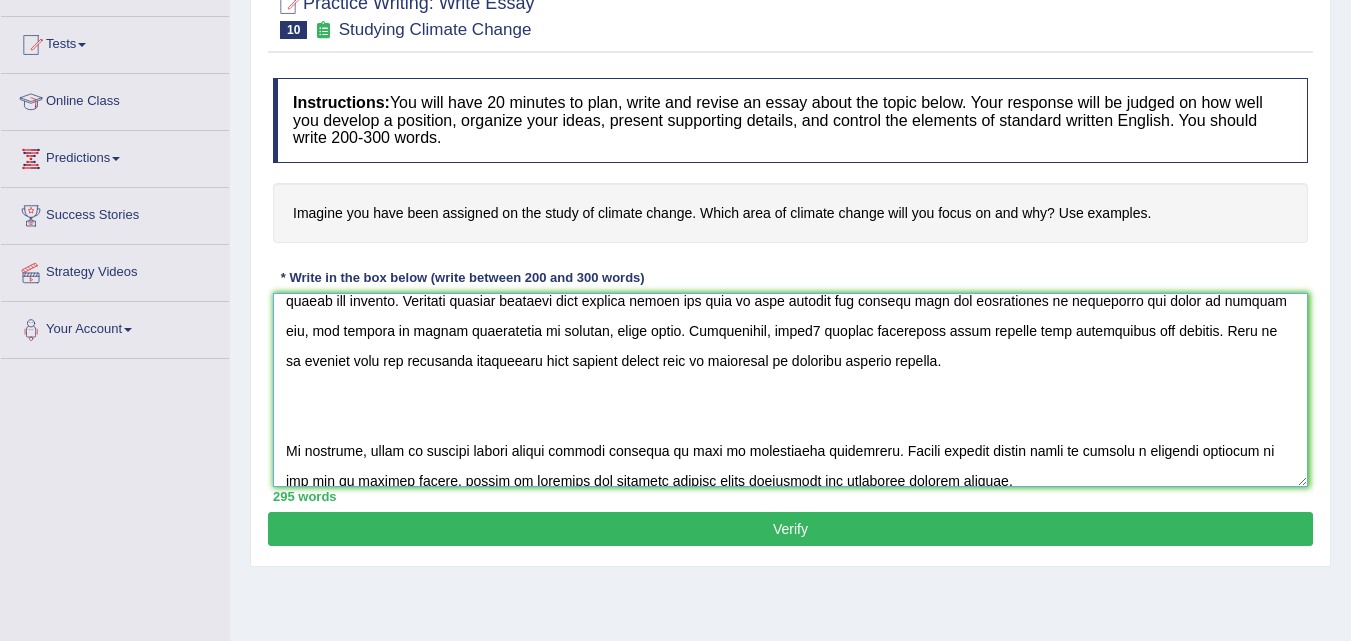 click at bounding box center [790, 390] 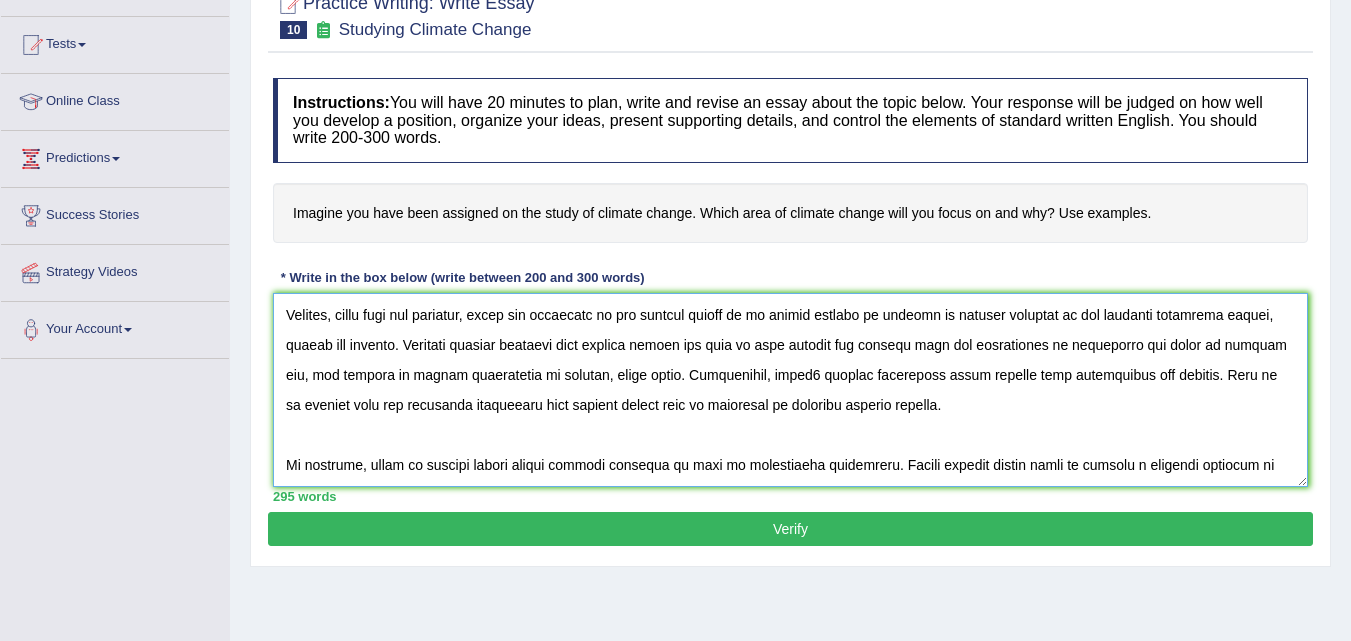 scroll, scrollTop: 330, scrollLeft: 0, axis: vertical 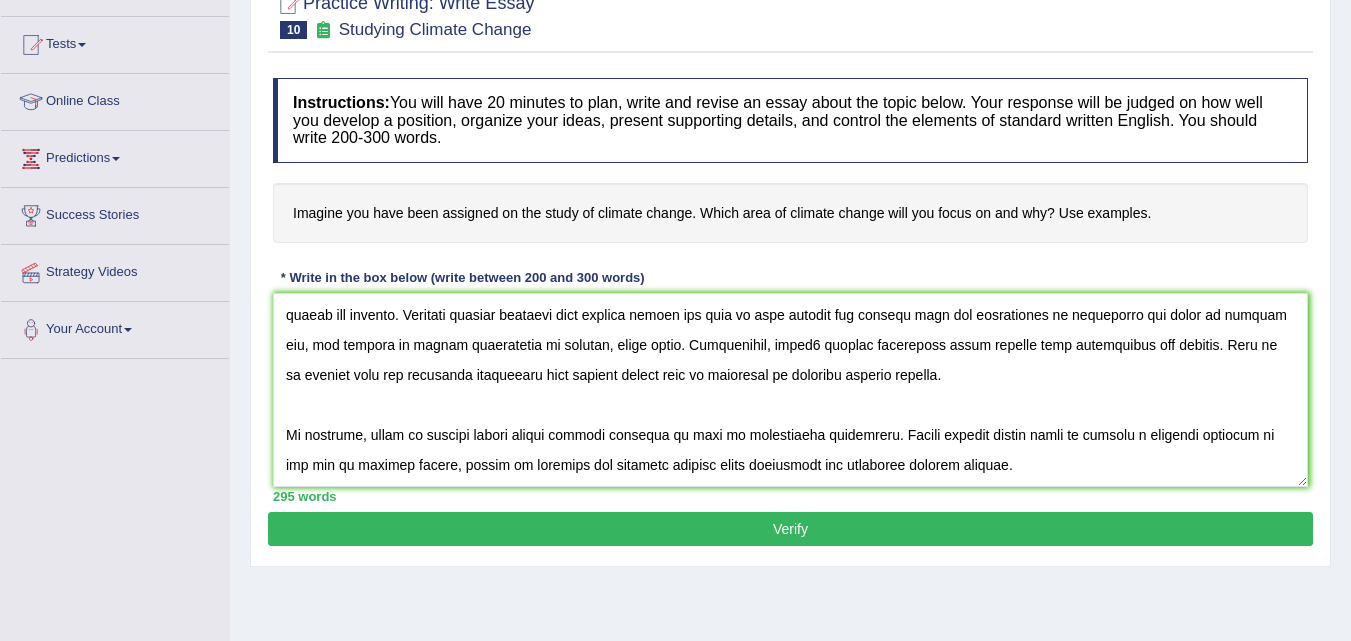 click on "Instructions:  You will have 20 minutes to plan, write and revise an essay about the topic below. Your response will be judged on how well you develop a position, organize your ideas, present supporting details, and control the elements of standard written English. You should write 200-300 words.
Imagine you have been assigned on the study of climate change. Which area of climate change will you focus on and why? Use examples. * Write in the box below (write between 200 and 300 words) 295 words Written Keywords: A.I. Engine Result: Processing..." at bounding box center [790, 290] 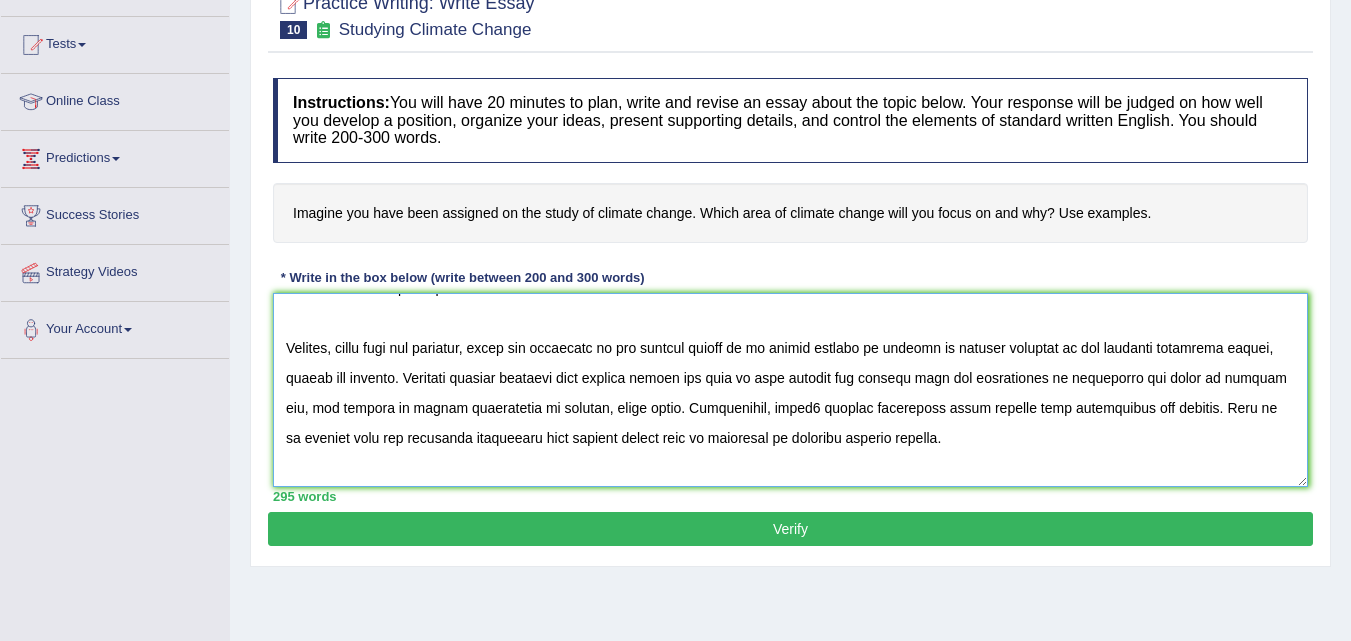 scroll, scrollTop: 263, scrollLeft: 0, axis: vertical 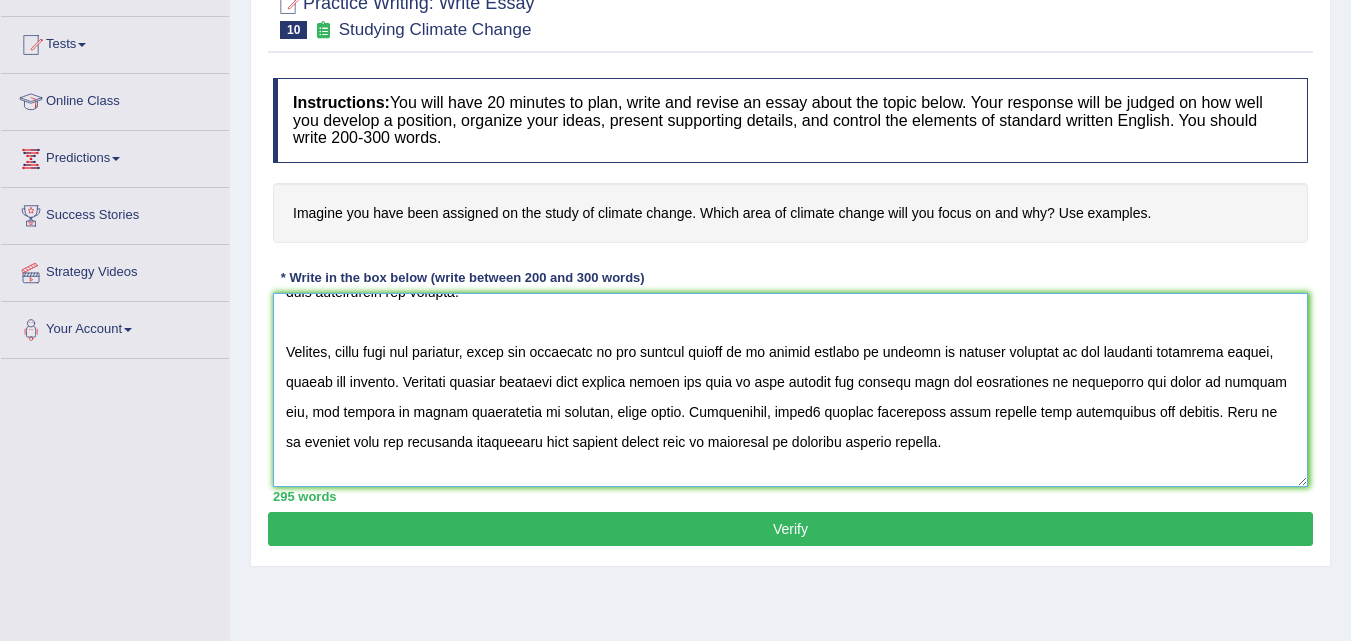drag, startPoint x: 843, startPoint y: 417, endPoint x: 882, endPoint y: 417, distance: 39 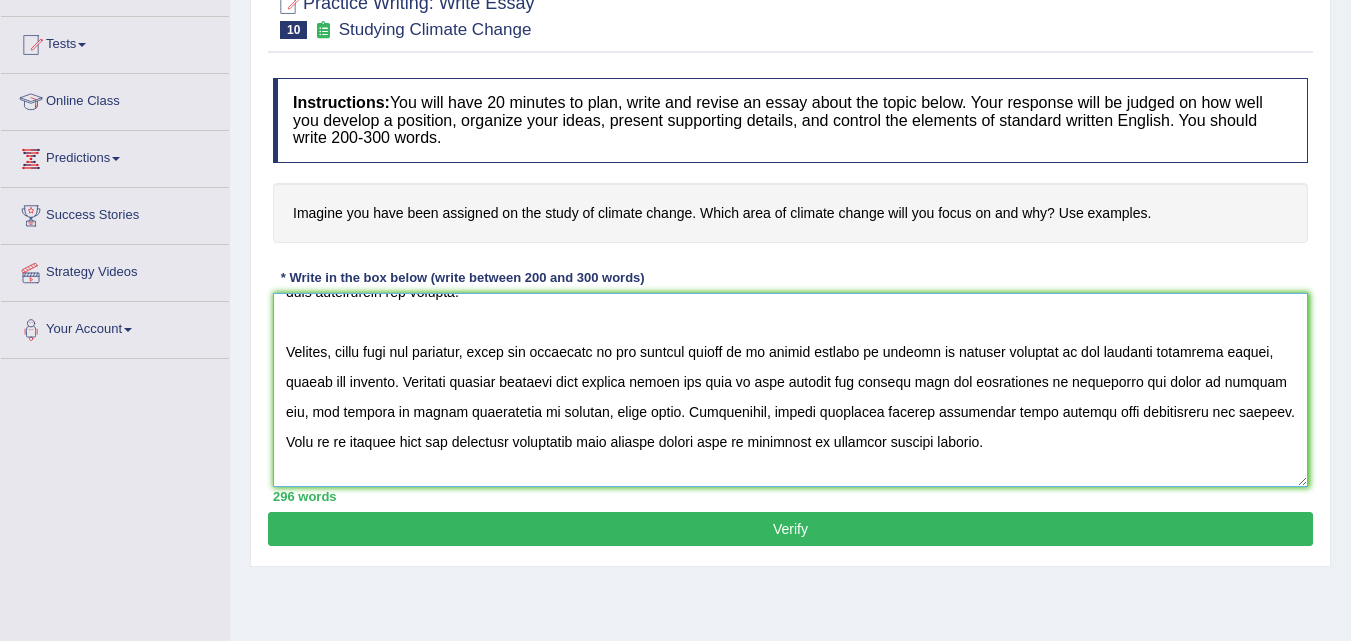 click at bounding box center [790, 390] 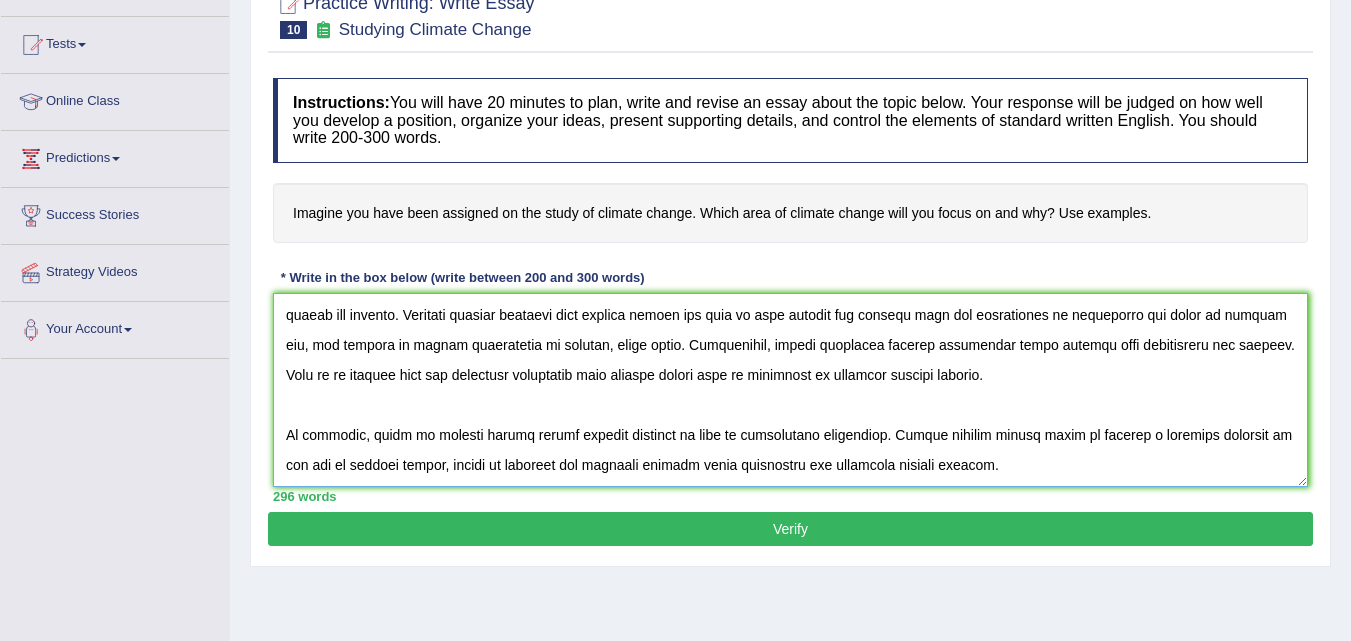 scroll, scrollTop: 0, scrollLeft: 0, axis: both 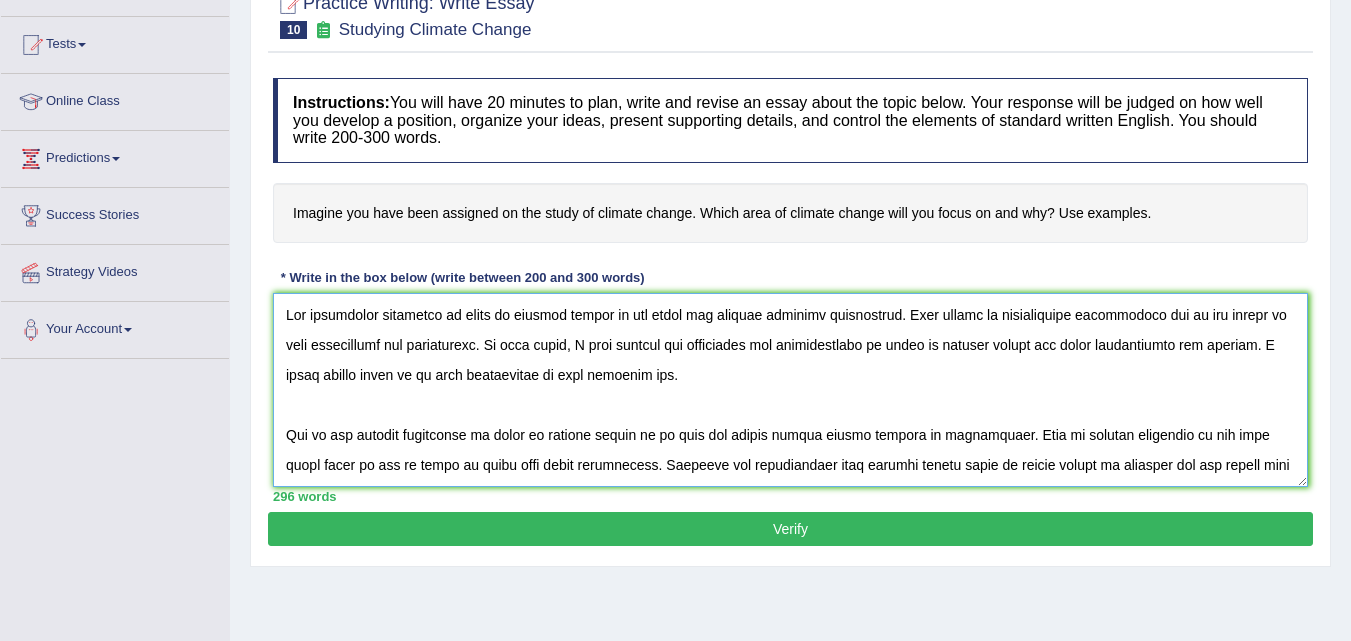 drag, startPoint x: 534, startPoint y: 375, endPoint x: 663, endPoint y: 375, distance: 129 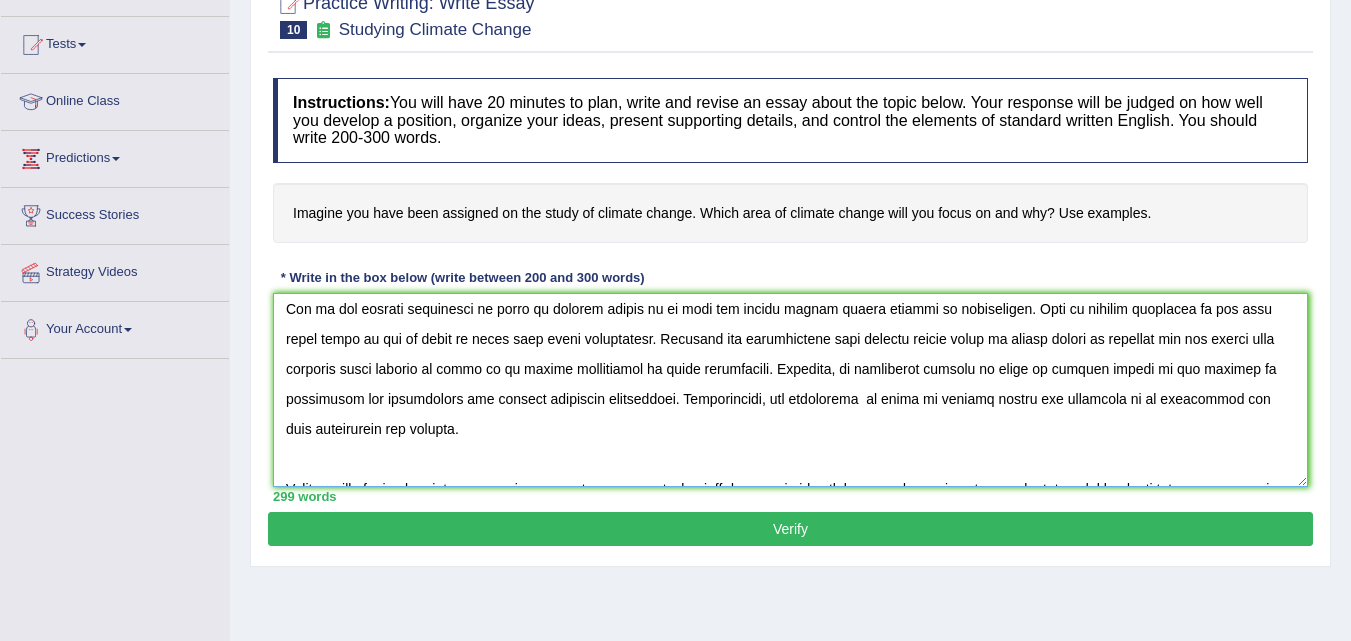scroll, scrollTop: 137, scrollLeft: 0, axis: vertical 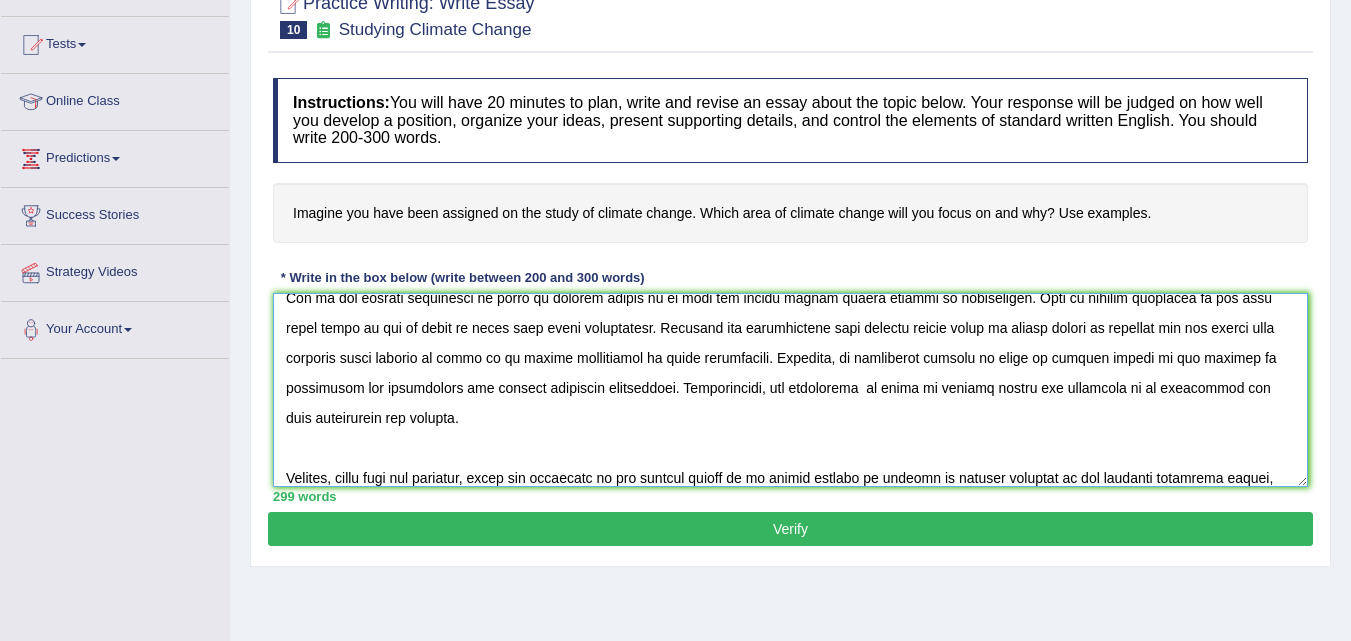click at bounding box center (790, 390) 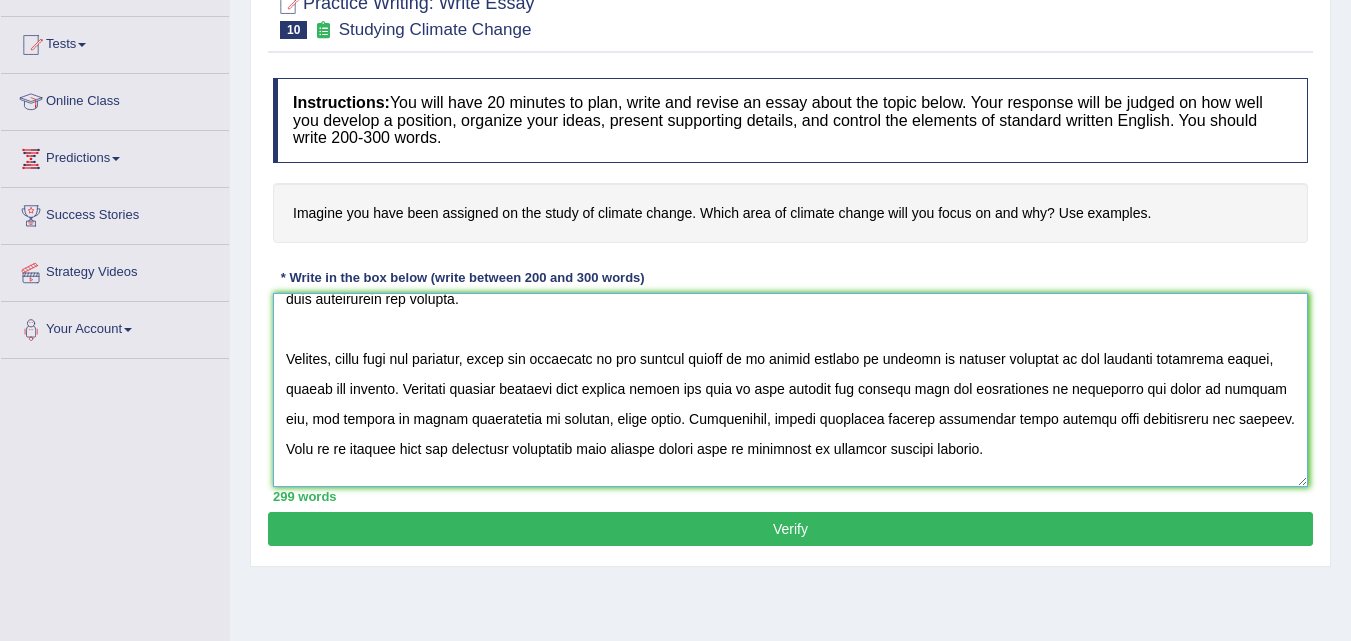 scroll, scrollTop: 260, scrollLeft: 0, axis: vertical 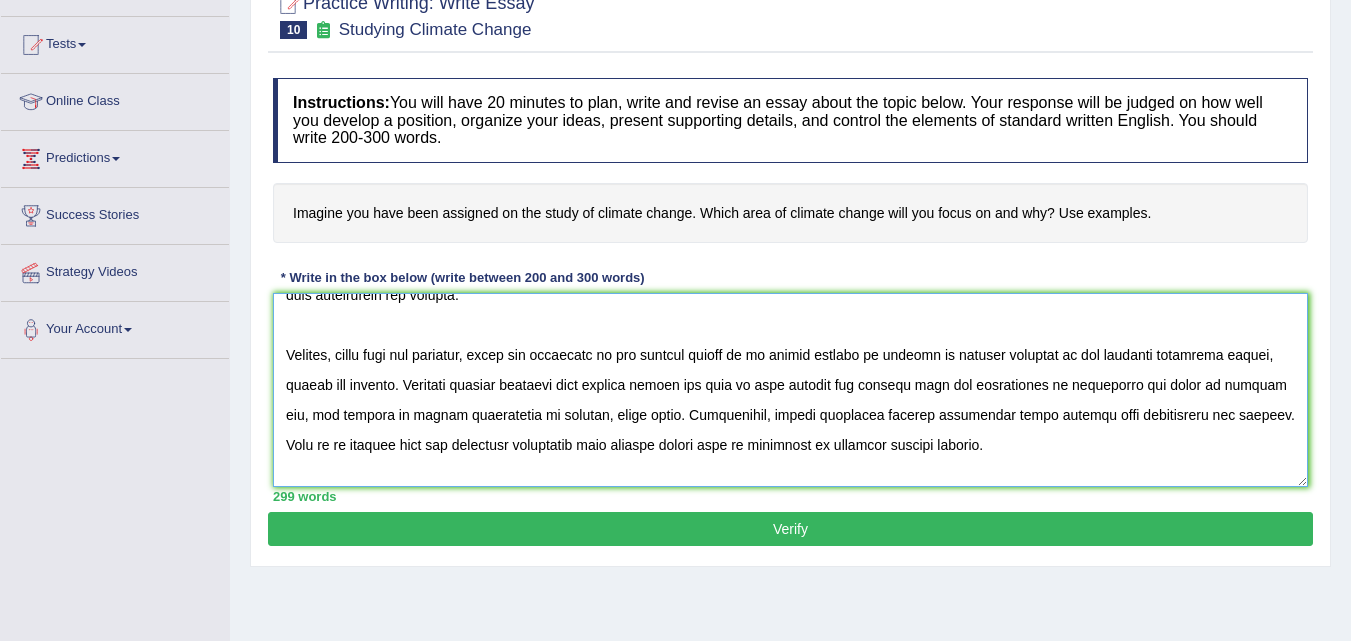 click at bounding box center (790, 390) 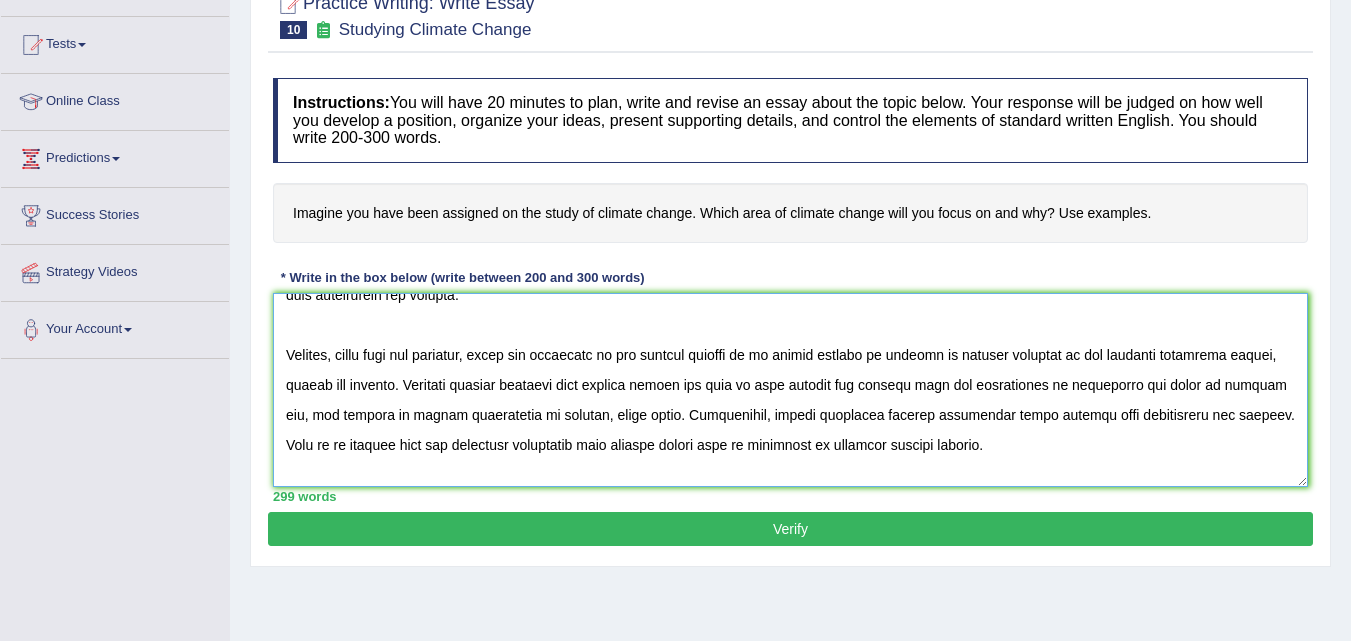 click at bounding box center (790, 390) 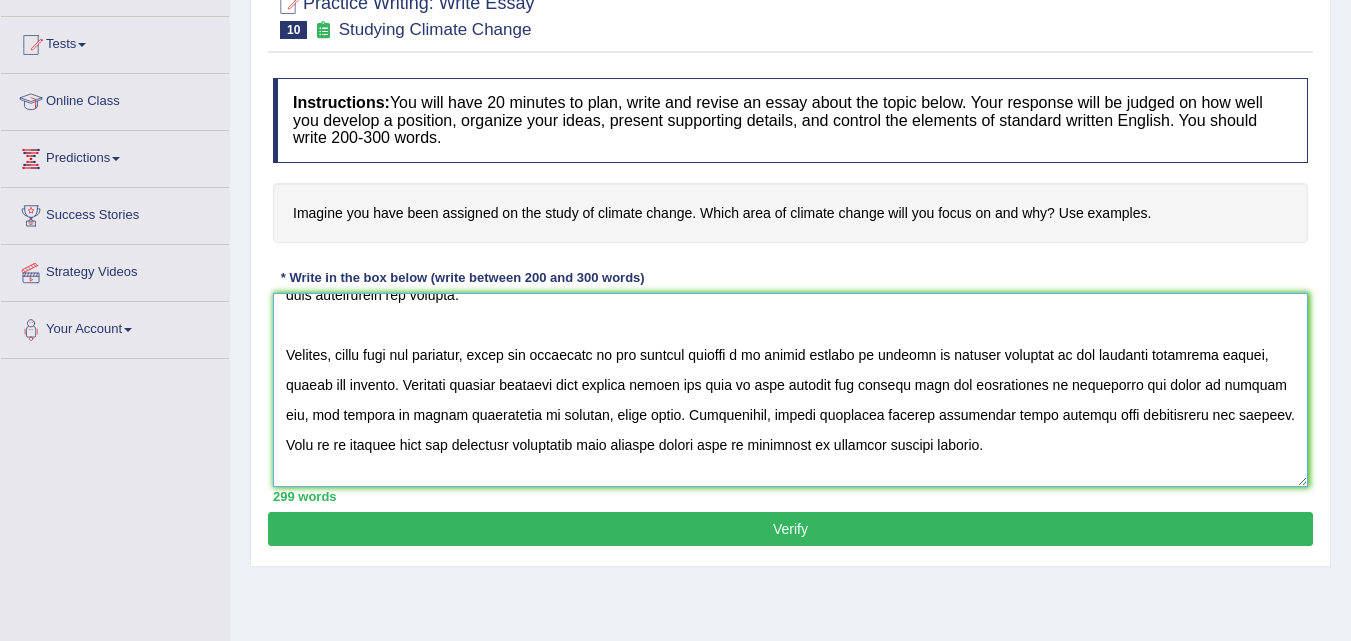 click at bounding box center [790, 390] 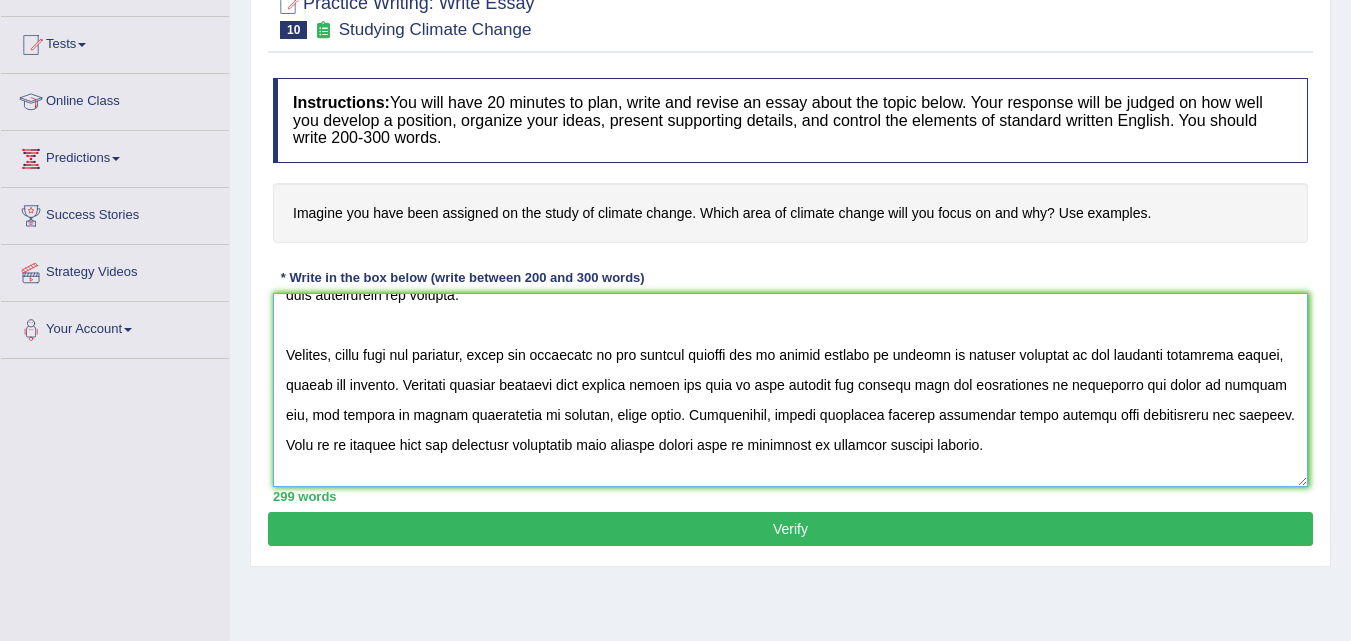 click at bounding box center [790, 390] 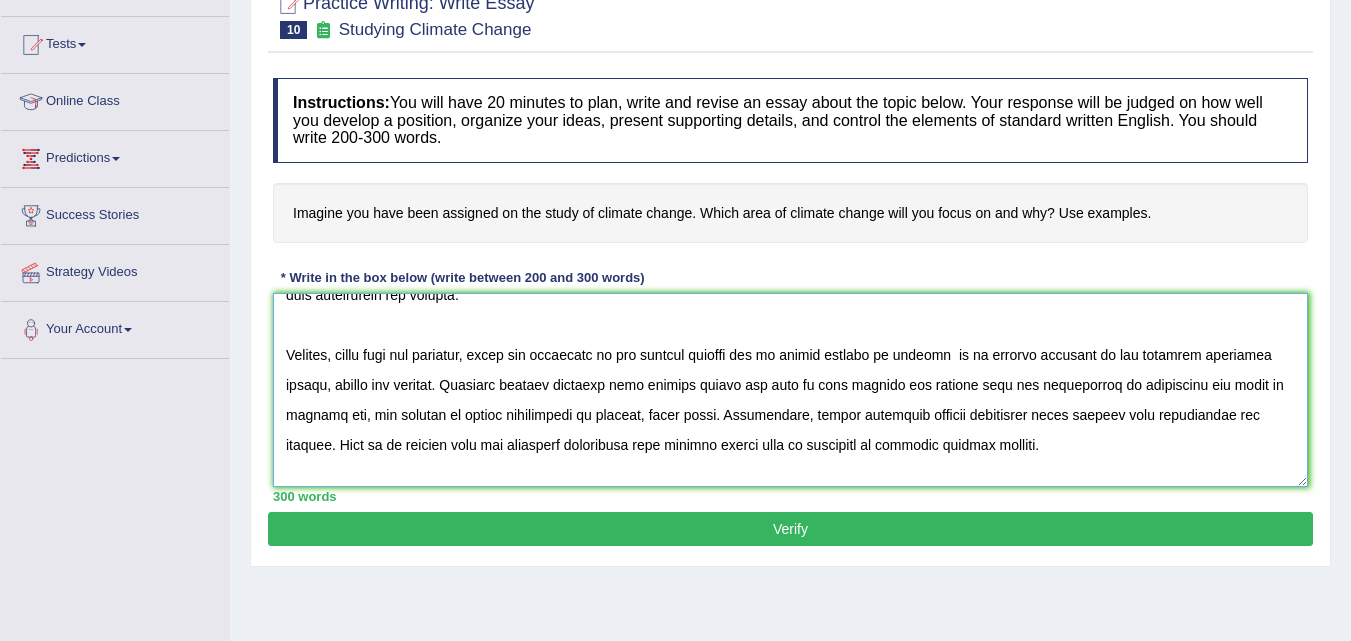 click at bounding box center (790, 390) 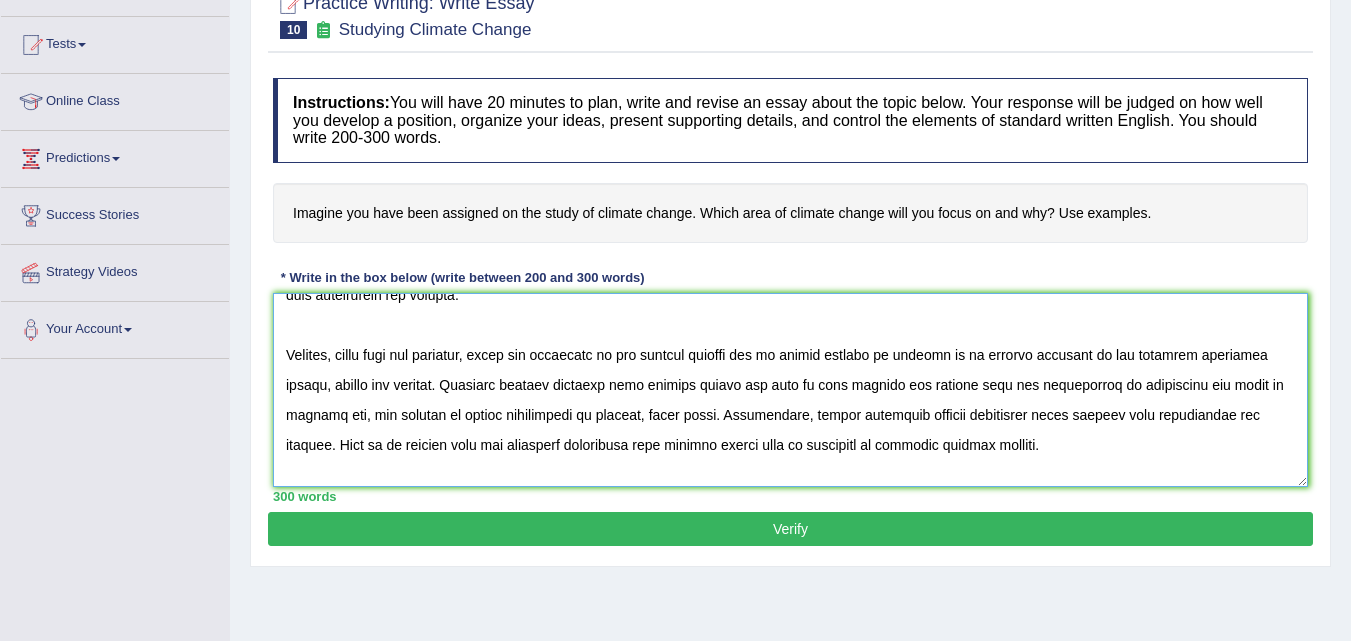 click at bounding box center [790, 390] 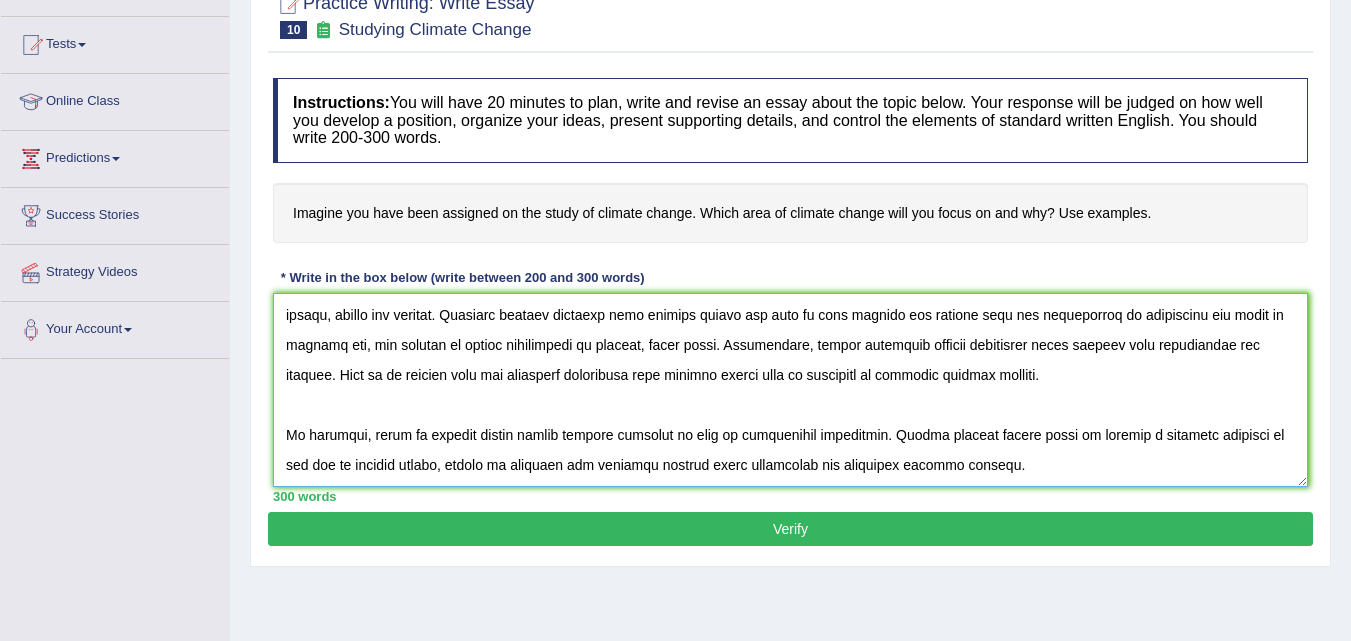 type on "The increasing influence of study of climate change on our lives has ignited numerous discussions. This matter is particularly significant due to its impact on both individuals and communities. In this essay, I will examine the advantages and disadvantages of study of climate change and their implications for society. I would mainly focus on to understand the changes of environment impacting everyone around us.
One of the primary advantages of study of climate change is to know the reason behind sudden changes in environment. This is further supported by the fact there would be lot of scope to learn more about environment. Research has demonstrated that climate change leads to health issues to children who are having less immunity power whether it could be of higher temperature or lower temperature. Moreover, an additional benefit of study of climate change is its ability to understand the environment and suggest necessary precautions. Consequently, the advanatges of study of climate change are essential ..." 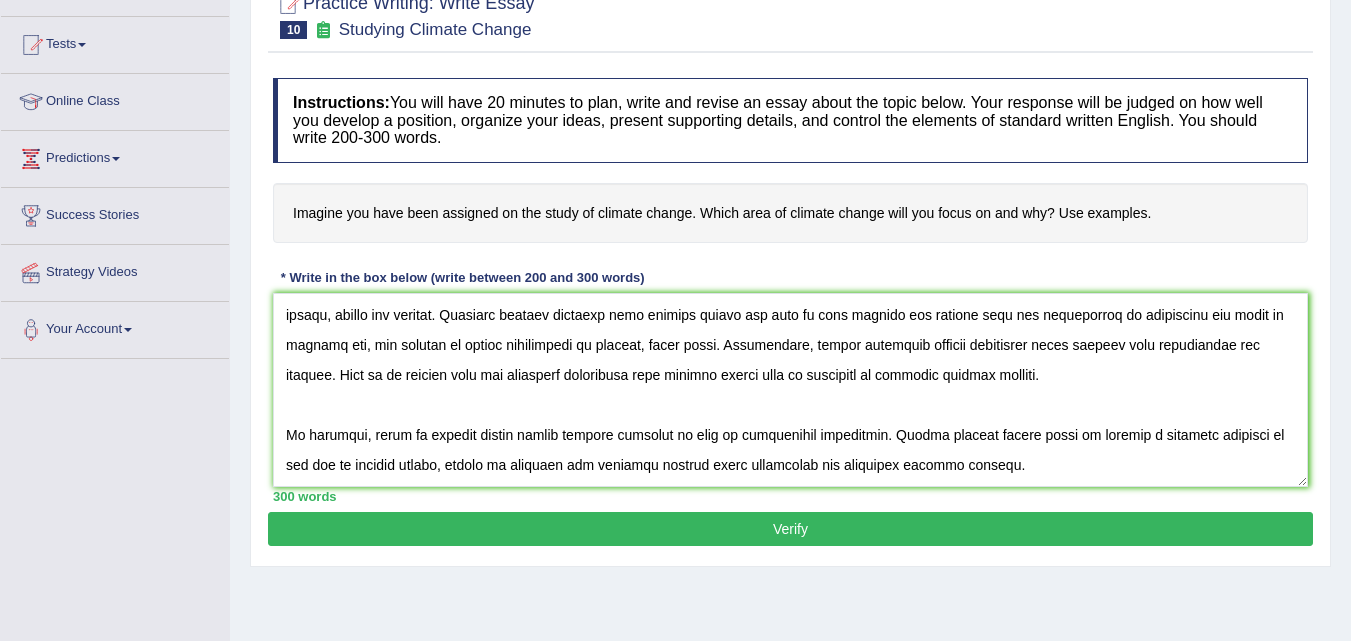 click on "Verify" at bounding box center (790, 529) 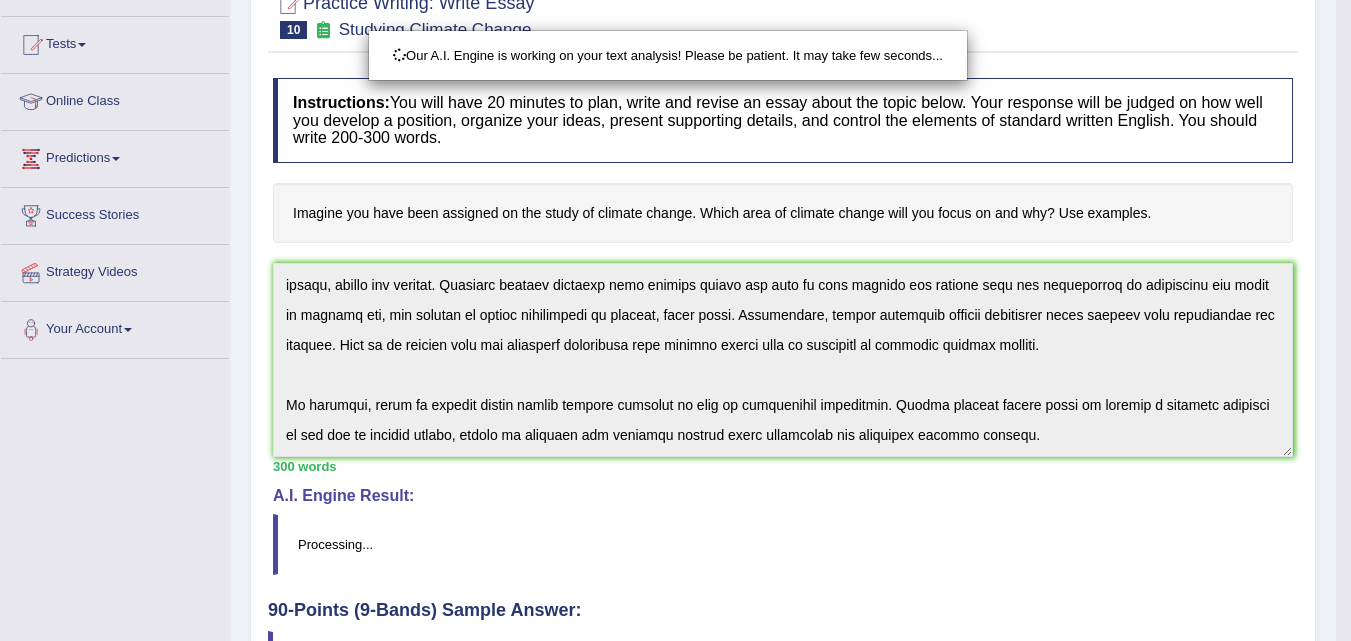 scroll, scrollTop: 409, scrollLeft: 0, axis: vertical 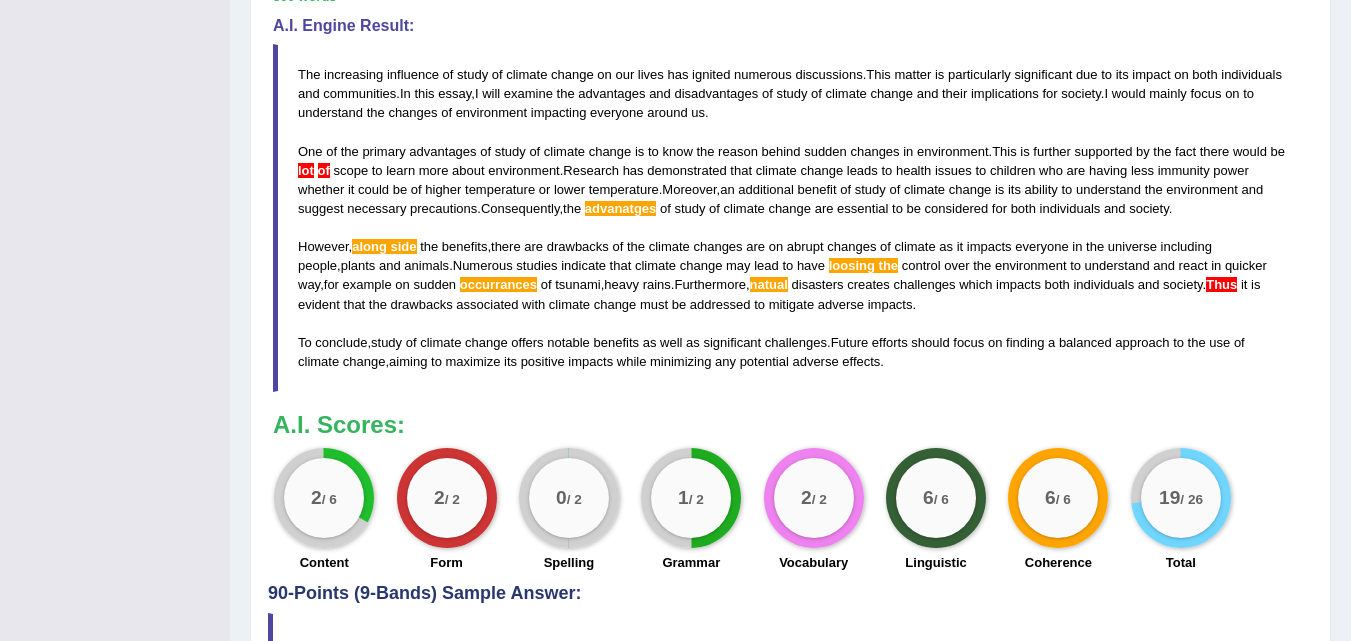 drag, startPoint x: 1355, startPoint y: 320, endPoint x: 1345, endPoint y: 576, distance: 256.19525 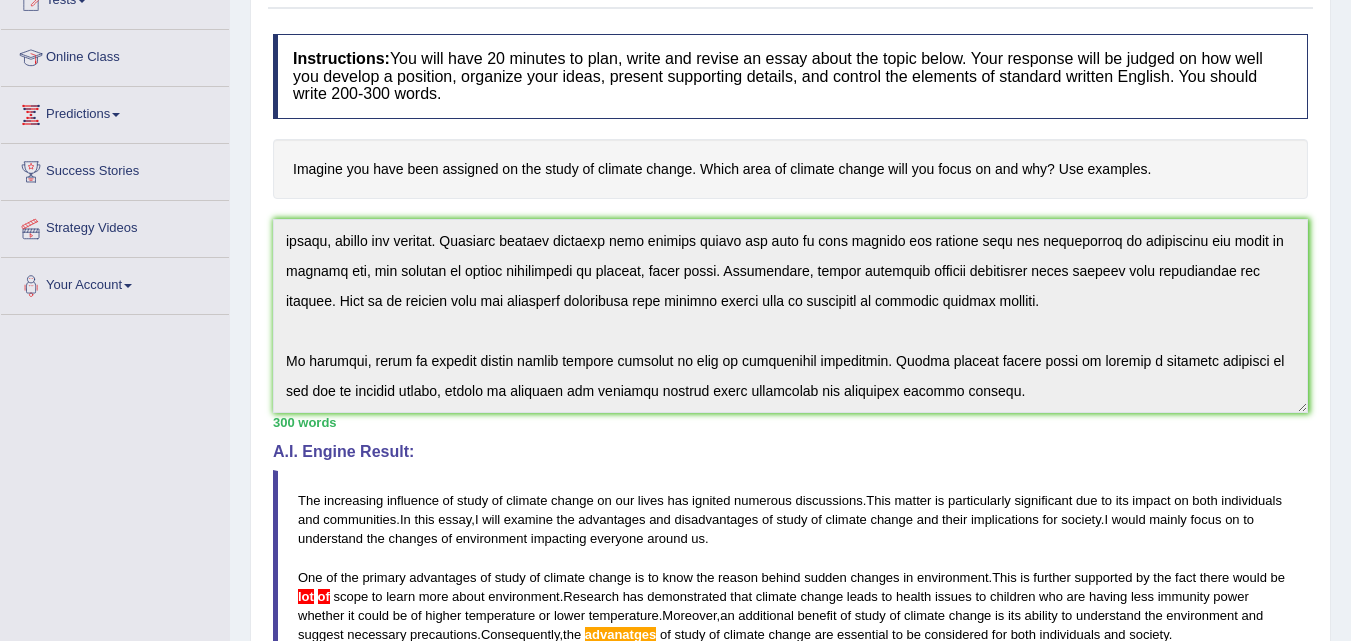 scroll, scrollTop: 238, scrollLeft: 0, axis: vertical 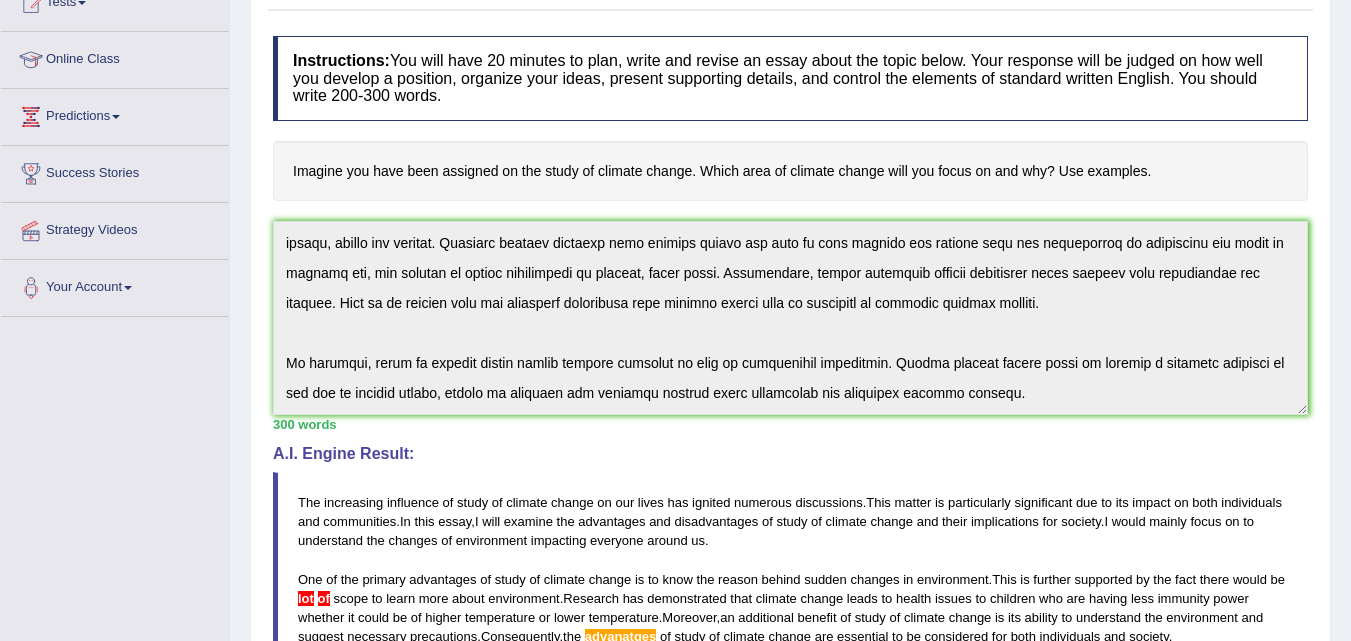 click on "Instructions:  You will have 20 minutes to plan, write and revise an essay about the topic below. Your response will be judged on how well you develop a position, organize your ideas, present supporting details, and control the elements of standard written English. You should write 200-300 words.
Imagine you have been assigned on the study of climate change. Which area of climate change will you focus on and why? Use examples. * Write in the box below (write between 200 and 300 words) 300 words Written Keywords:  study  climate  change  focus  use  impact  environment  temperature  change  research  society A.I. Engine Result: The   increasing   influence   of   study   of   climate   change   on   our   lives   has   ignited   numerous   discussions .  This   matter   is   particularly   significant   due   to   its   impact   on   both   individuals   and   communities .  In   this   essay ,  I   will   examine   the   advantages   and   disadvantages   of   study   of   climate   change   and" at bounding box center (790, 518) 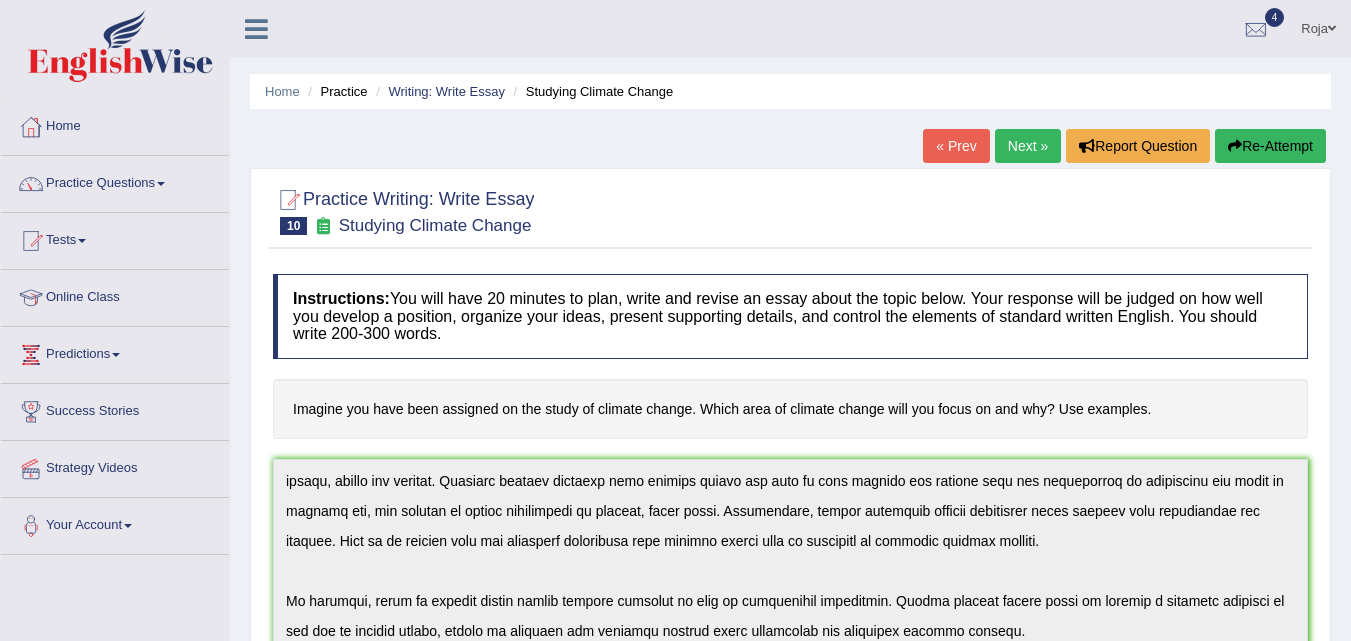 click on "Re-Attempt" at bounding box center [1270, 146] 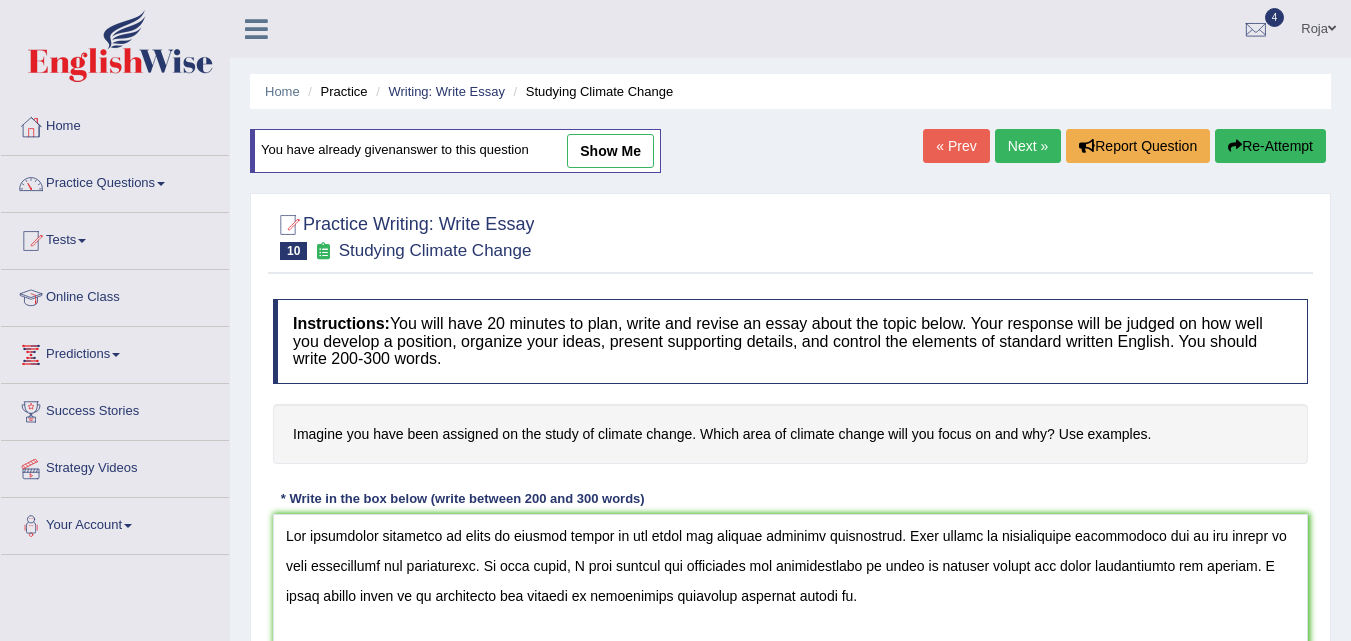 scroll, scrollTop: 286, scrollLeft: 0, axis: vertical 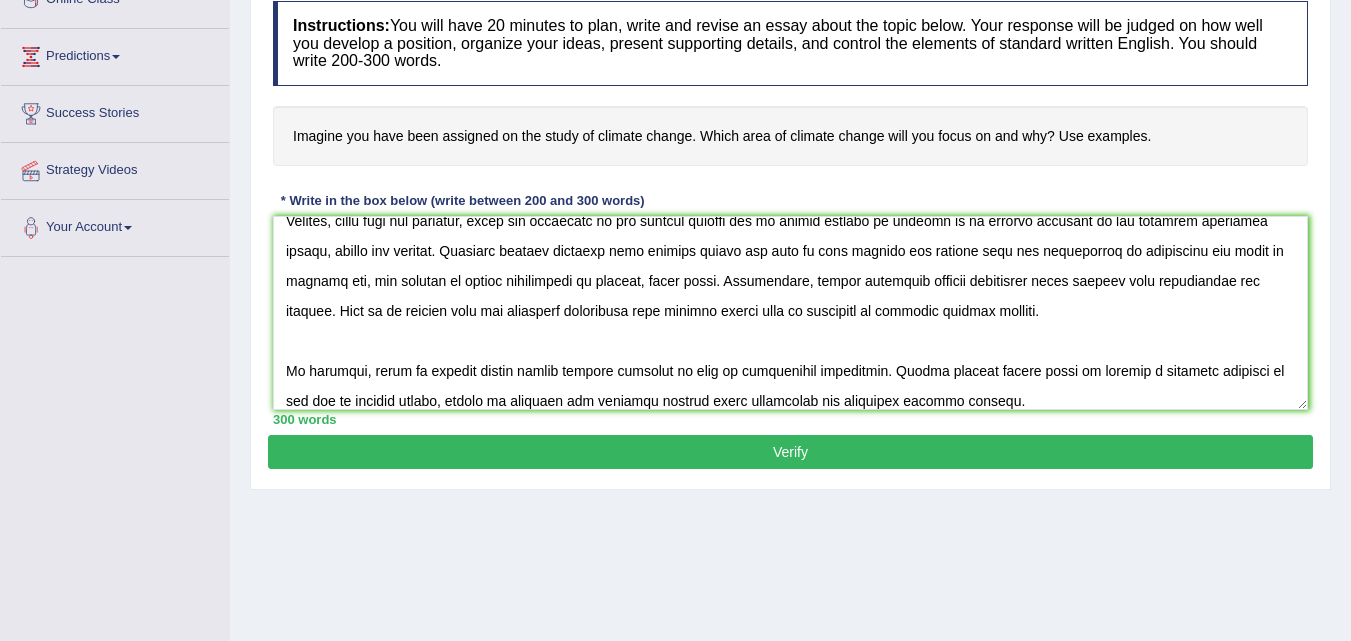 click at bounding box center (790, 313) 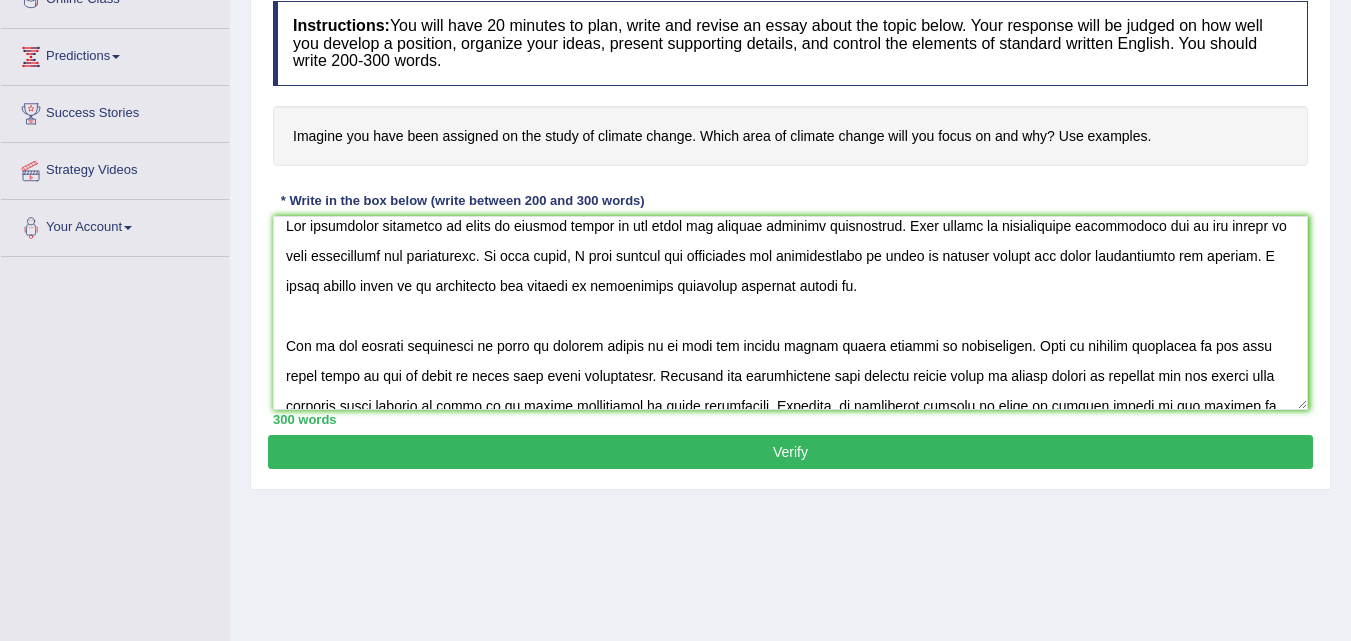 click on "Home
Practice
Writing: Write Essay
Studying Climate Change
You have already given   answer to this question
show me
« Prev Next »  Report Question  Re-Attempt
Practice Writing: Write Essay
10
Studying Climate Change
Instructions:  You will have 20 minutes to plan, write and revise an essay about the topic below. Your response will be judged on how well you develop a position, organize your ideas, present supporting details, and control the elements of standard written English. You should write 200-300 words.
Imagine you have been assigned on the study of climate change. Which area of climate change will you focus on and why? Use examples. * Write in the box below (write between 200 and 300 words) 300 words Written Keywords: A.I. Engine Result: Processing... A.I. Scores:
2  / 6 2" at bounding box center (790, 202) 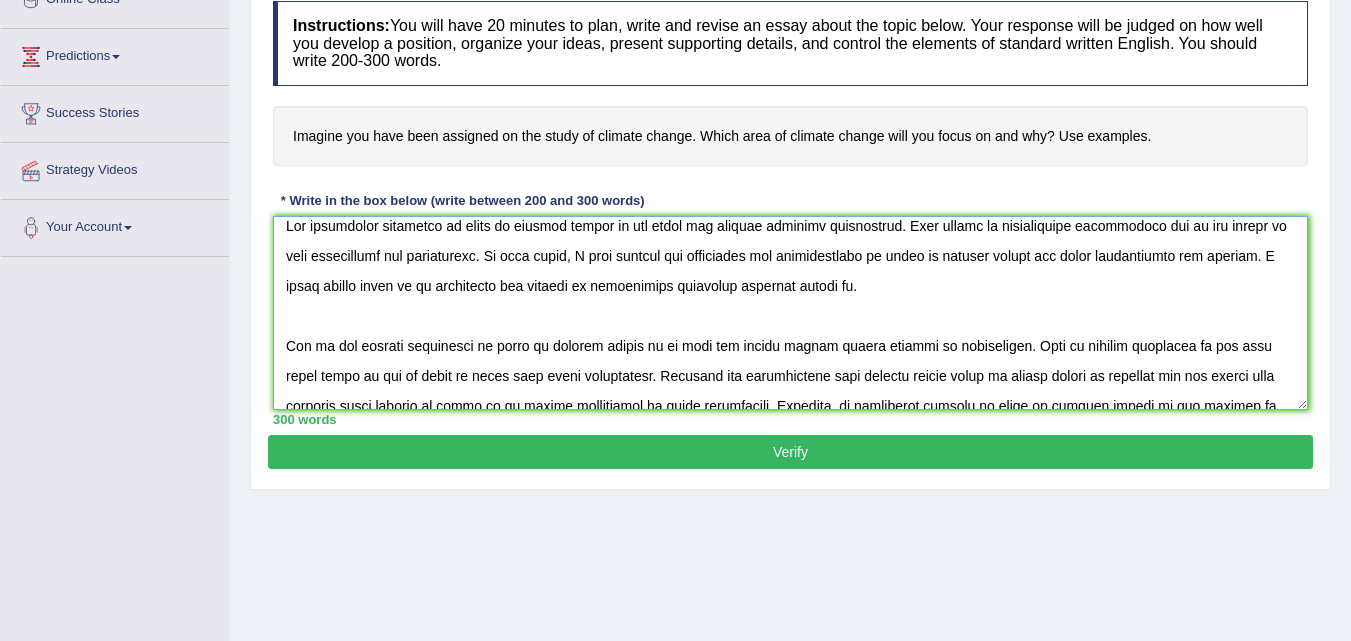 click at bounding box center (790, 313) 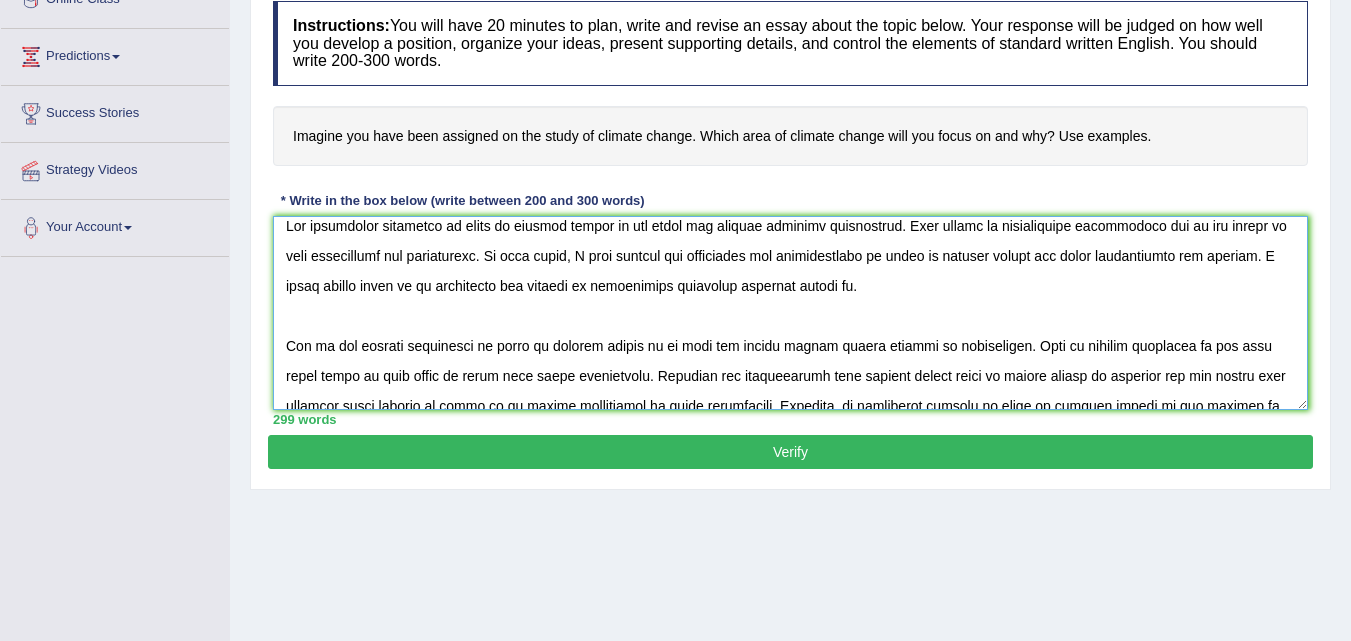 click at bounding box center (790, 313) 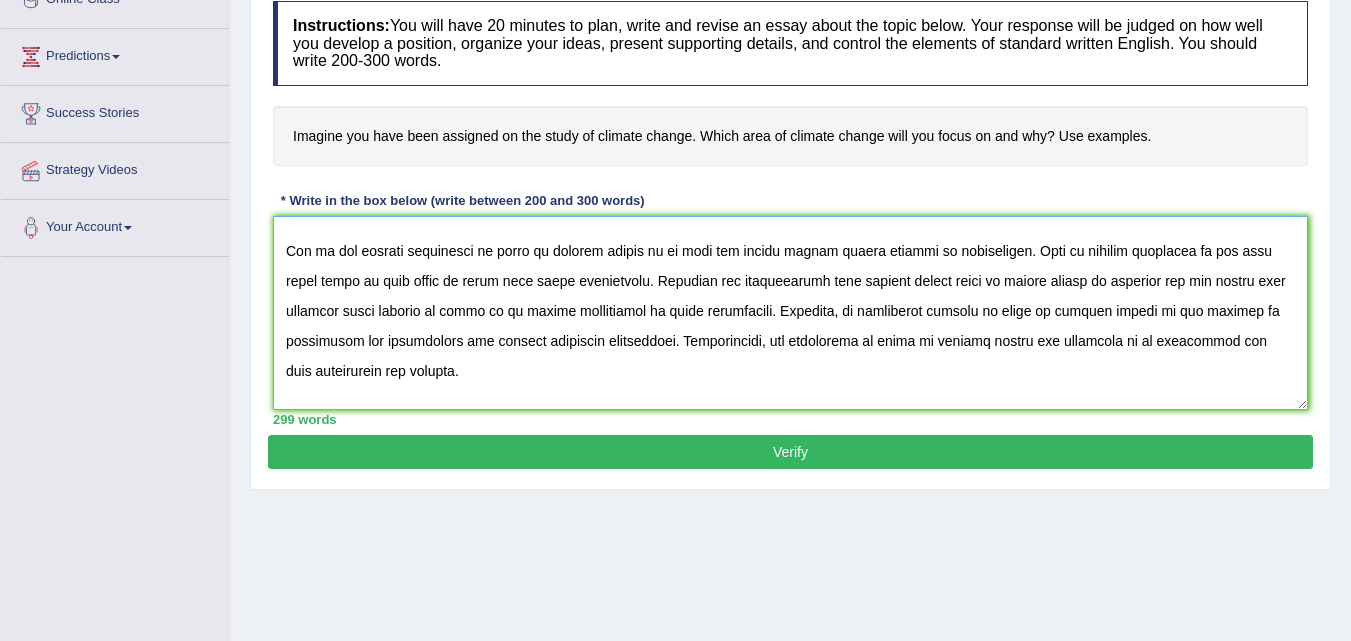 scroll, scrollTop: 137, scrollLeft: 0, axis: vertical 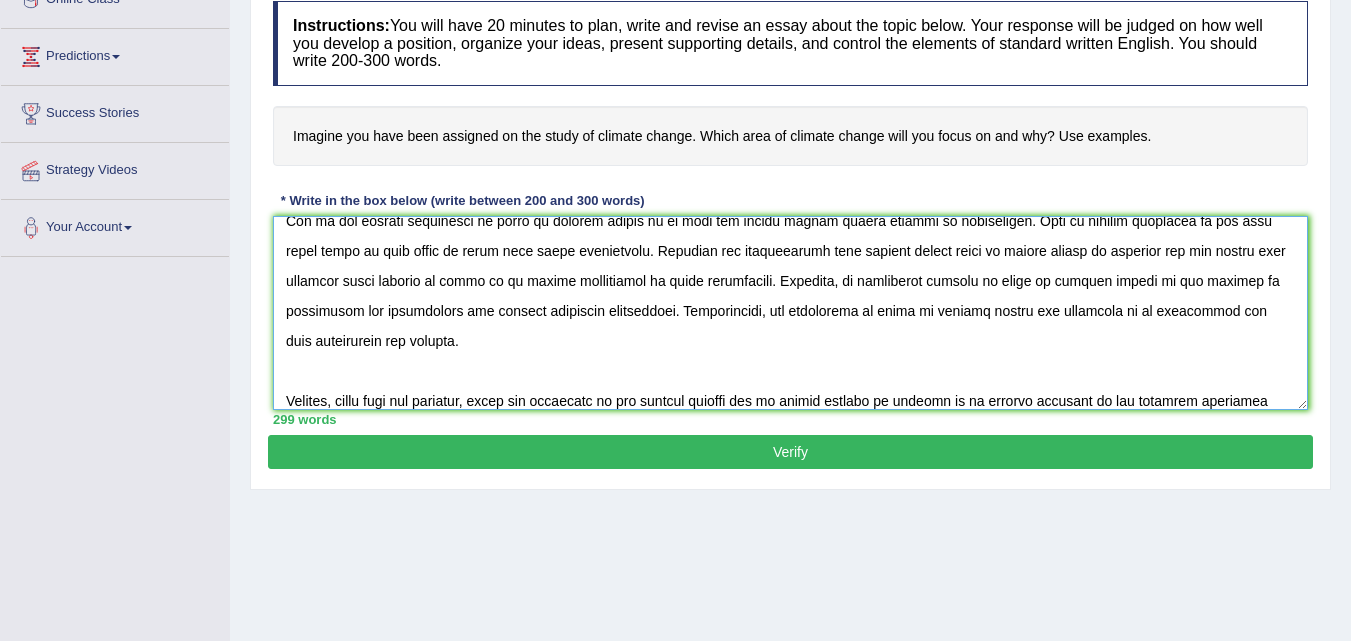 click at bounding box center (790, 313) 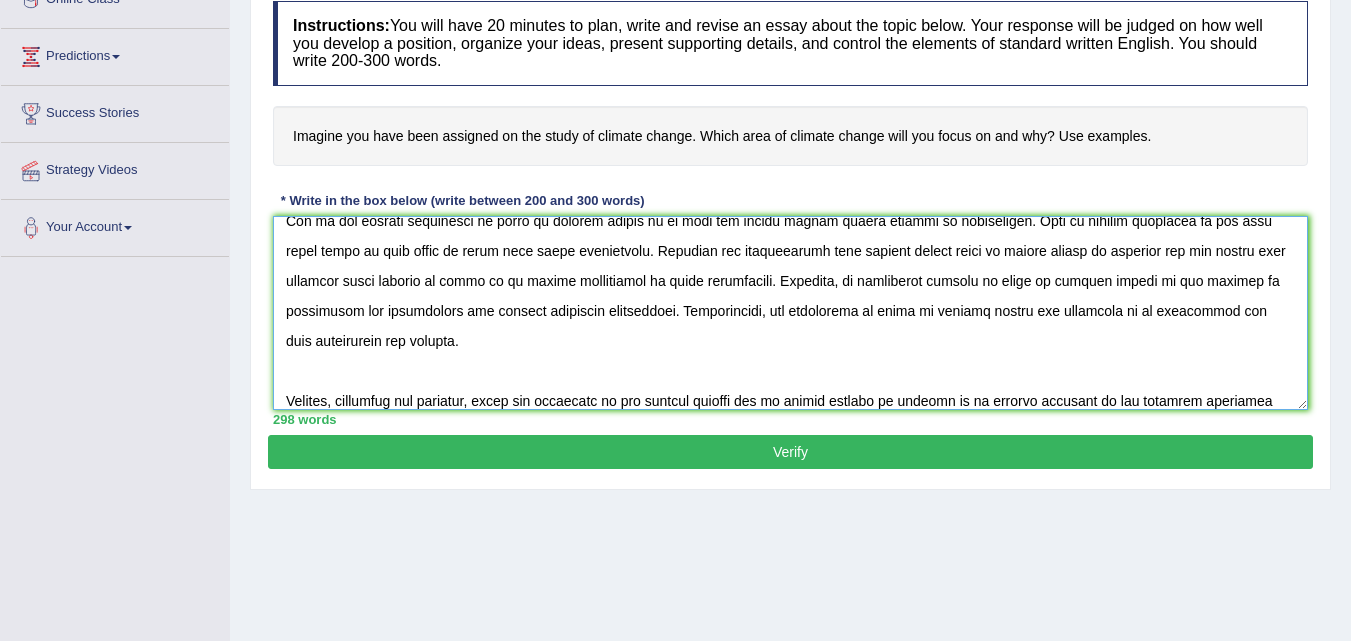 click at bounding box center [790, 313] 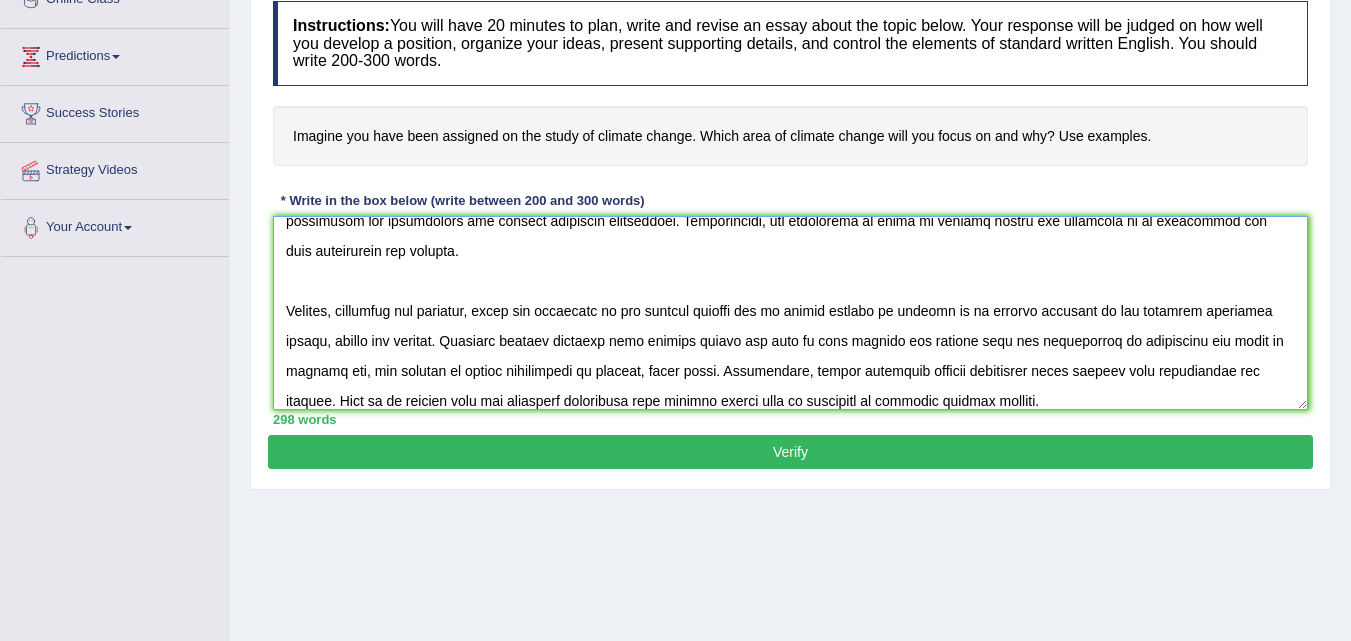 scroll, scrollTop: 257, scrollLeft: 0, axis: vertical 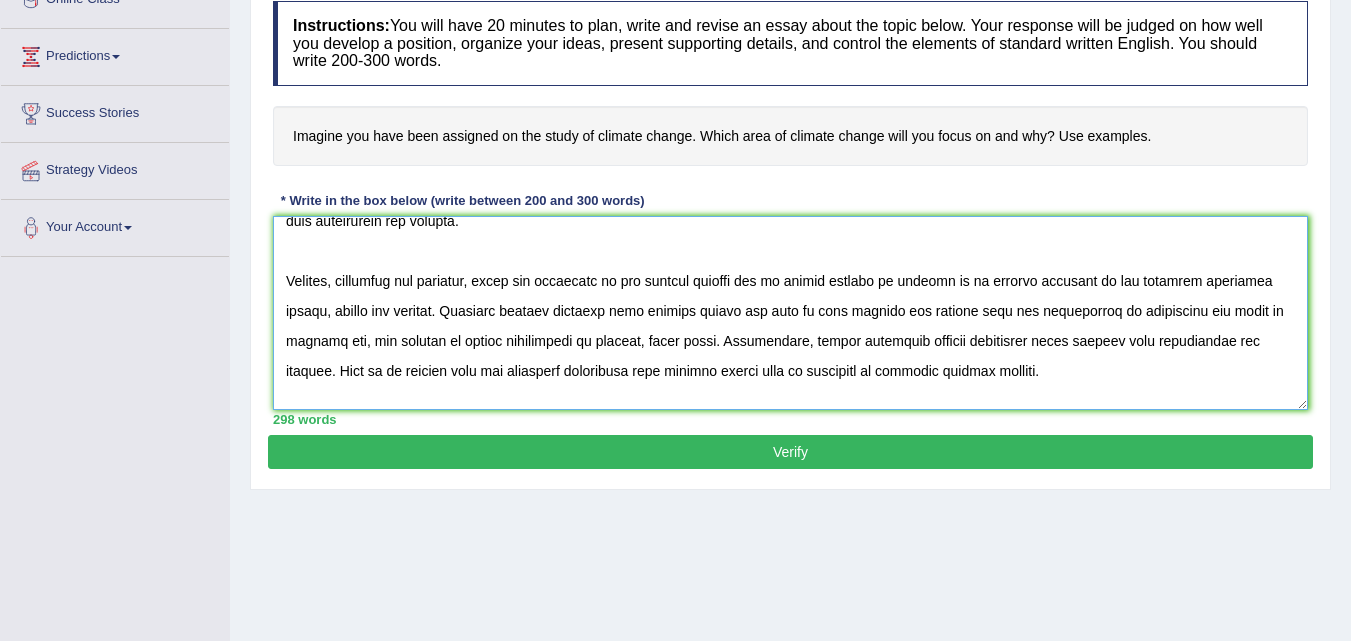 drag, startPoint x: 829, startPoint y: 309, endPoint x: 864, endPoint y: 312, distance: 35.128338 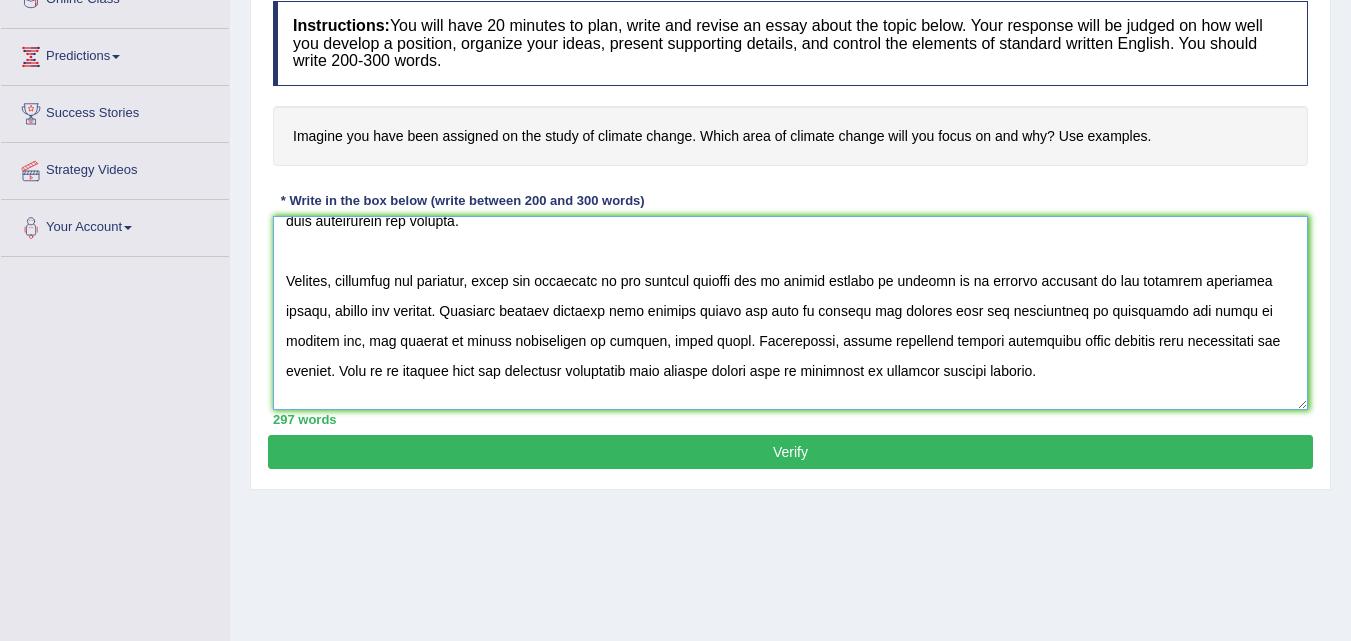 drag, startPoint x: 853, startPoint y: 314, endPoint x: 874, endPoint y: 313, distance: 21.023796 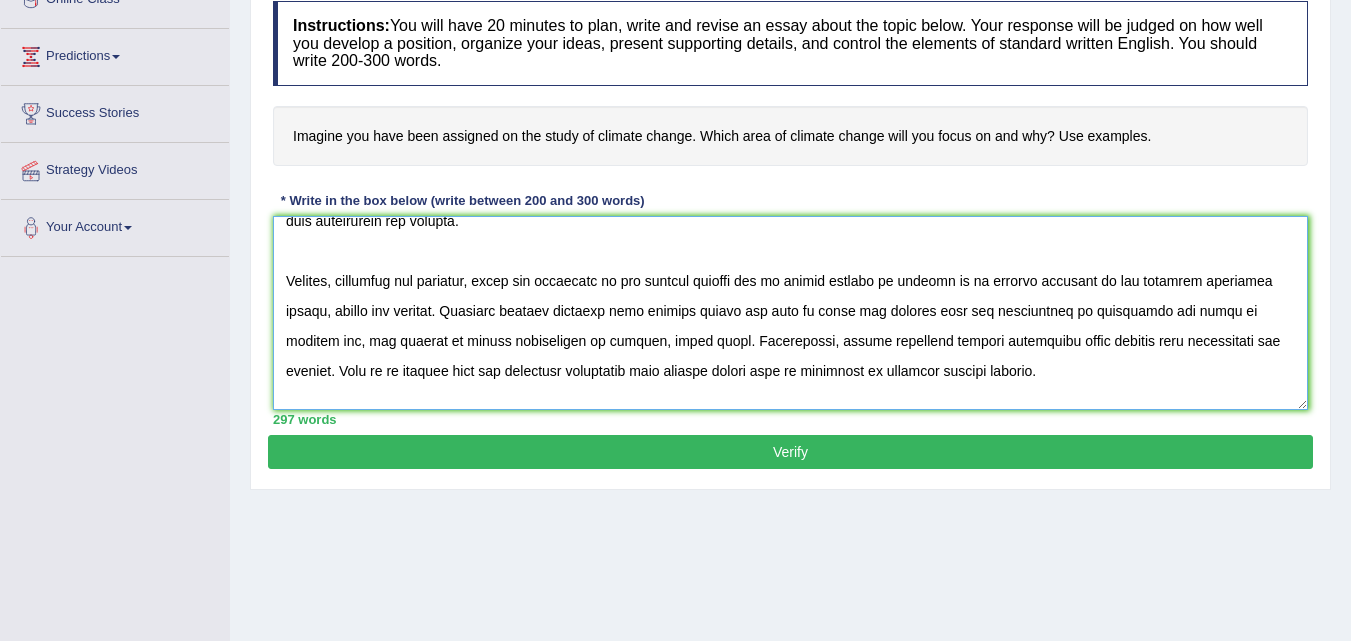 click at bounding box center (790, 313) 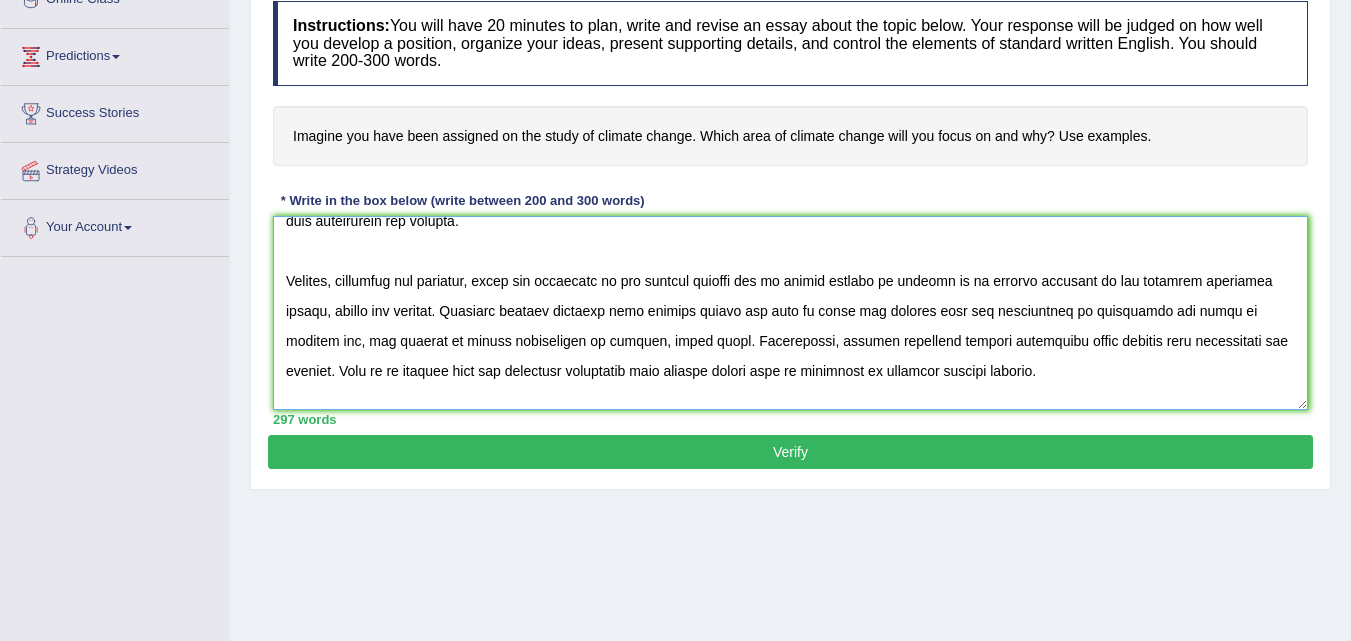 click at bounding box center (790, 313) 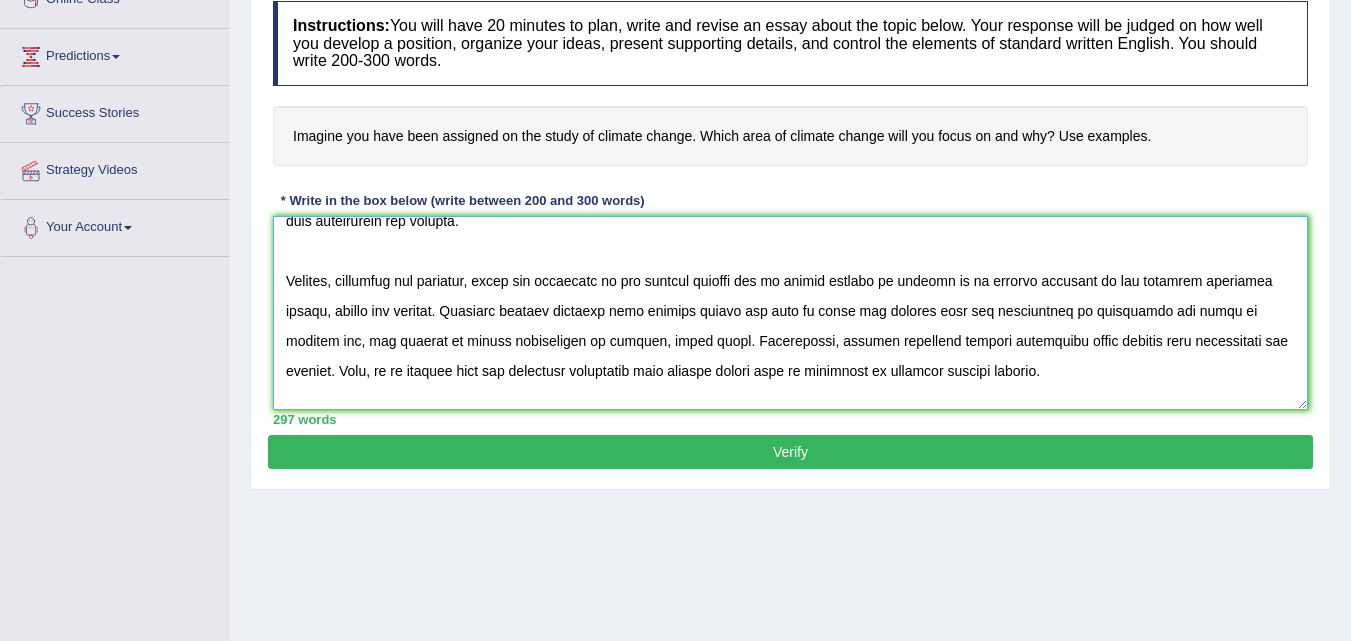 type on "The increasing influence of study of climate change on our lives has ignited numerous discussions. This matter is particularly significant due to its impact on both individuals and communities. In this essay, I will examine the advantages and disadvantages of study of climate change and their implications for society. I would mainly focus on to understand the changes of environment impacting everyone around us.
One of the primary advantages of study of climate change is to know the reason behind sudden changes in environment. This is further supported by the fact there would be good scope to learn more about environment. Research has demonstrated that climate change leads to health issues to children who are having less immunity power whether it could be of higher temperature or lower temperature. Moreover, an additional benefit of study of climate change is its ability to understand the environment and suggest necessary precautions. Consequently, the advantages of study of climate change are essential to..." 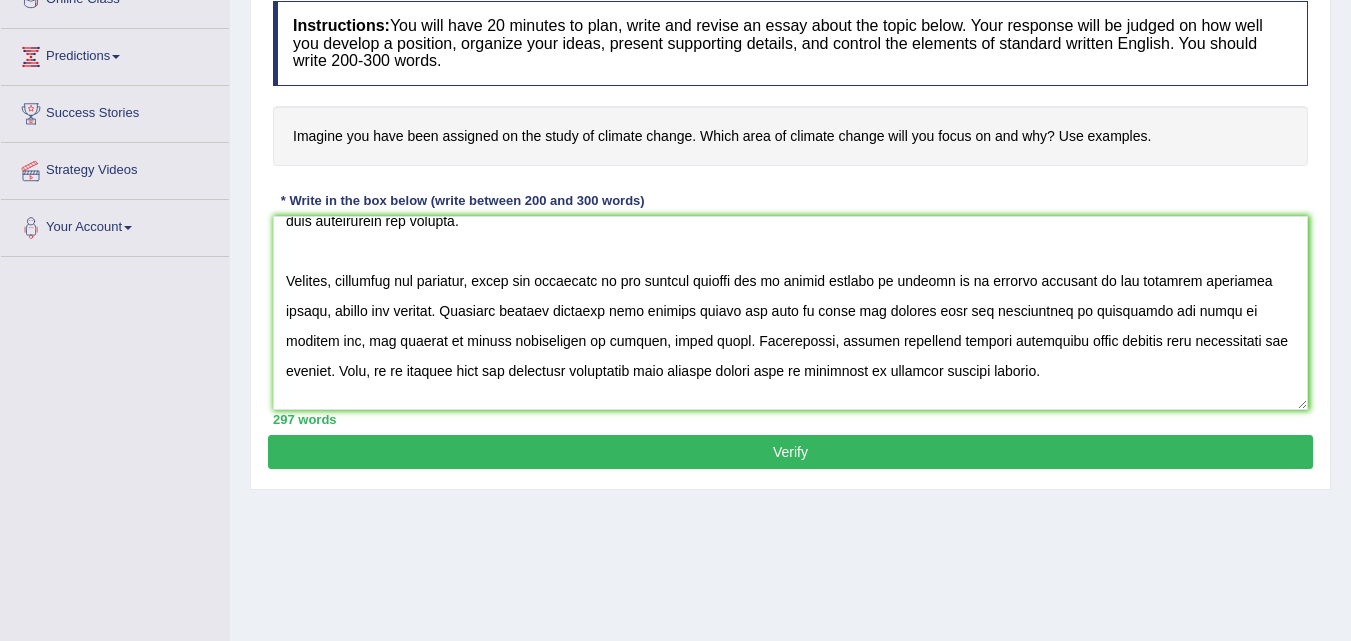 click on "Verify" at bounding box center (790, 452) 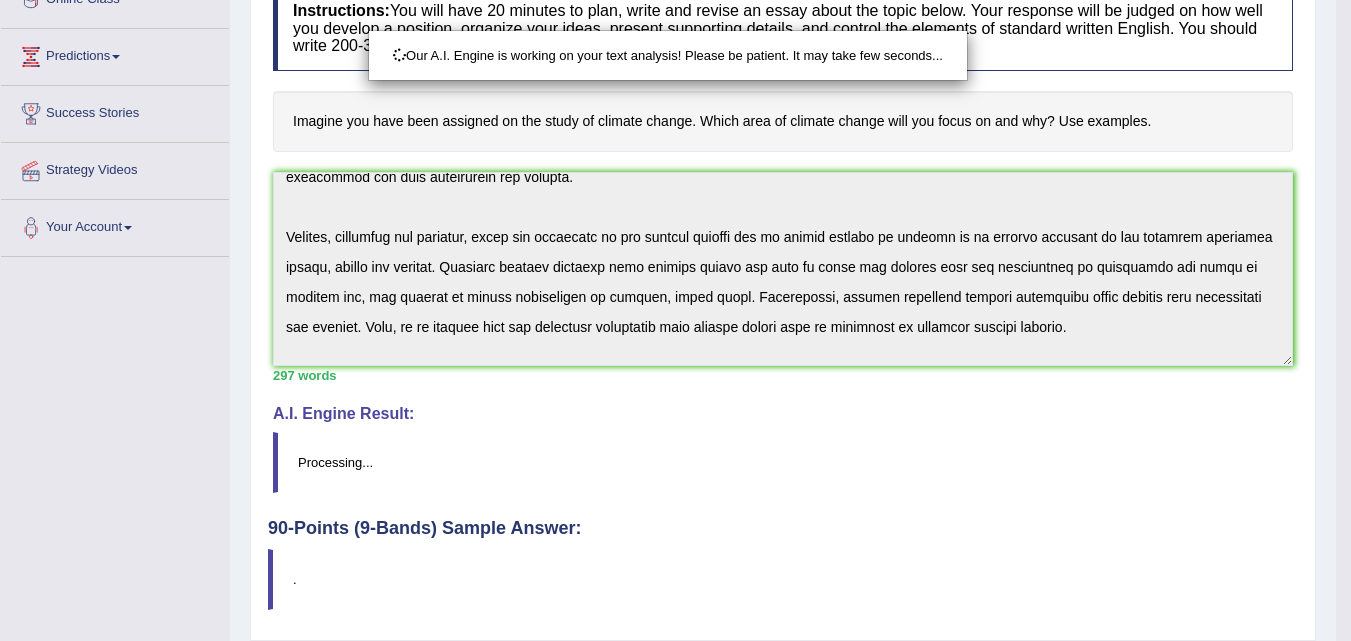 click on "Toggle navigation
Home
Practice Questions   Speaking Practice Read Aloud
Repeat Sentence
Describe Image
Re-tell Lecture
Answer Short Question
Summarize Group Discussion
Respond To A Situation
Writing Practice  Summarize Written Text
Write Essay
Reading Practice  Reading & Writing: Fill In The Blanks
Choose Multiple Answers
Re-order Paragraphs
Fill In The Blanks
Choose Single Answer
Listening Practice  Summarize Spoken Text
Highlight Incorrect Words
Highlight Correct Summary
Select Missing Word
Choose Single Answer
Choose Multiple Answers
Fill In The Blanks
Write From Dictation
Pronunciation
Tests
Take Mock Test" at bounding box center (675, 22) 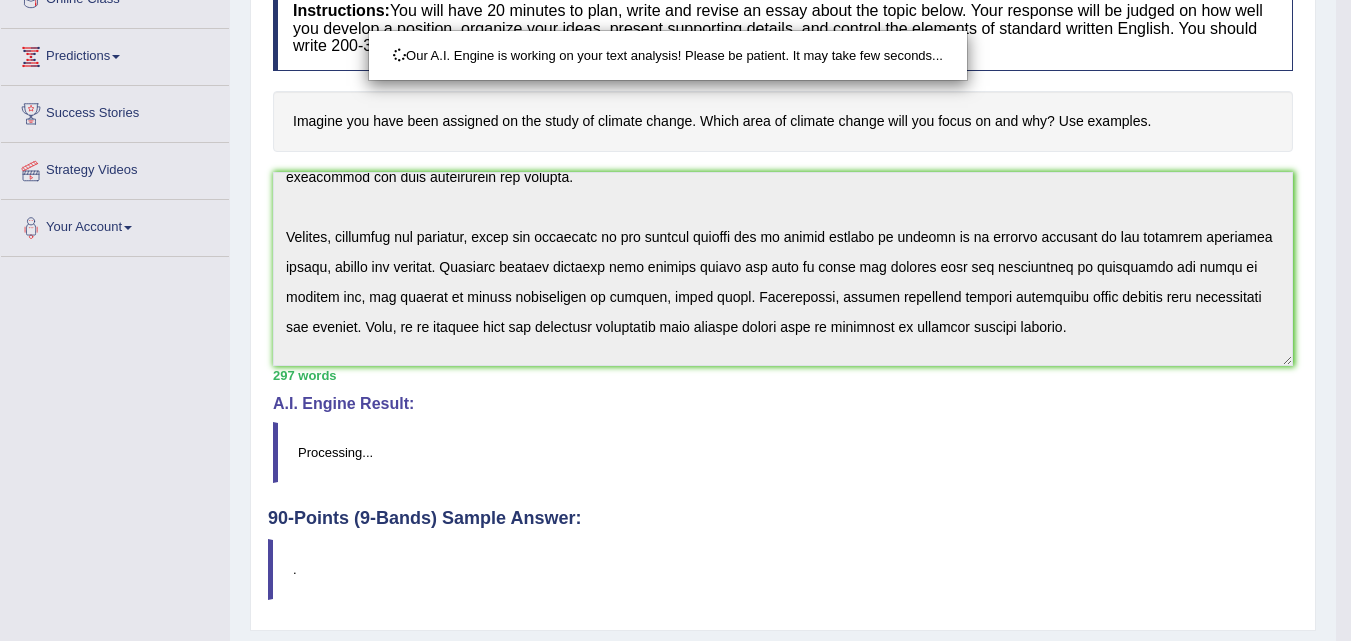 scroll, scrollTop: 409, scrollLeft: 0, axis: vertical 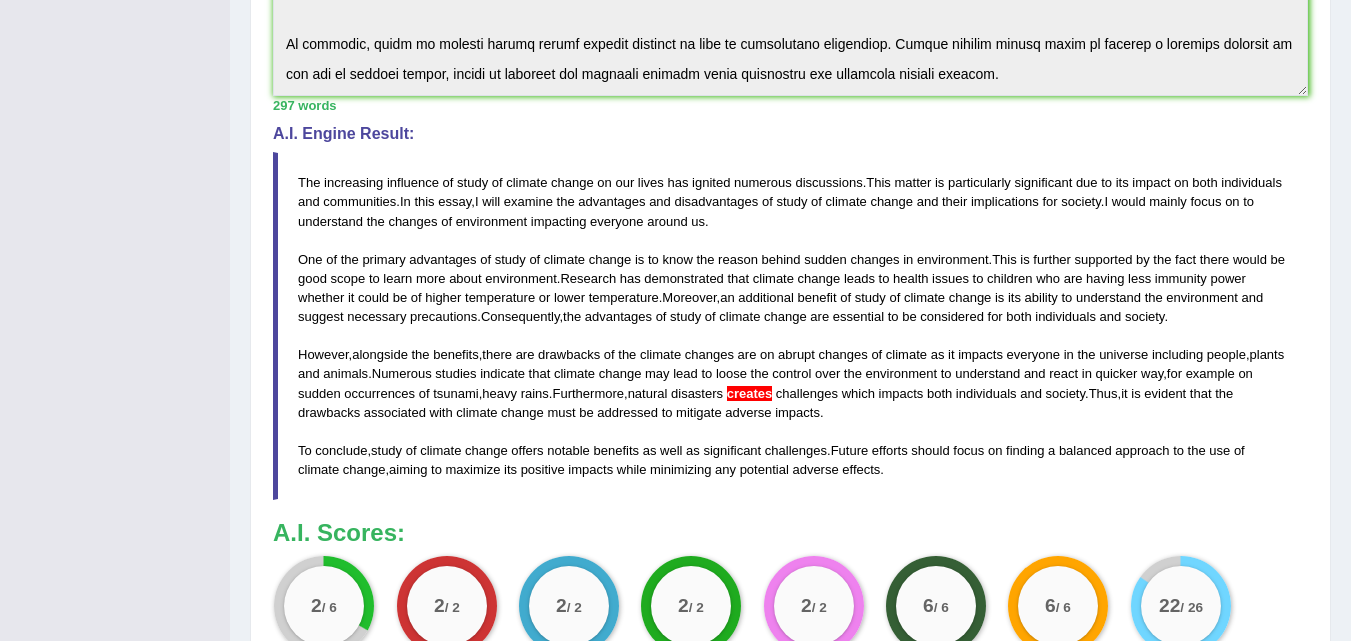 click on "Instructions:  You will have 20 minutes to plan, write and revise an essay about the topic below. Your response will be judged on how well you develop a position, organize your ideas, present supporting details, and control the elements of standard written English. You should write 200-300 words.
Imagine you have been assigned on the study of climate change. Which area of climate change will you focus on and why? Use examples. * Write in the box below (write between 200 and 300 words) 297 words Written Keywords:  study  climate  change  focus  use  impact  environment  temperature  change  research  society A.I. Engine Result: The   increasing   influence   of   study   of   climate   change   on   our   lives   has   ignited   numerous   discussions .  This   matter   is   particularly   significant   due   to   its   impact   on   both   individuals   and   communities .  In   this   essay ,  I   will   examine   the   advantages   and   disadvantages   of   study   of   climate   change   and" at bounding box center (790, 198) 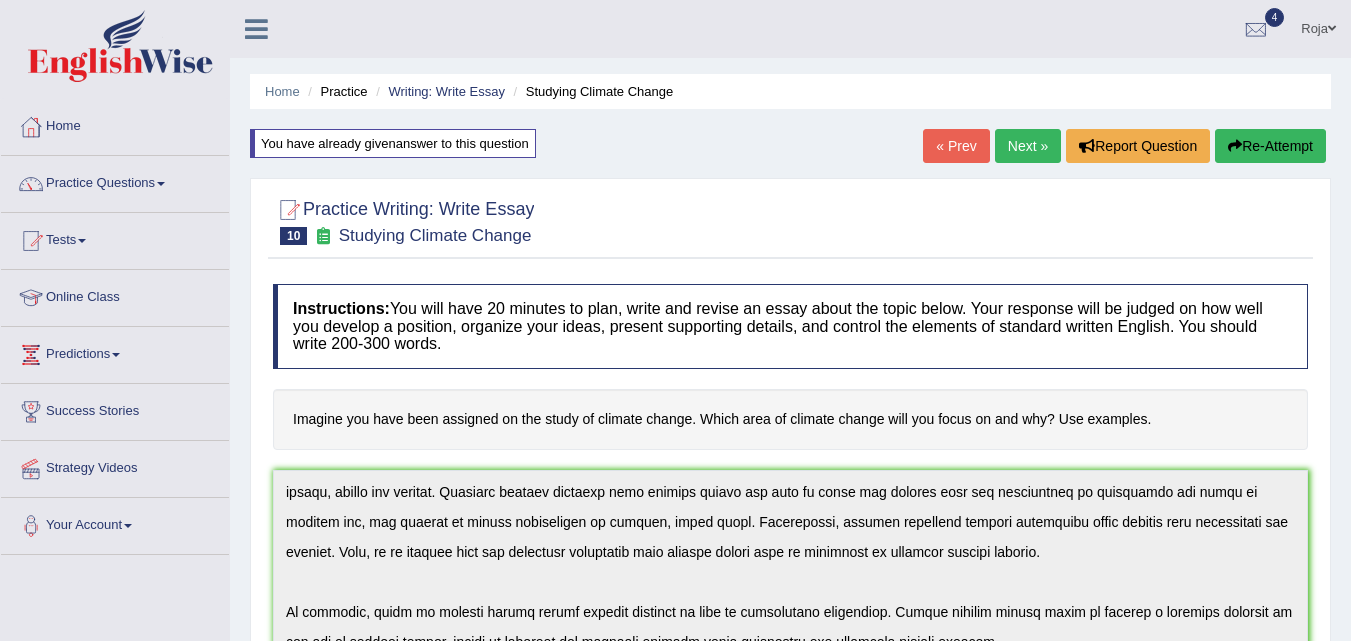 click on "Re-Attempt" at bounding box center (1270, 146) 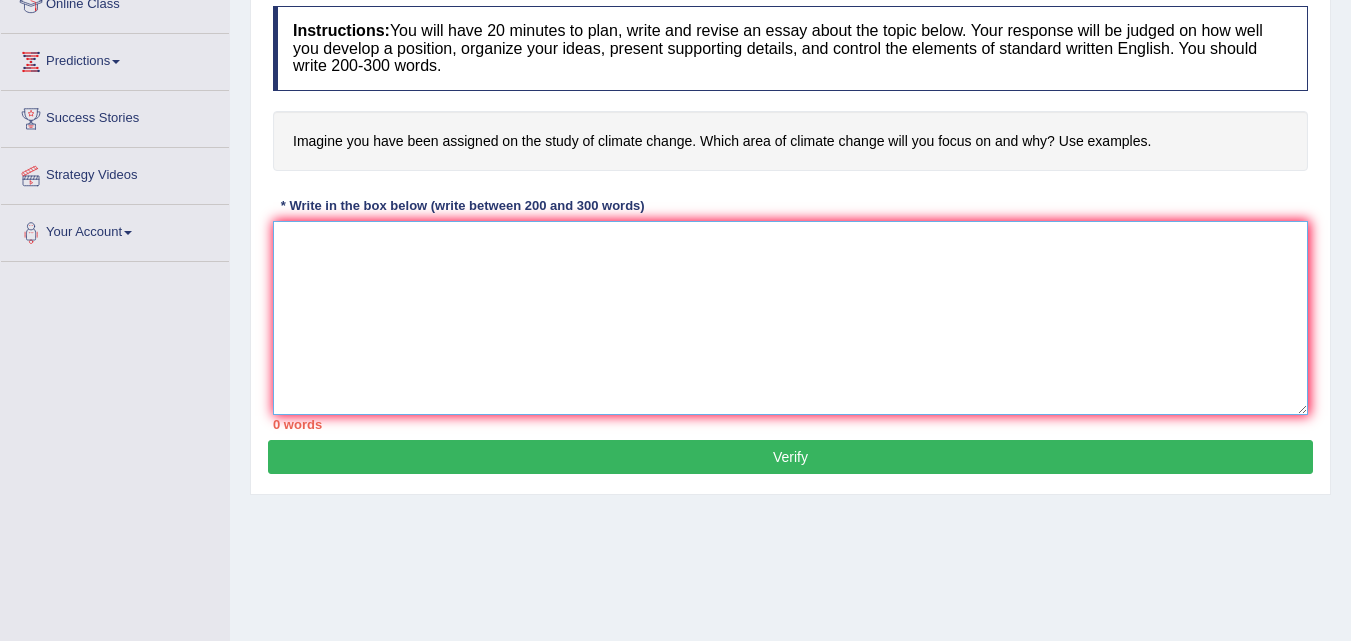 scroll, scrollTop: 293, scrollLeft: 0, axis: vertical 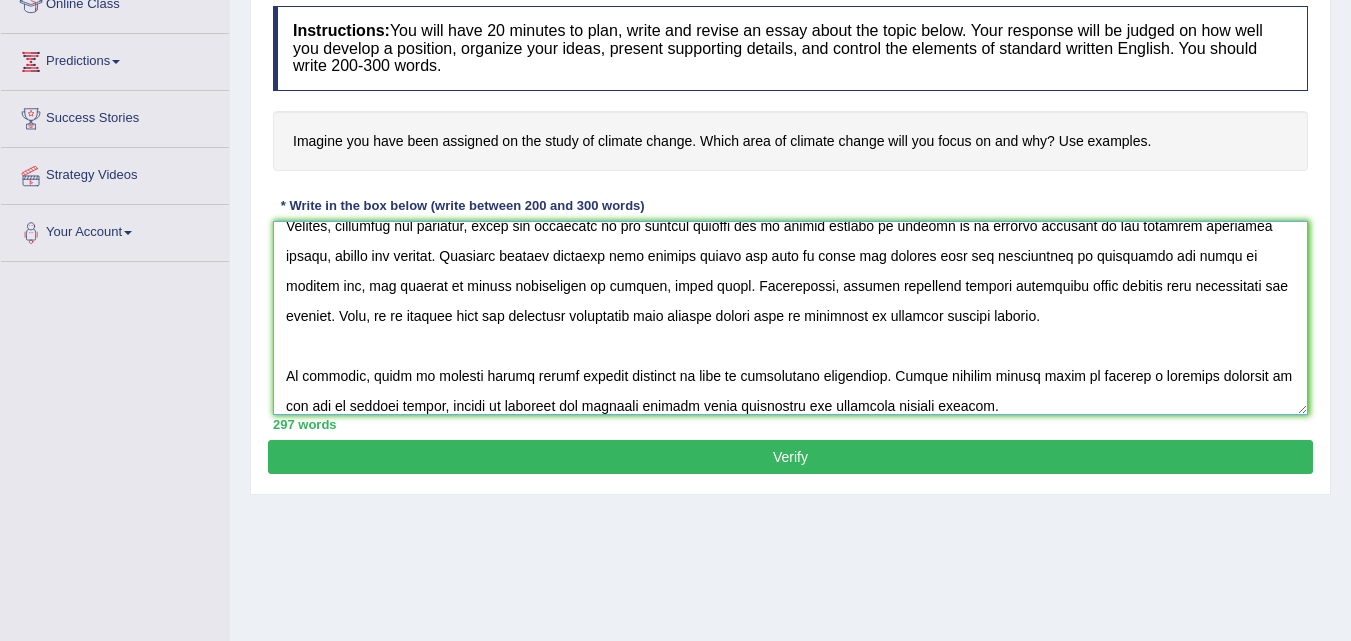 click at bounding box center [790, 318] 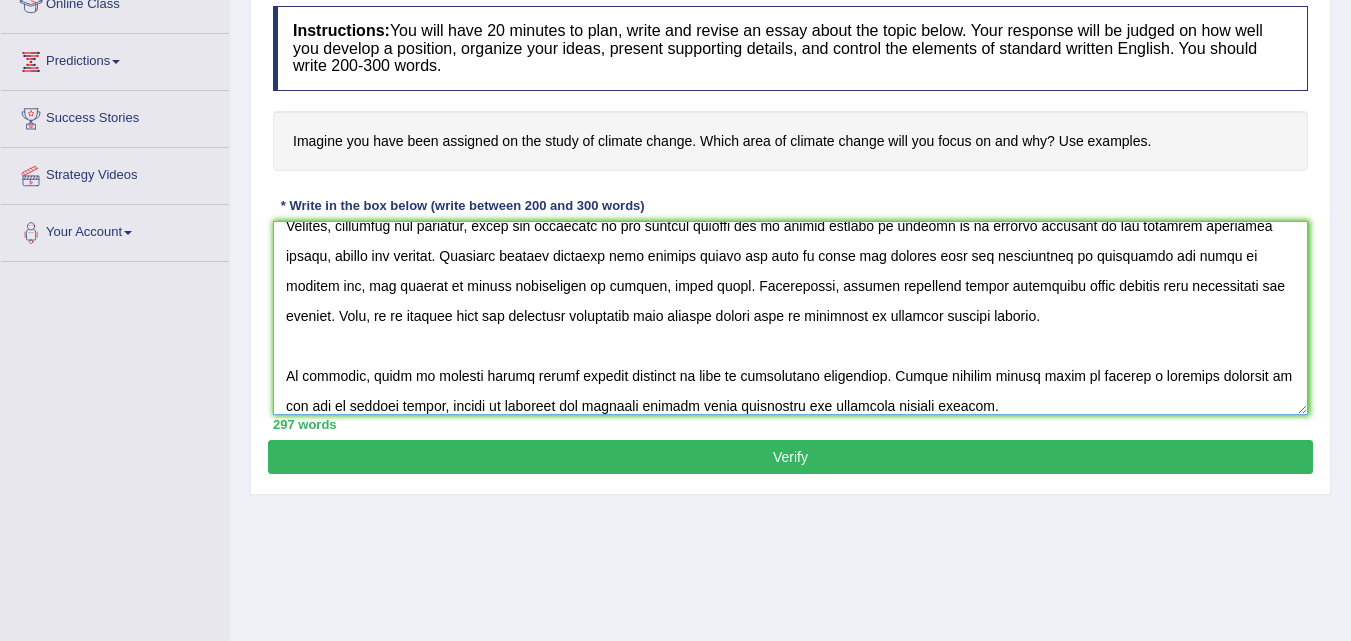click at bounding box center [790, 318] 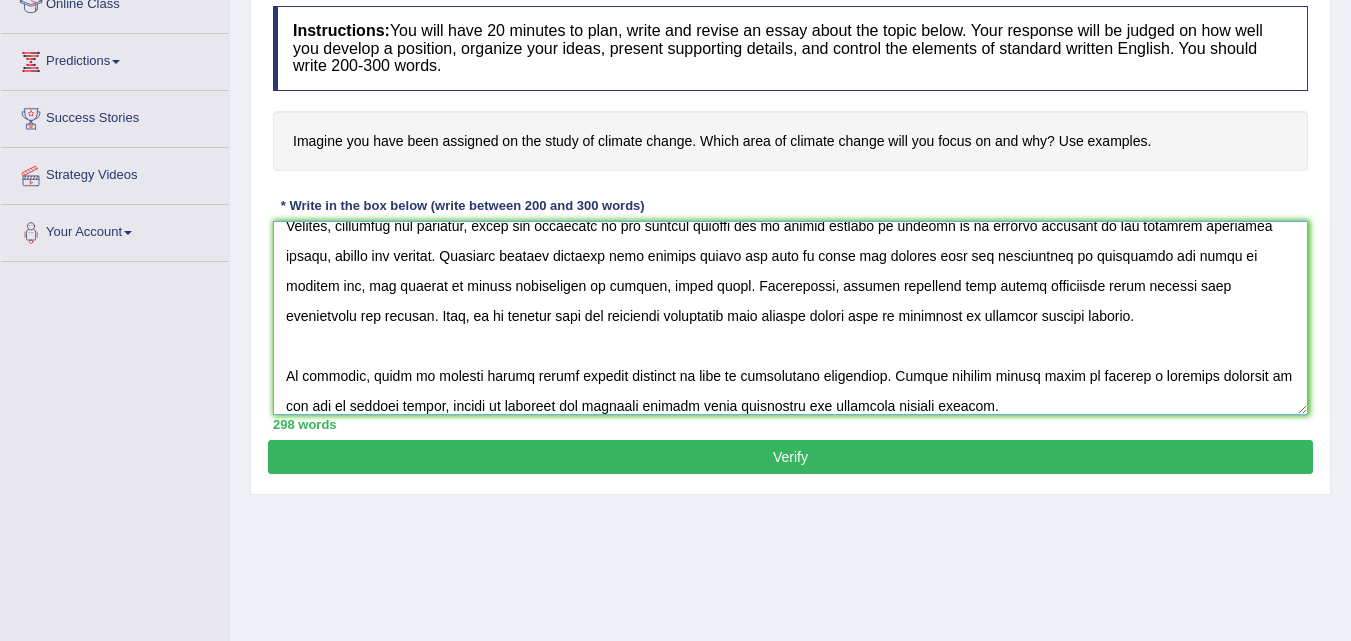 type on "The increasing influence of study of climate change on our lives has ignited numerous discussions. This matter is particularly significant due to its impact on both individuals and communities. In this essay, I will examine the advantages and disadvantages of study of climate change and their implications for society. I would mainly focus on to understand the changes of environment impacting everyone around us.
One of the primary advantages of study of climate change is to know the reason behind sudden changes in environment. This is further supported by the fact there would be good scope to learn more about environment. Research has demonstrated that climate change leads to health issues to children who are having less immunity power whether it could be of higher temperature or lower temperature. Moreover, an additional benefit of study of climate change is its ability to understand the environment and suggest necessary precautions. Consequently, the advantages of study of climate change are essential to..." 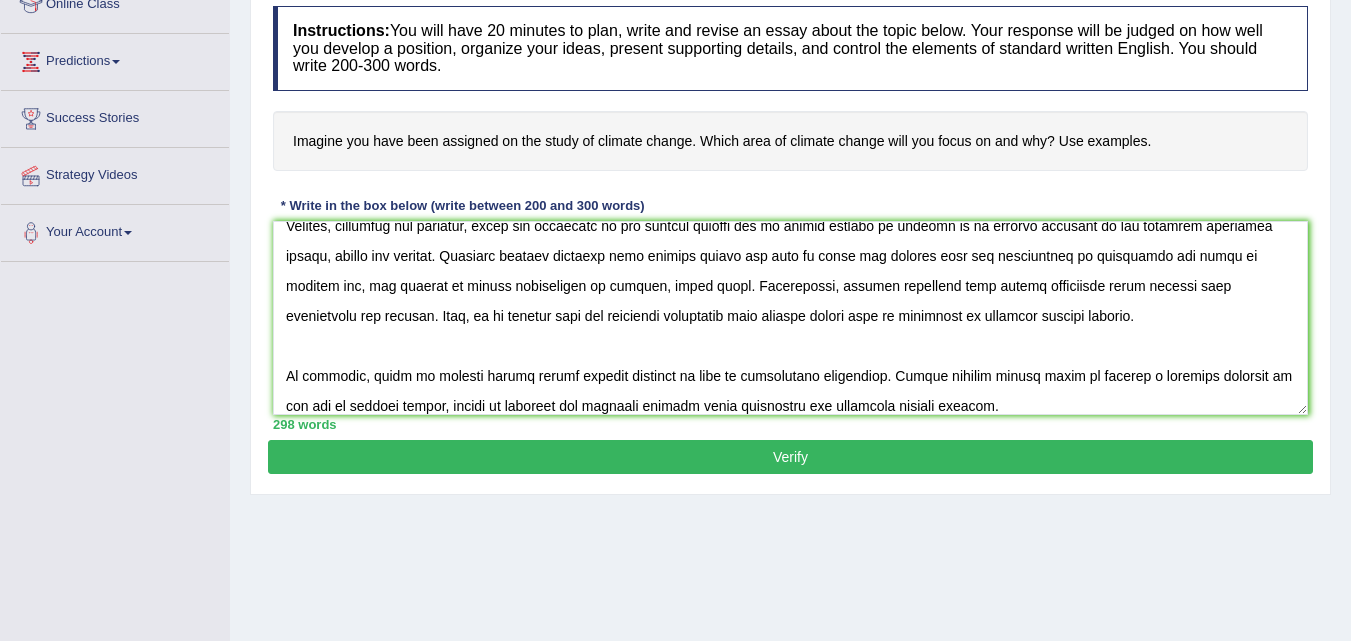 click on "Verify" at bounding box center (790, 457) 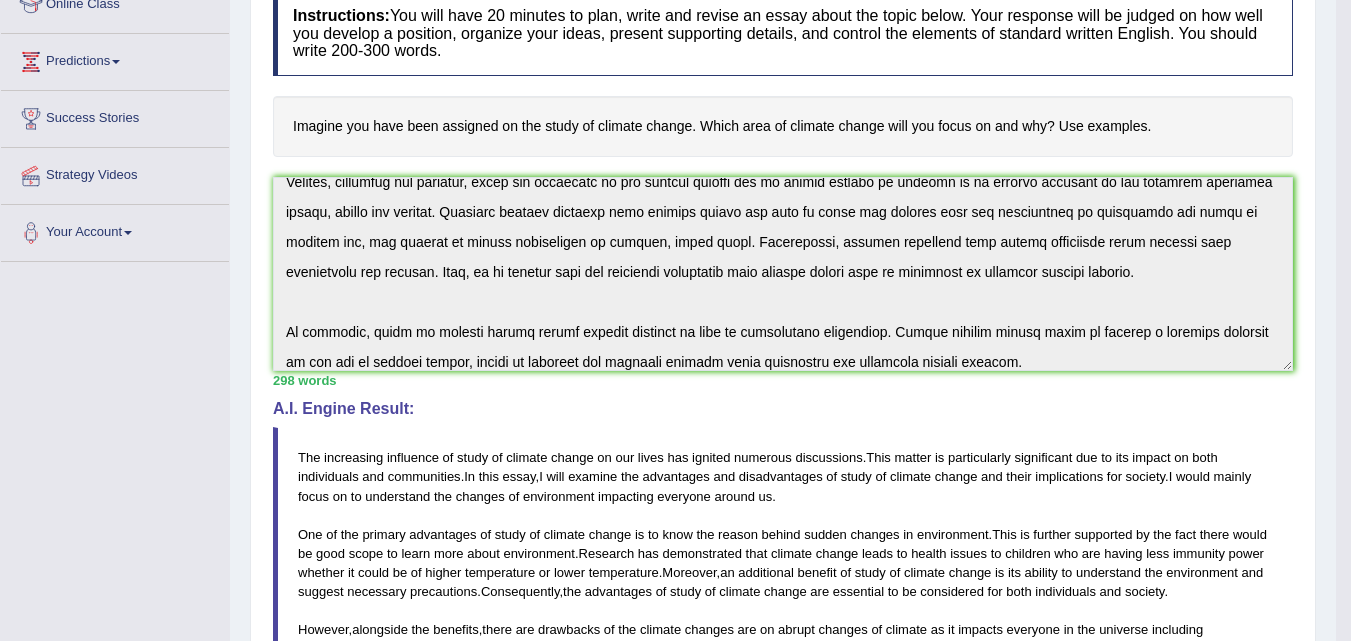 drag, startPoint x: 1365, startPoint y: 430, endPoint x: 1365, endPoint y: 447, distance: 17 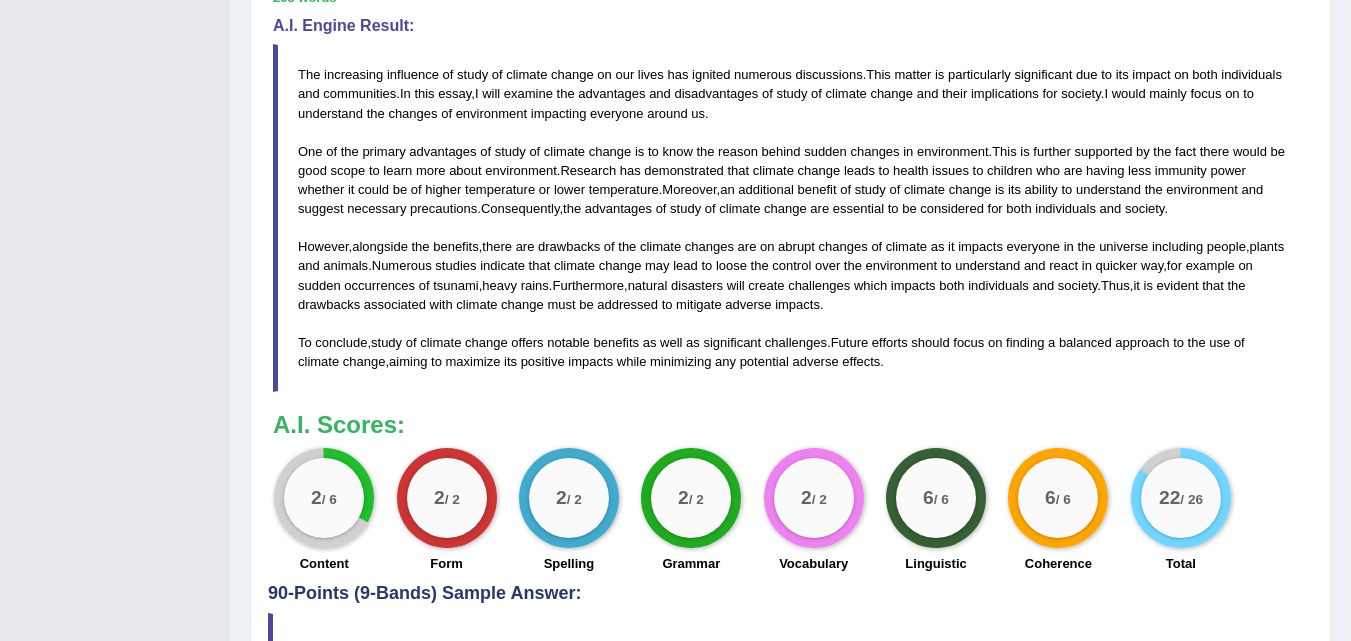 scroll, scrollTop: 683, scrollLeft: 0, axis: vertical 